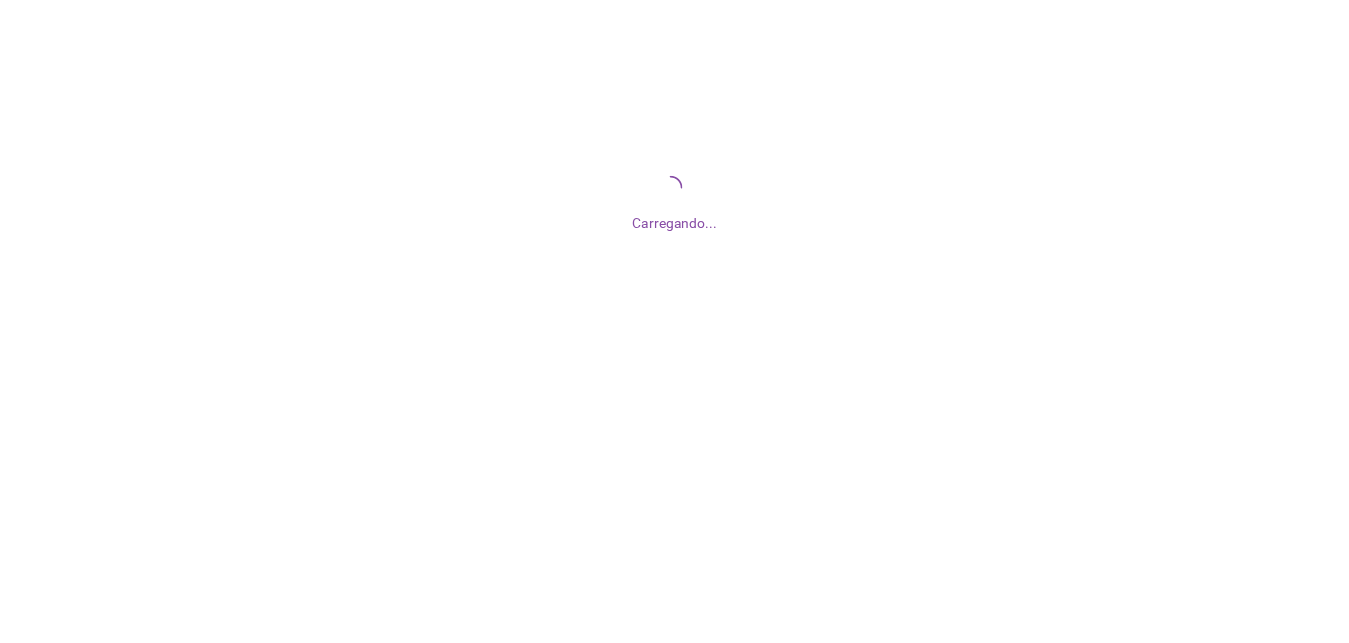 scroll, scrollTop: 0, scrollLeft: 0, axis: both 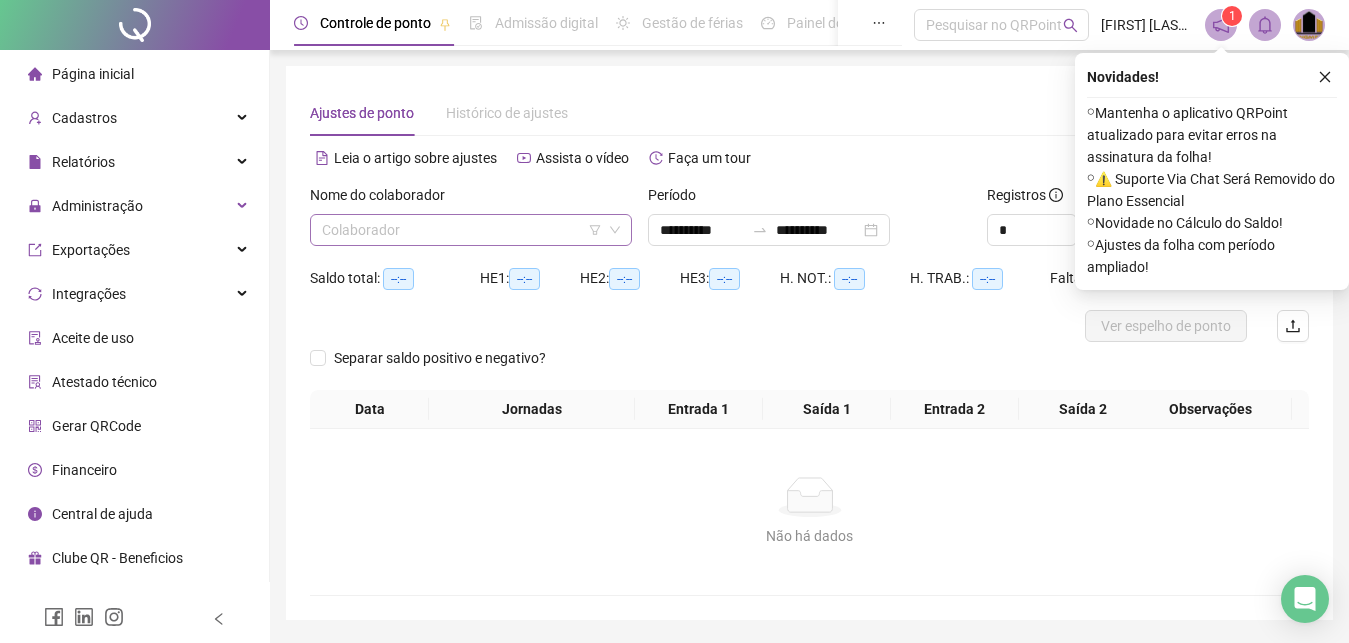 click at bounding box center [462, 230] 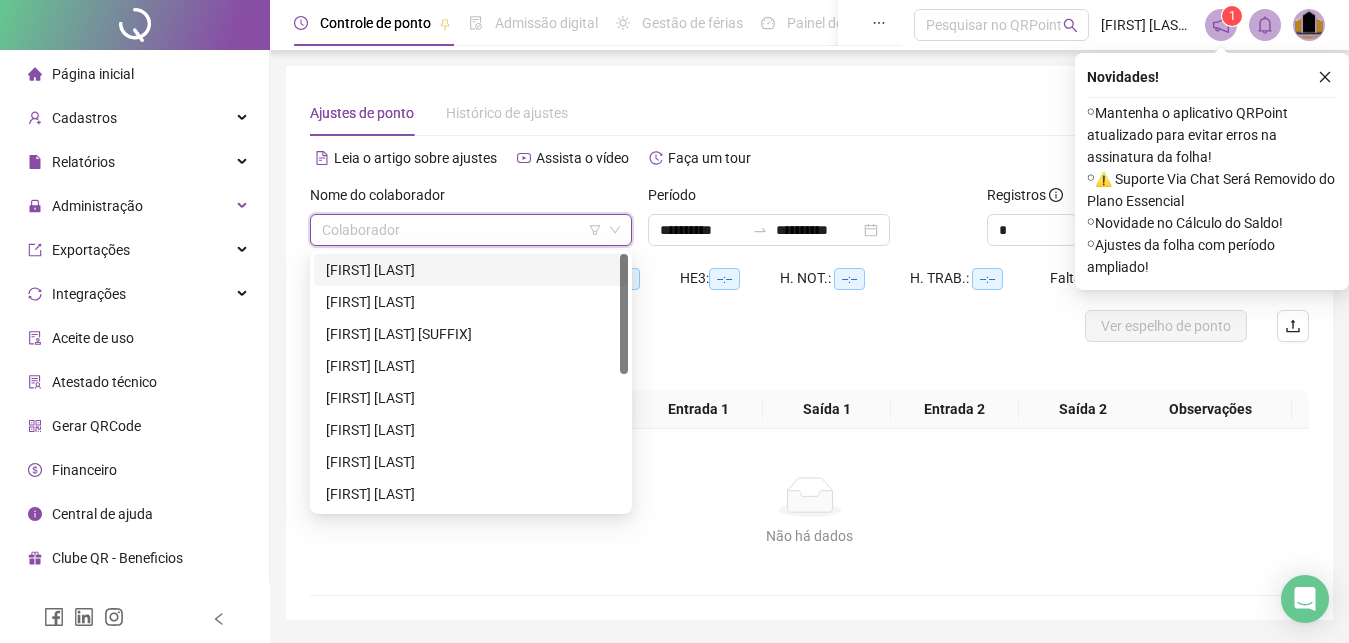 click on "[FIRST] [LAST]" at bounding box center (471, 270) 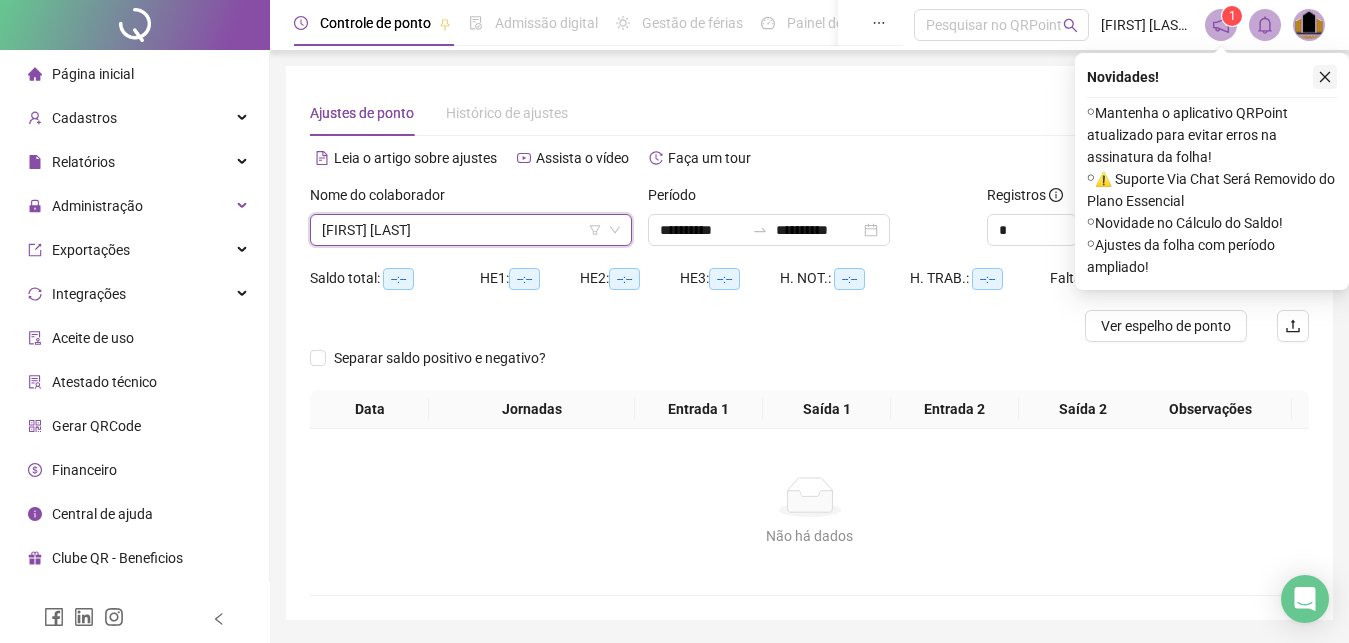 click 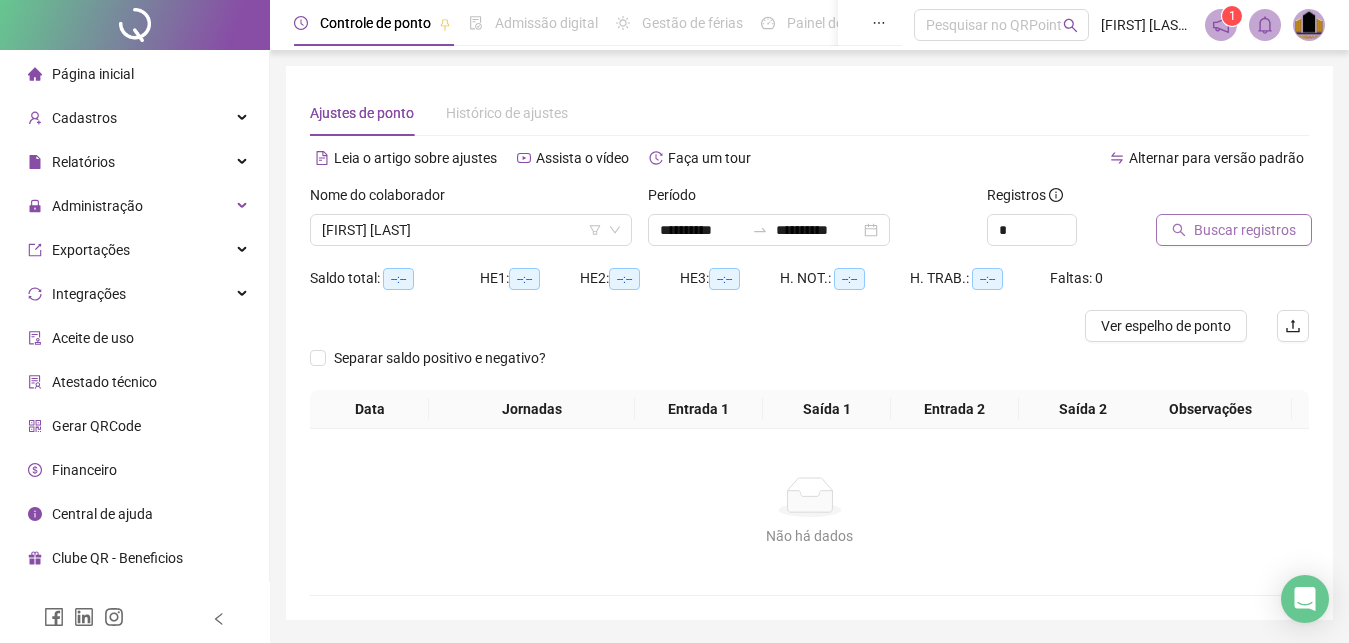 click on "Buscar registros" at bounding box center (1245, 230) 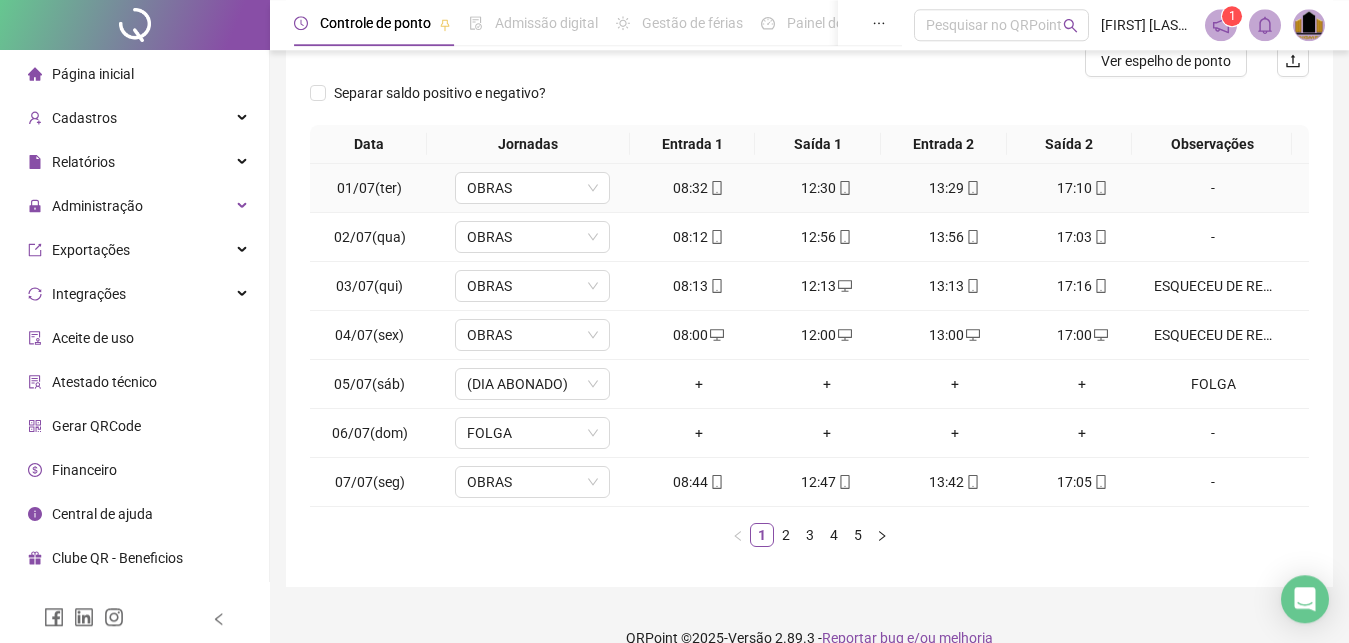 scroll, scrollTop: 295, scrollLeft: 0, axis: vertical 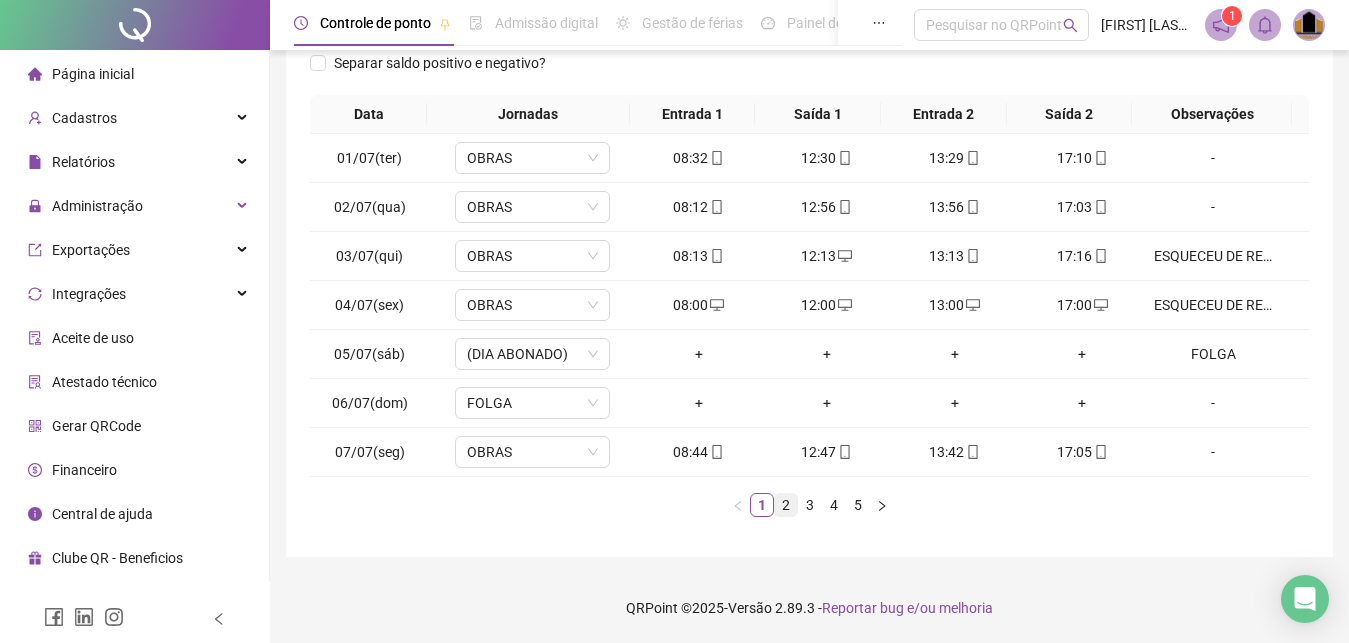 click on "2" at bounding box center (786, 505) 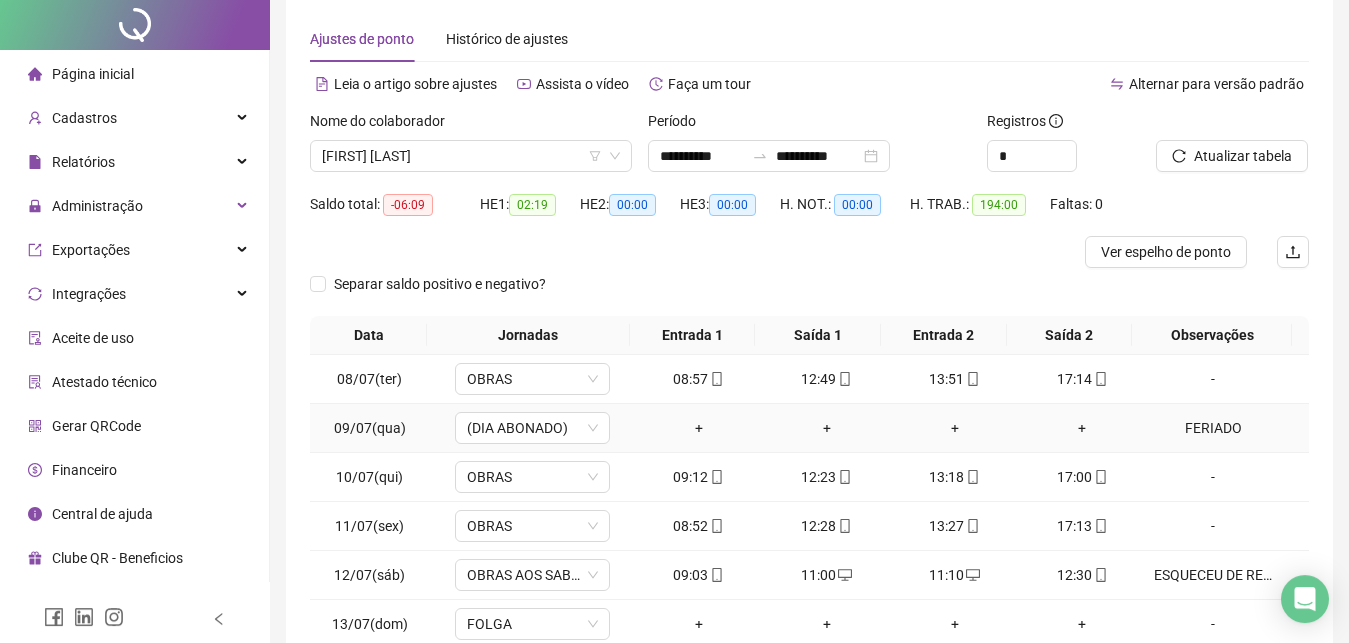 scroll, scrollTop: 0, scrollLeft: 0, axis: both 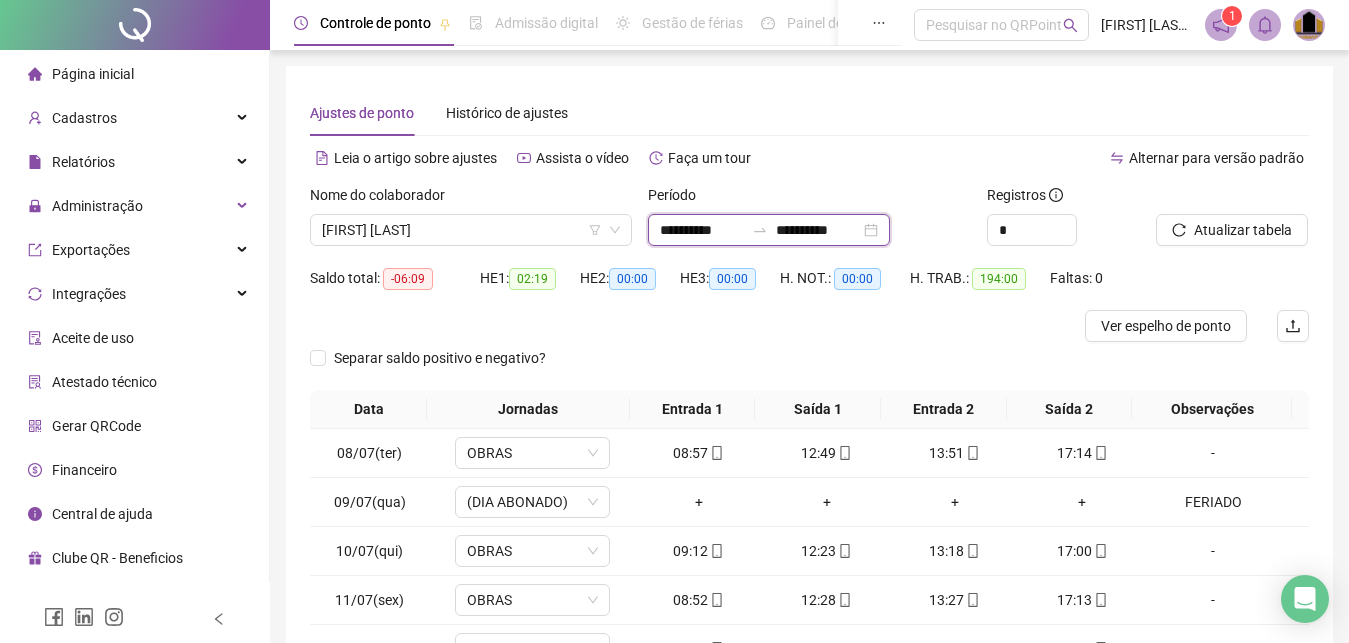 click on "**********" at bounding box center (702, 230) 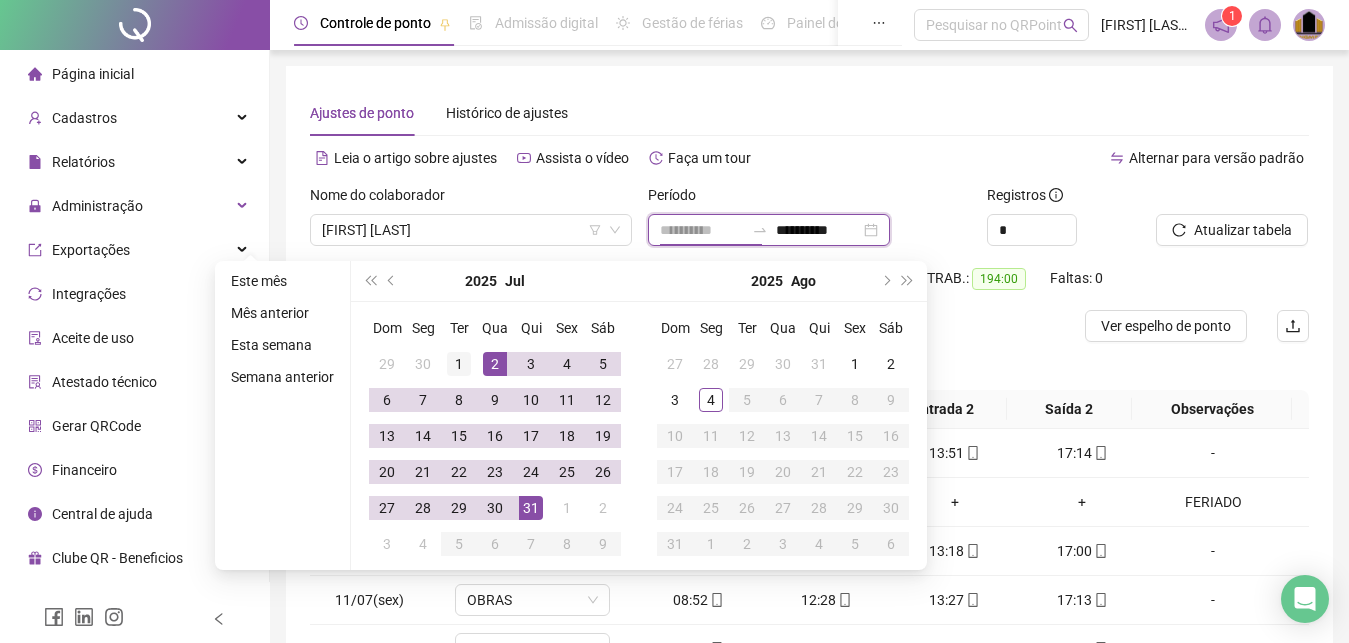 type on "**********" 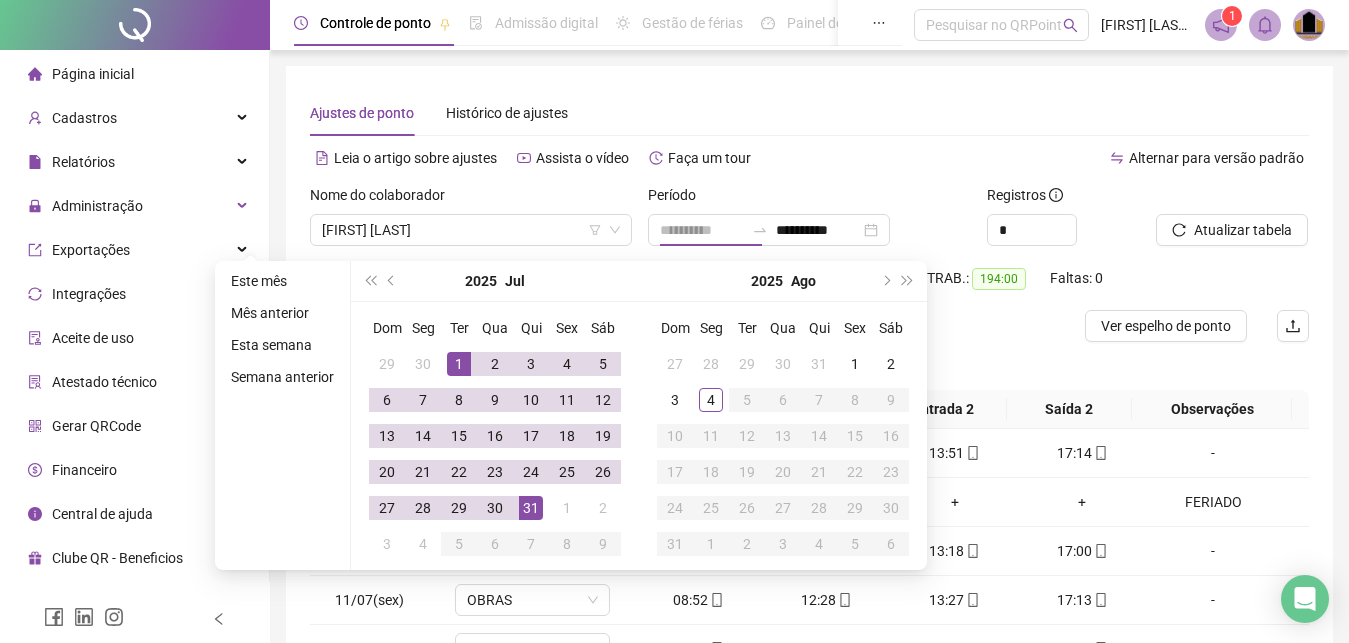 click on "1" at bounding box center (459, 364) 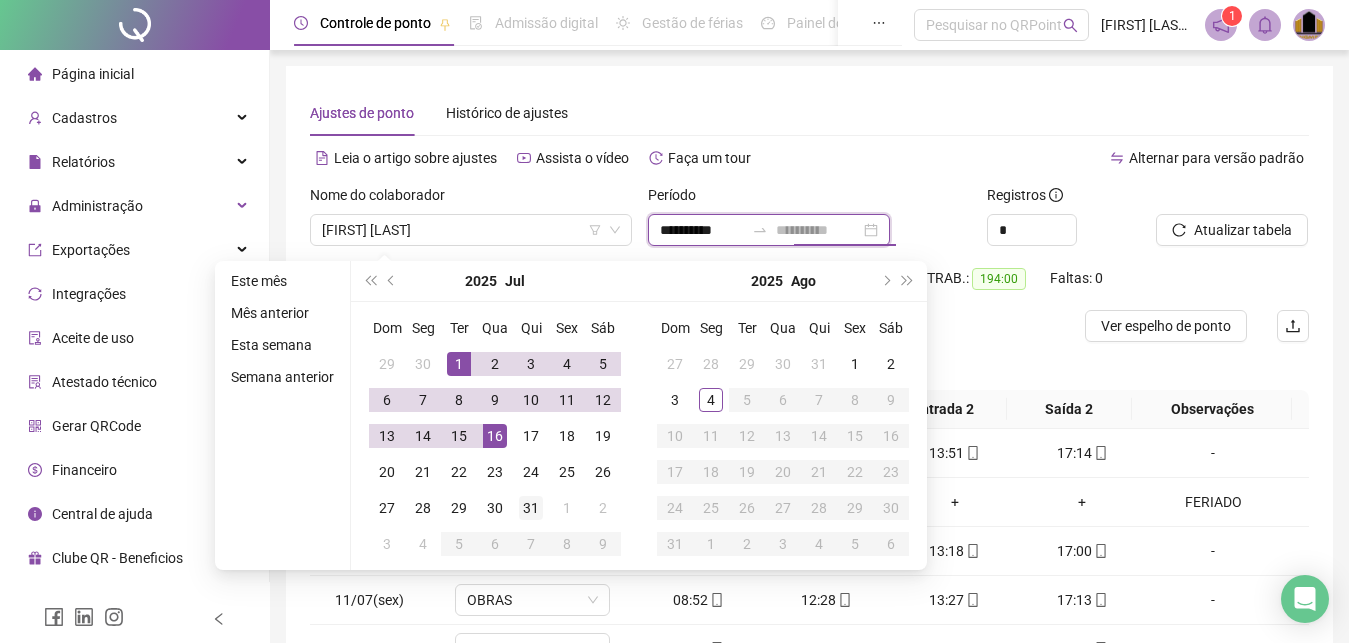 type on "**********" 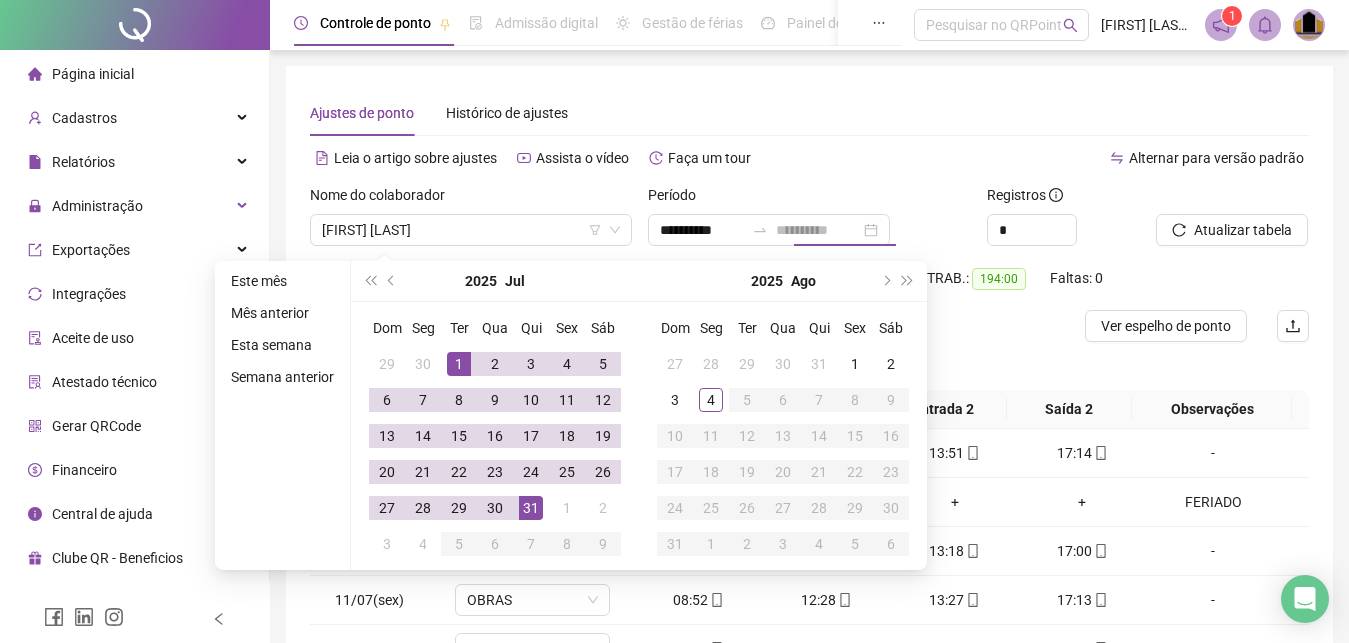 click on "31" at bounding box center (531, 508) 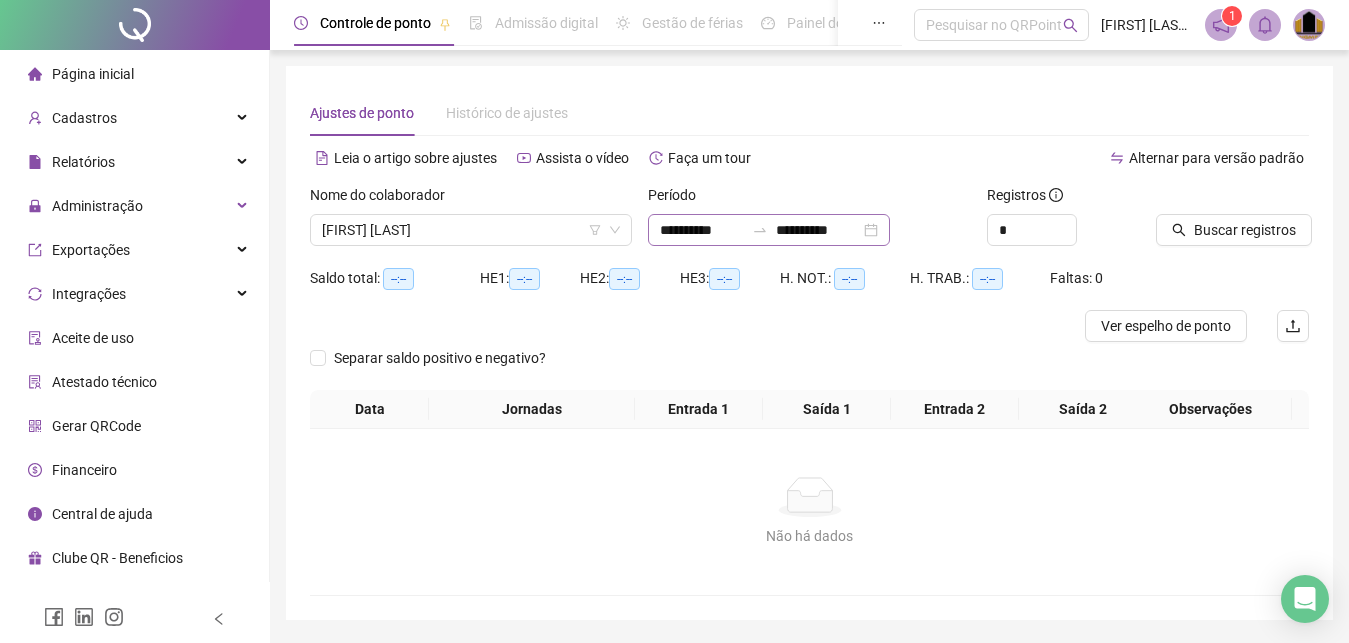 click on "**********" at bounding box center (769, 230) 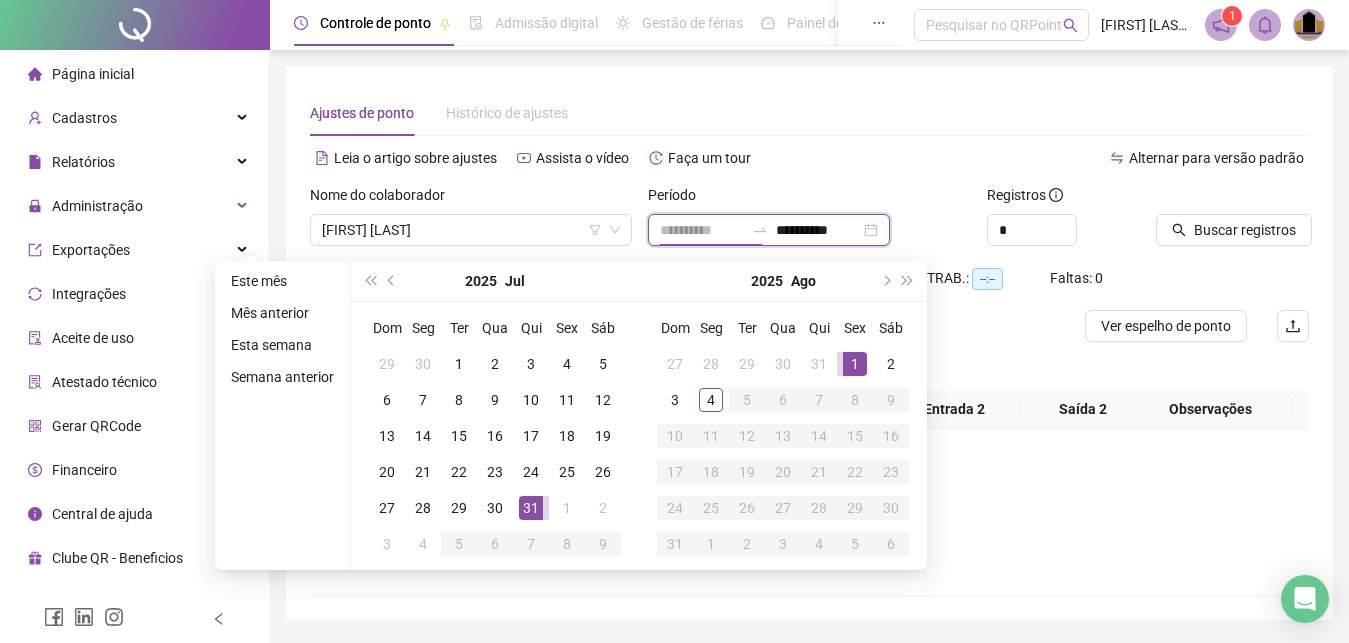 type on "**********" 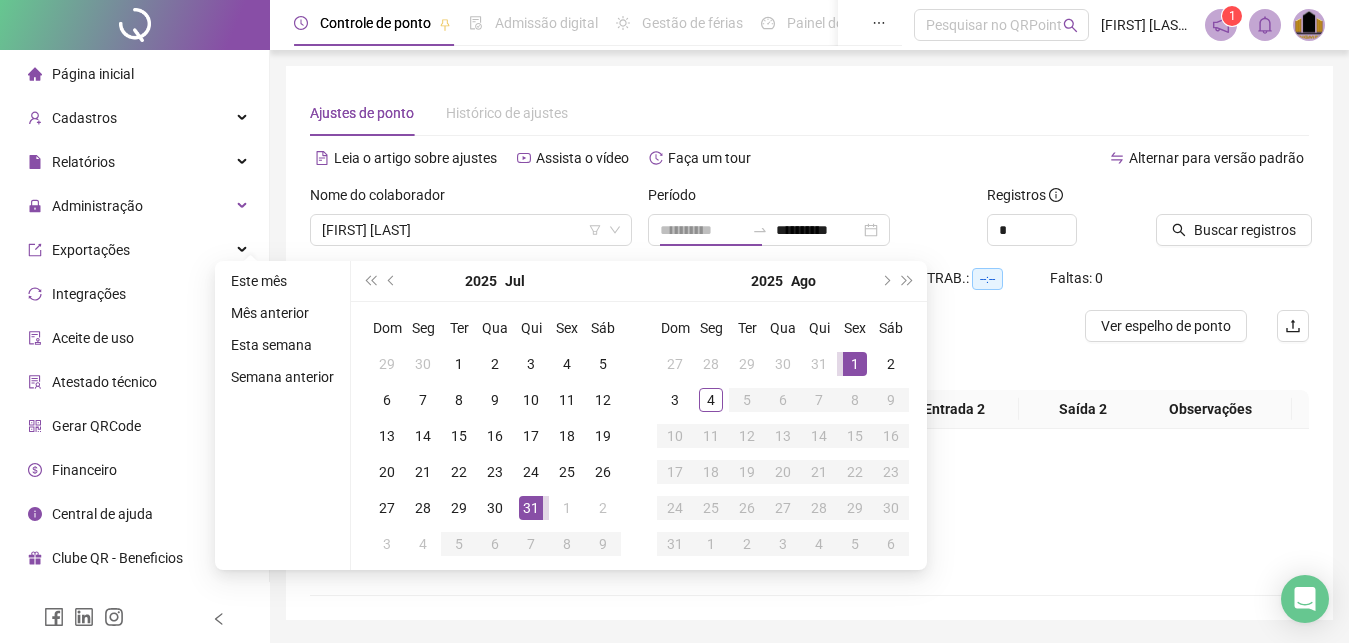 click on "1" at bounding box center [855, 364] 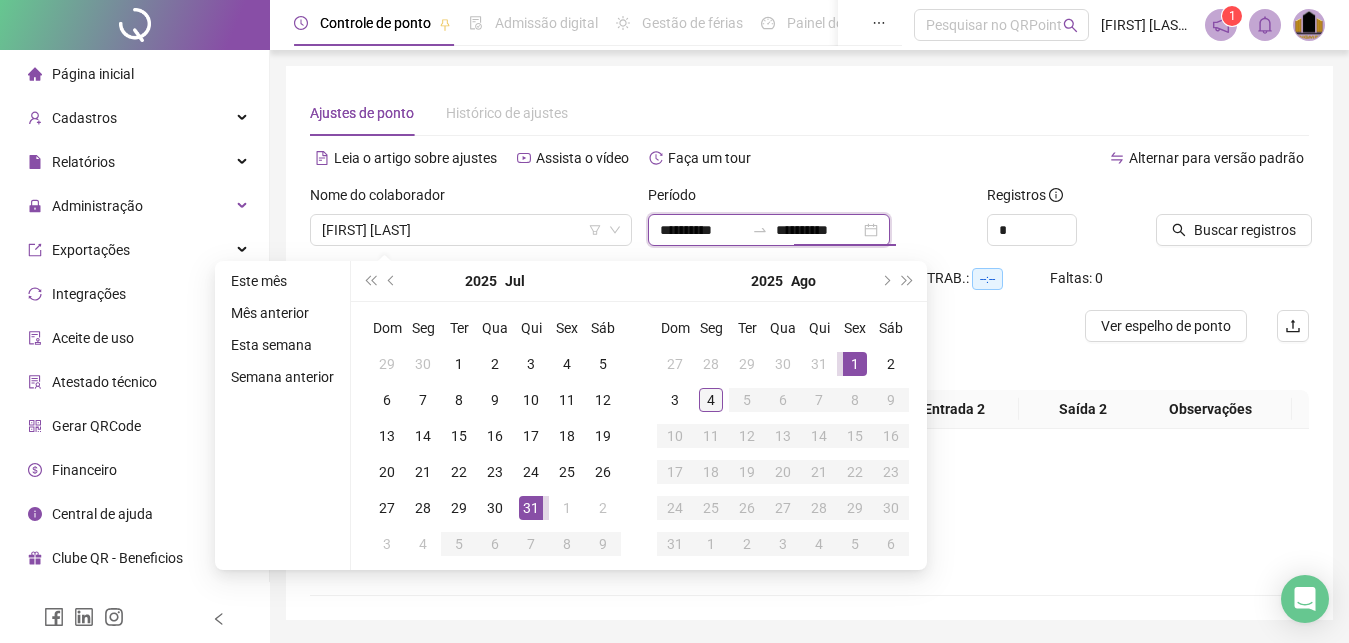 type on "**********" 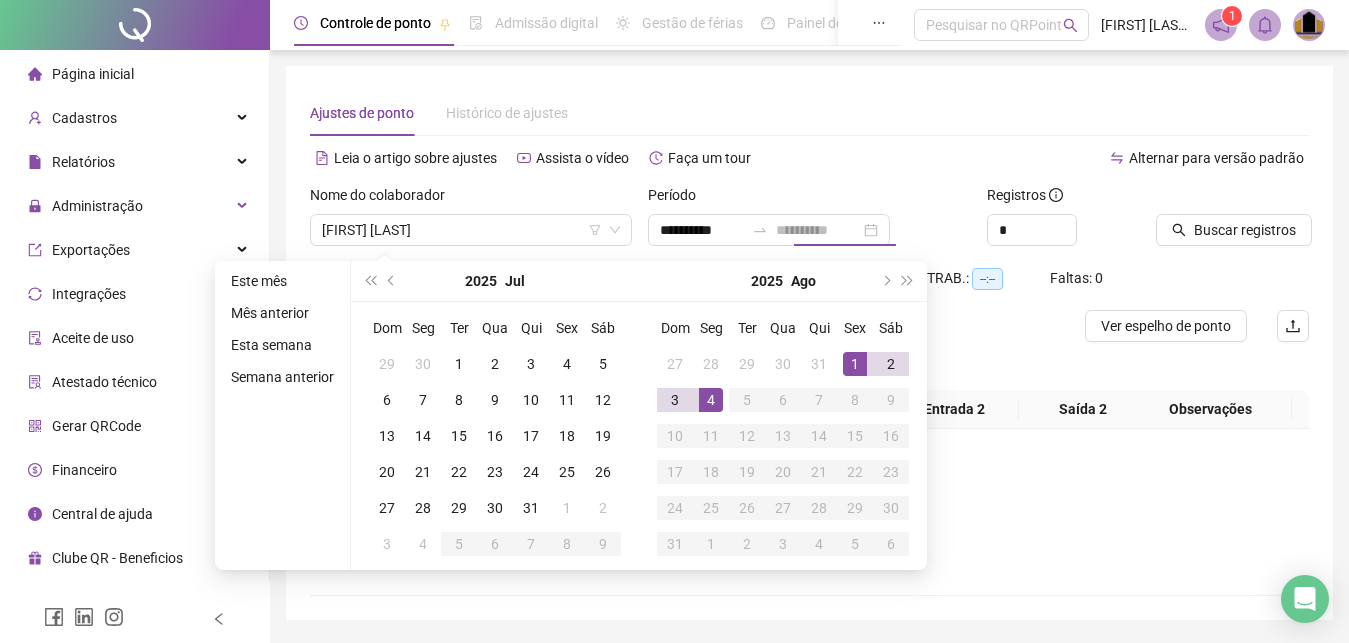 click on "4" at bounding box center (711, 400) 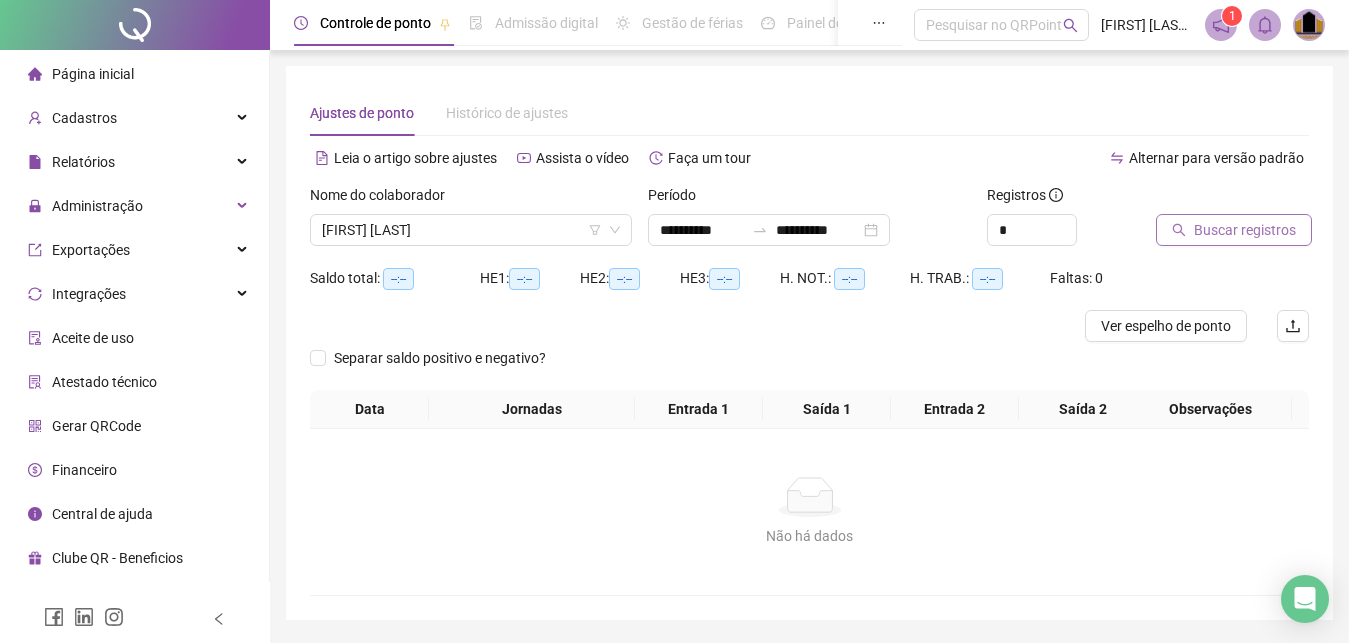 click on "Buscar registros" at bounding box center [1245, 230] 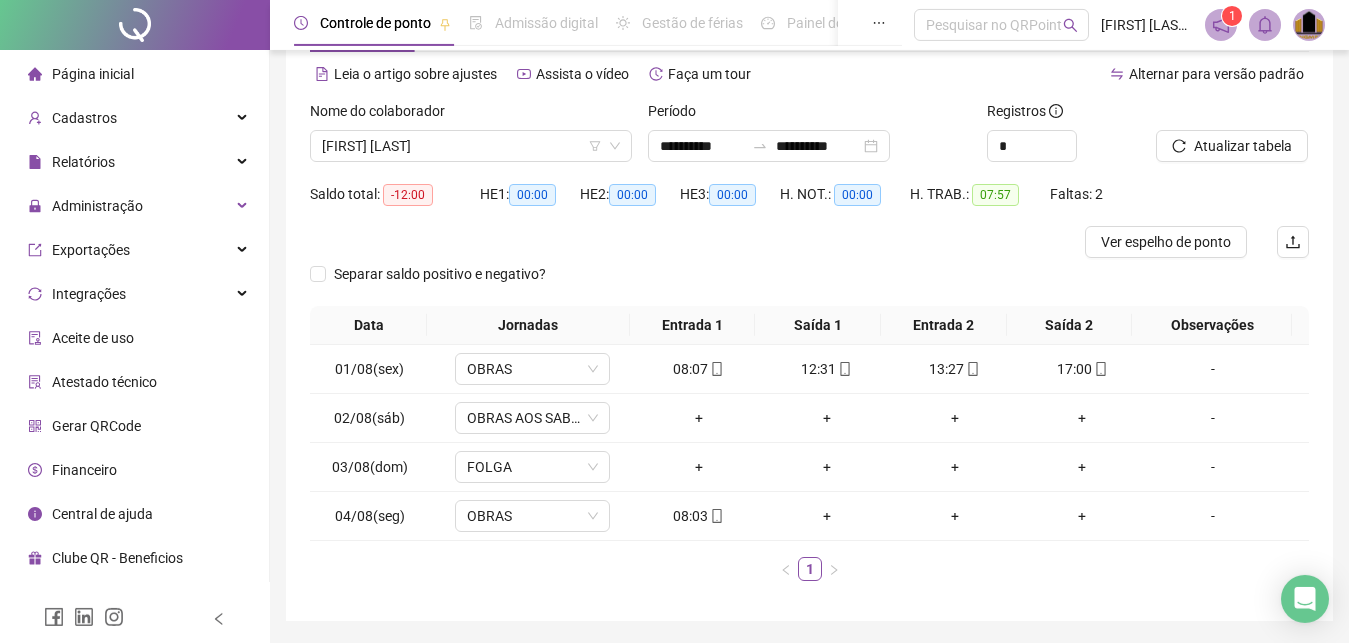 scroll, scrollTop: 46, scrollLeft: 0, axis: vertical 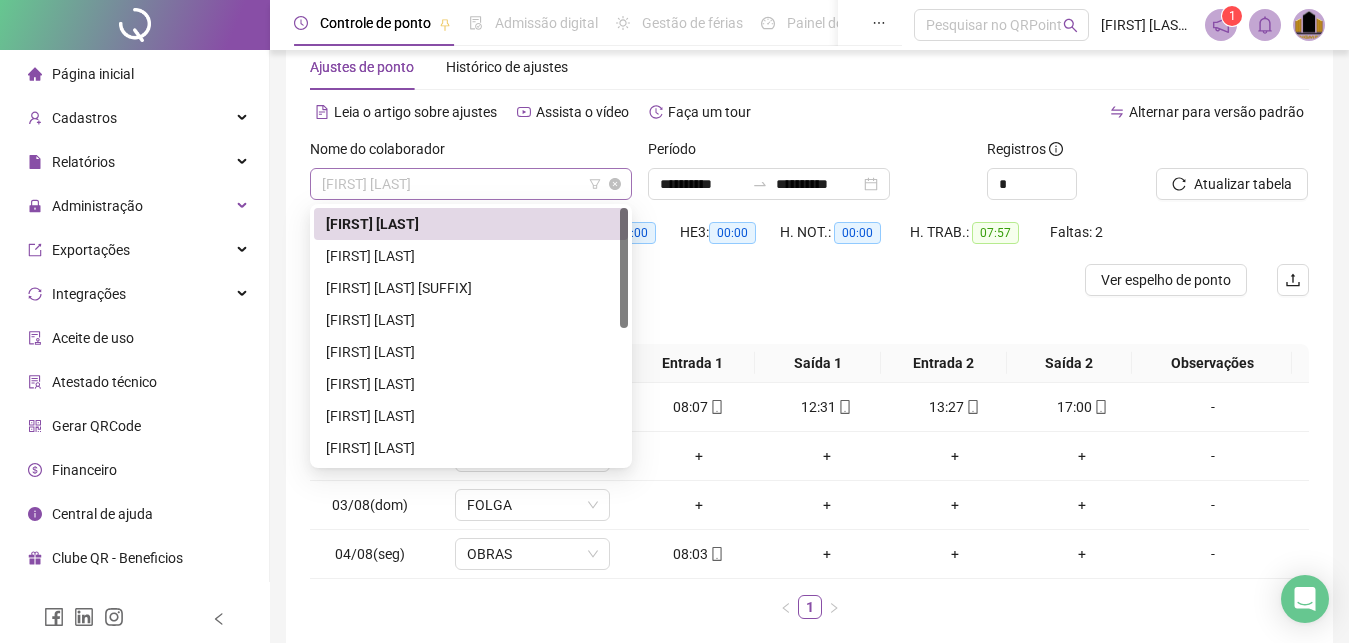 click on "[FIRST] [LAST]" at bounding box center [471, 184] 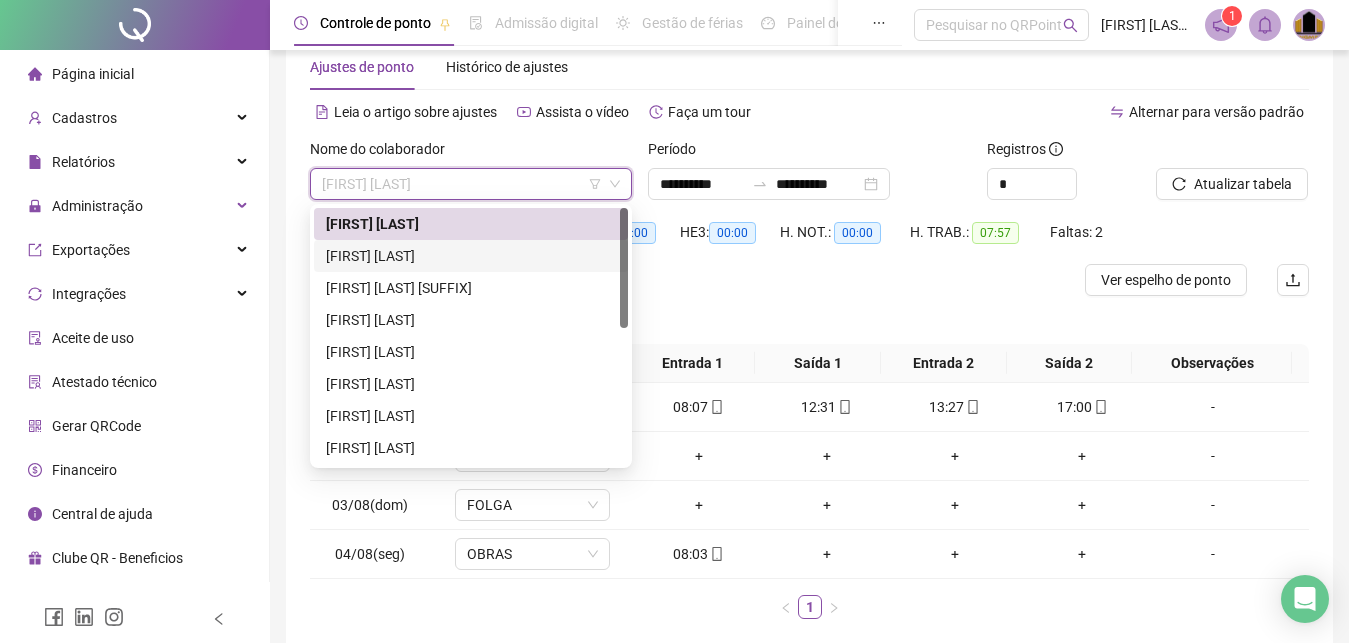 click on "[FIRST] [LAST]" at bounding box center (471, 256) 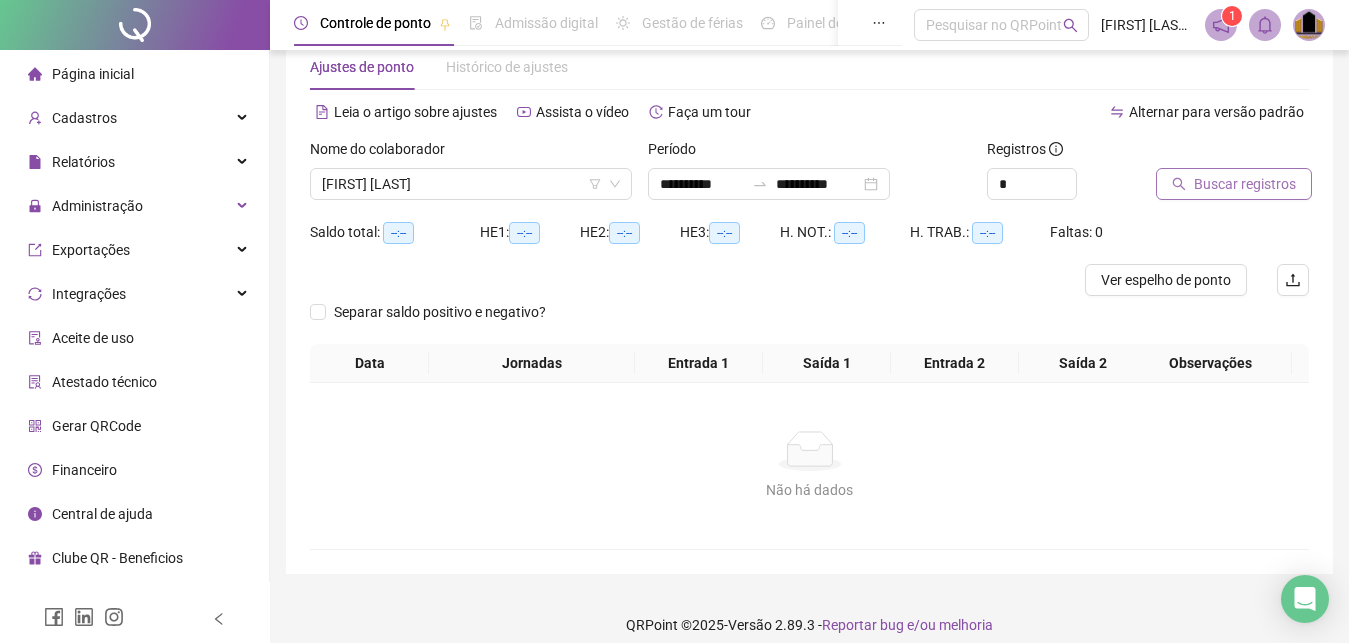 click on "Buscar registros" at bounding box center (1245, 184) 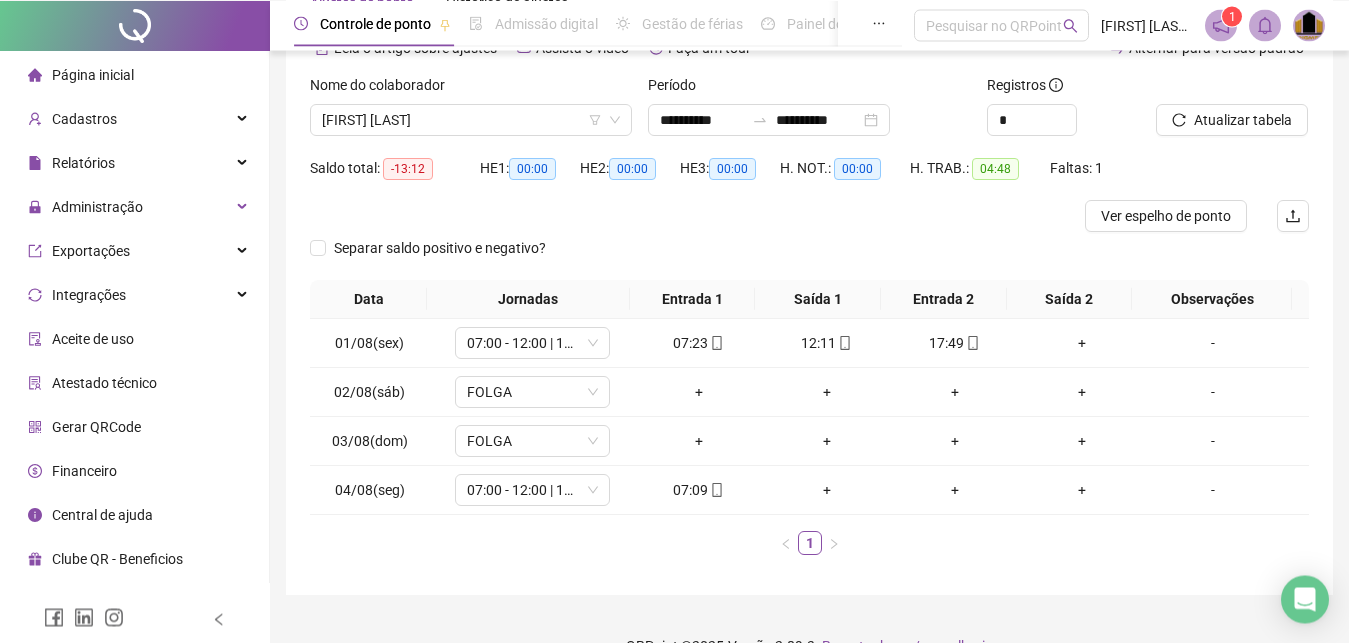 scroll, scrollTop: 148, scrollLeft: 0, axis: vertical 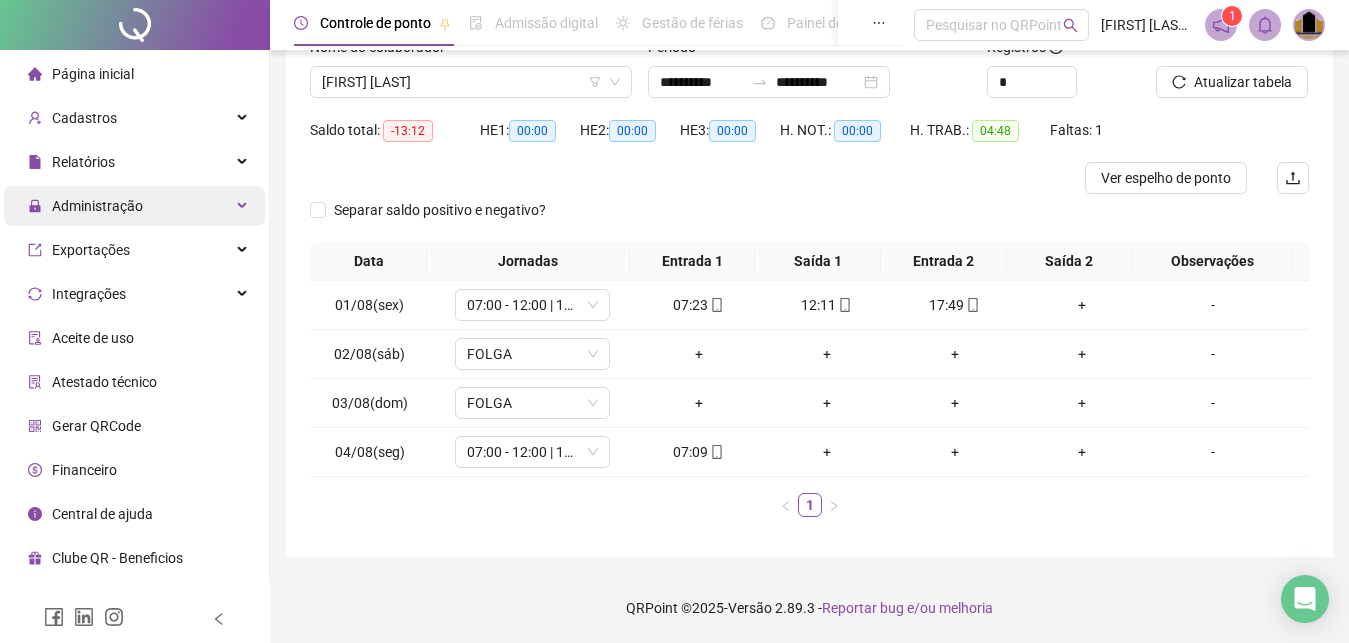 click on "Administração" at bounding box center (97, 206) 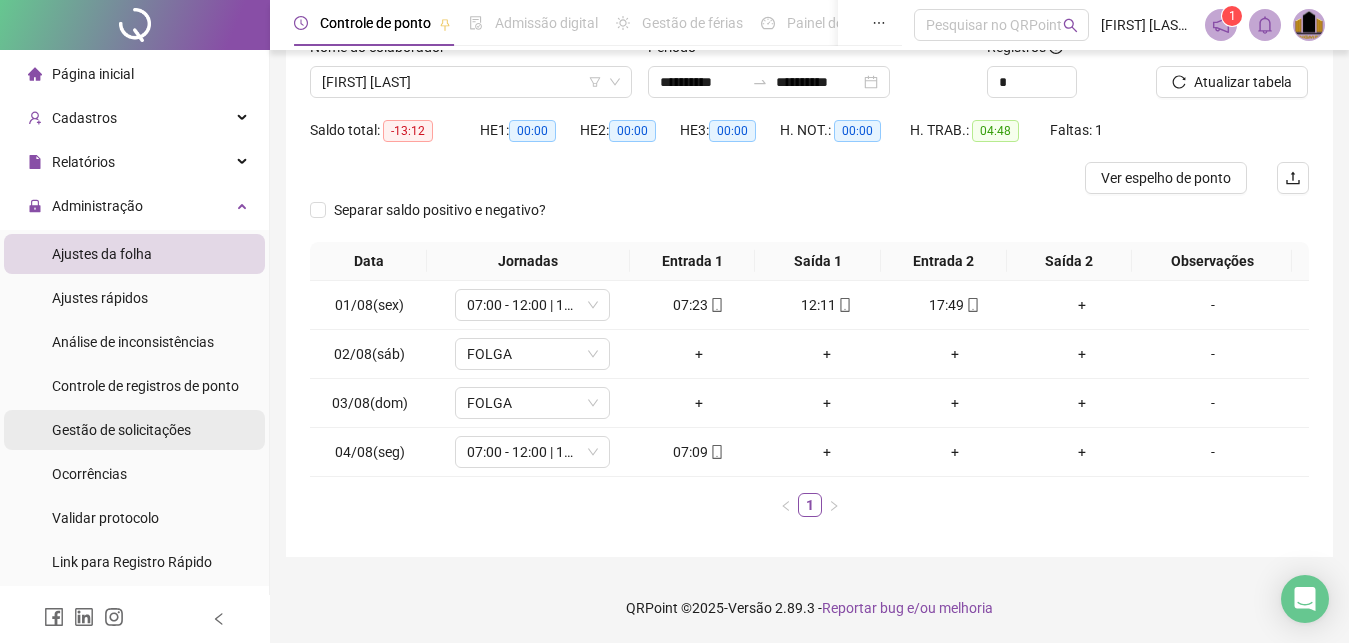 click on "Gestão de solicitações" at bounding box center [121, 430] 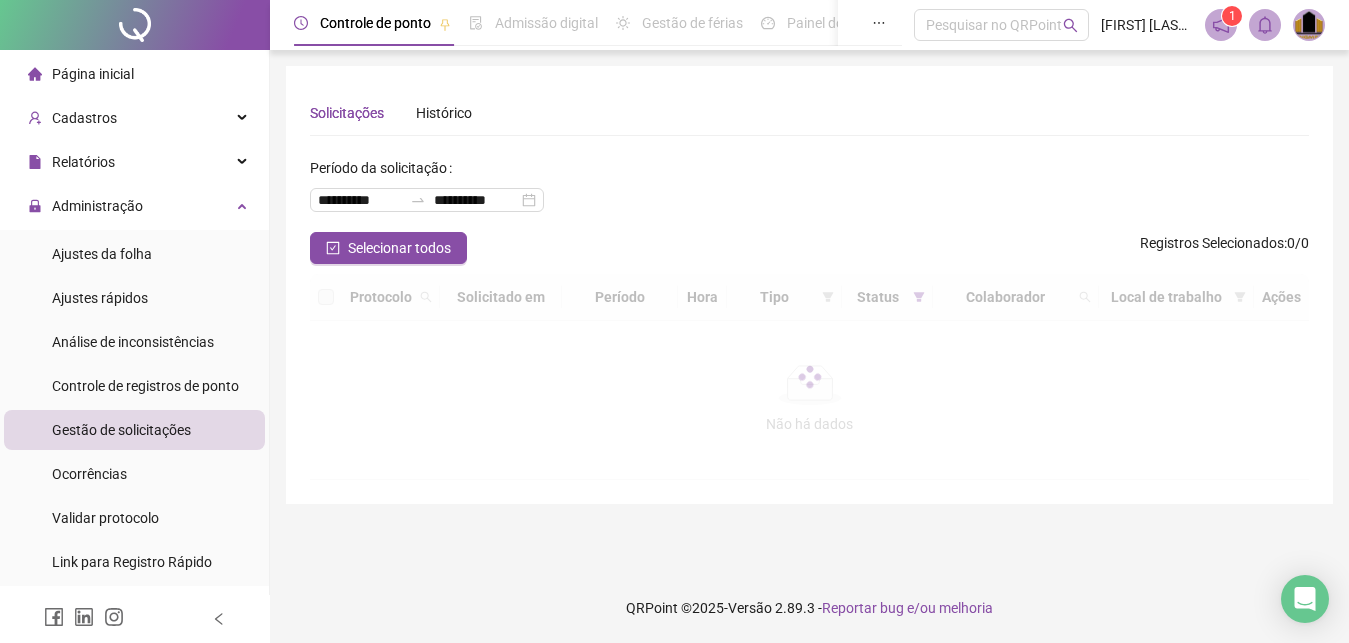 scroll, scrollTop: 0, scrollLeft: 0, axis: both 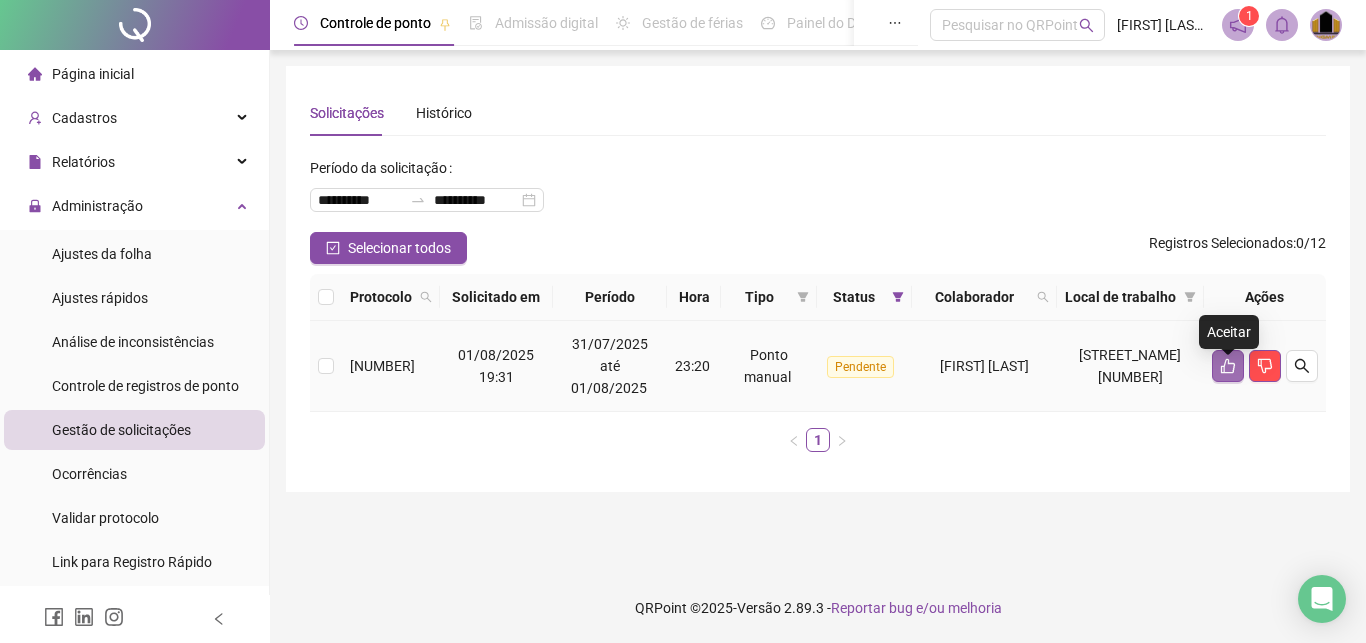 click 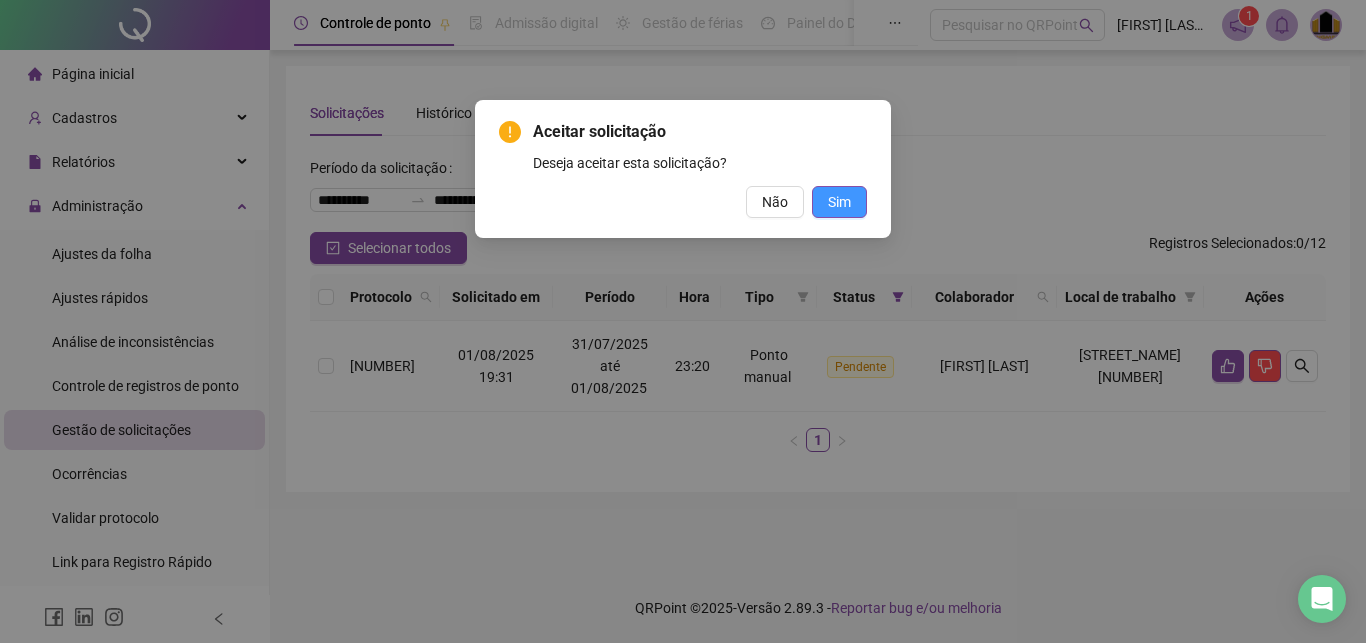 click on "Sim" at bounding box center [839, 202] 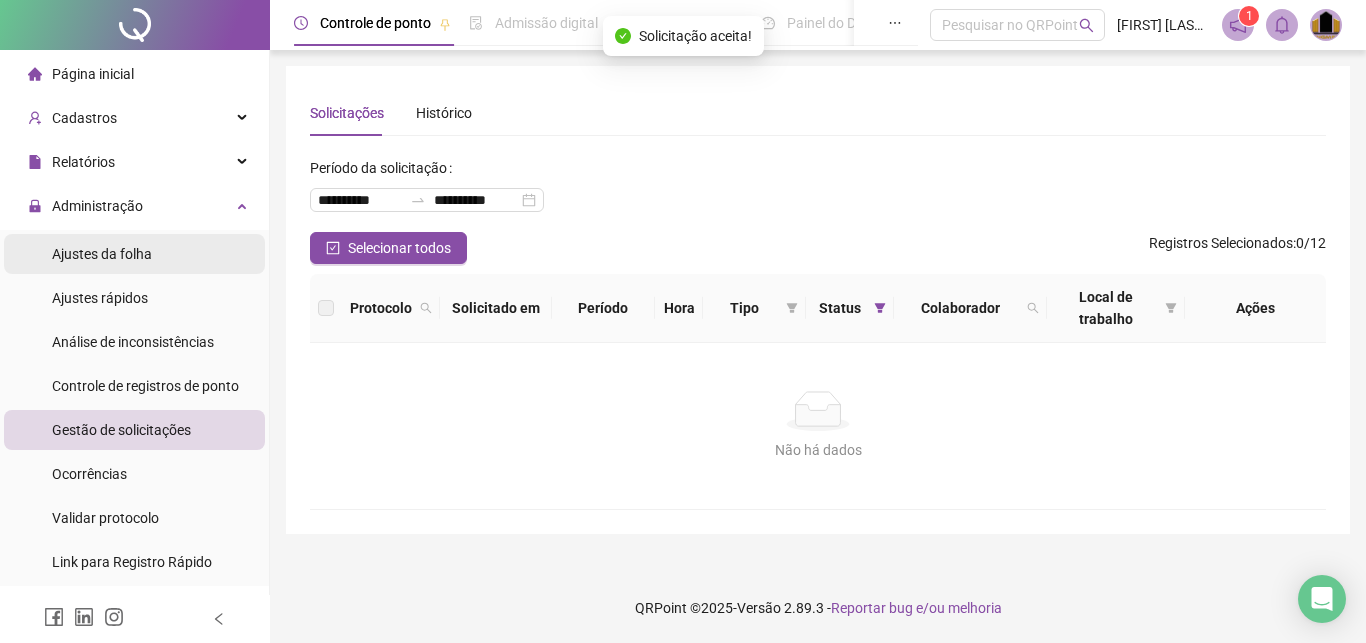 click on "Ajustes da folha" at bounding box center (102, 254) 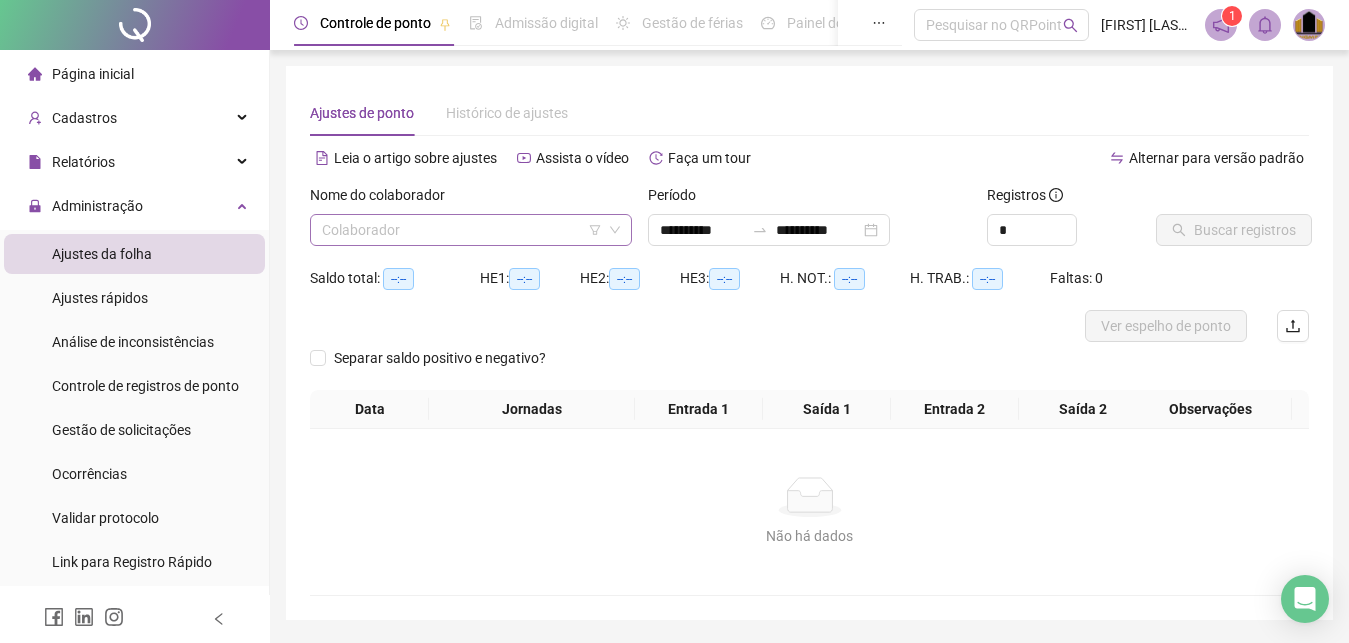 click at bounding box center [462, 230] 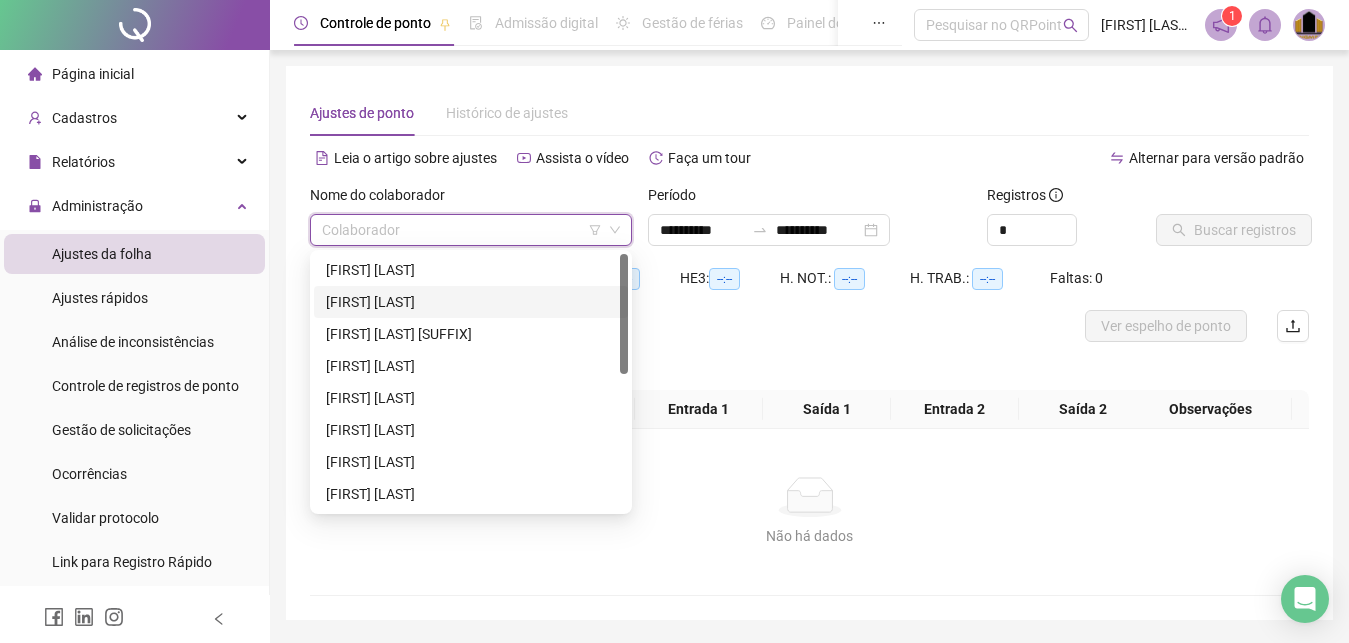 click on "[FIRST] [LAST]" at bounding box center (471, 302) 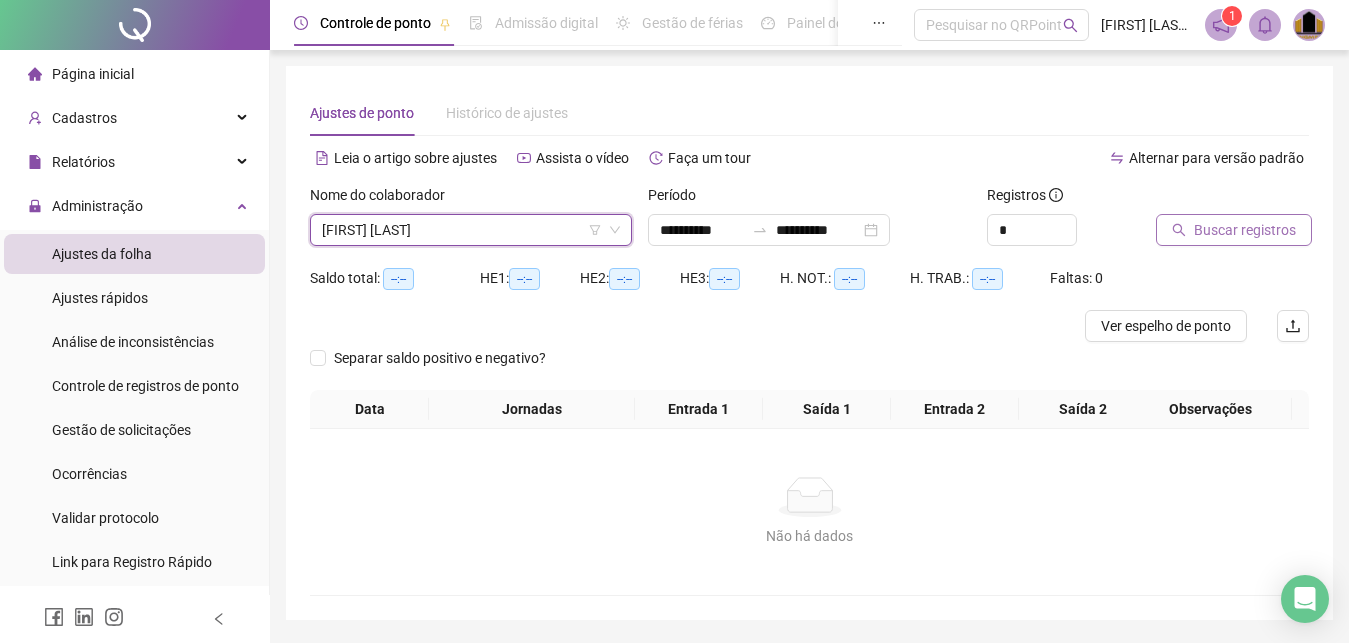 click on "Buscar registros" at bounding box center [1245, 230] 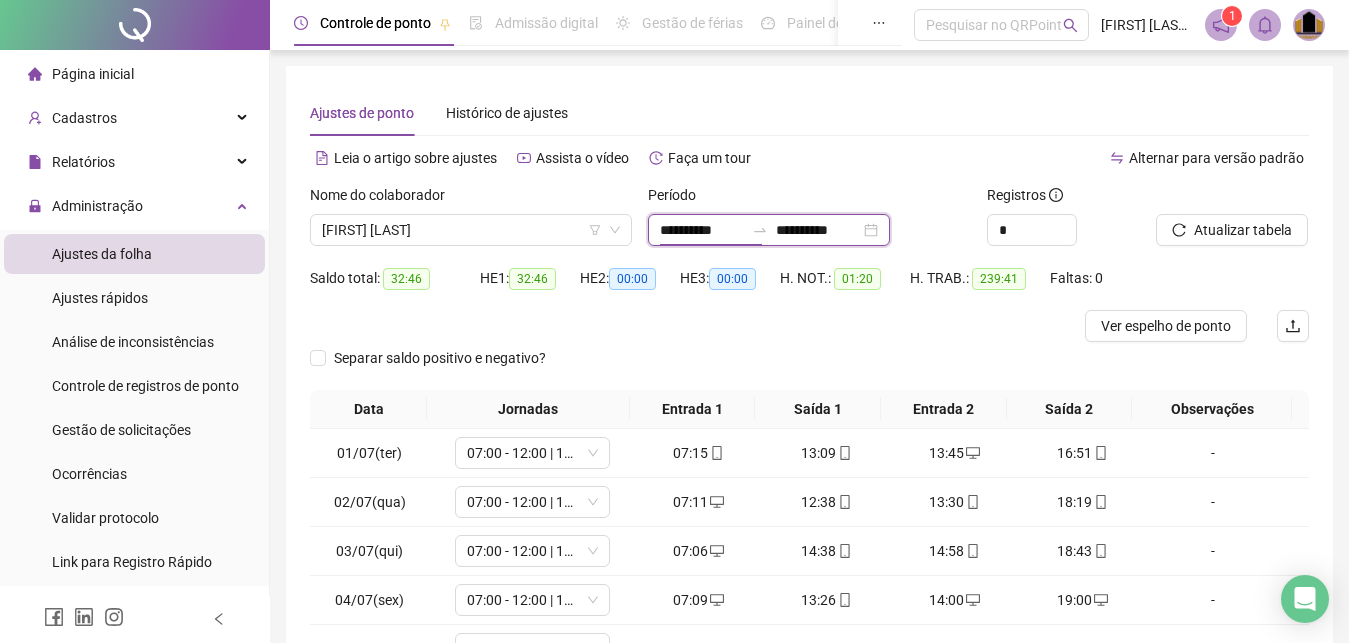 drag, startPoint x: 738, startPoint y: 222, endPoint x: 733, endPoint y: 249, distance: 27.45906 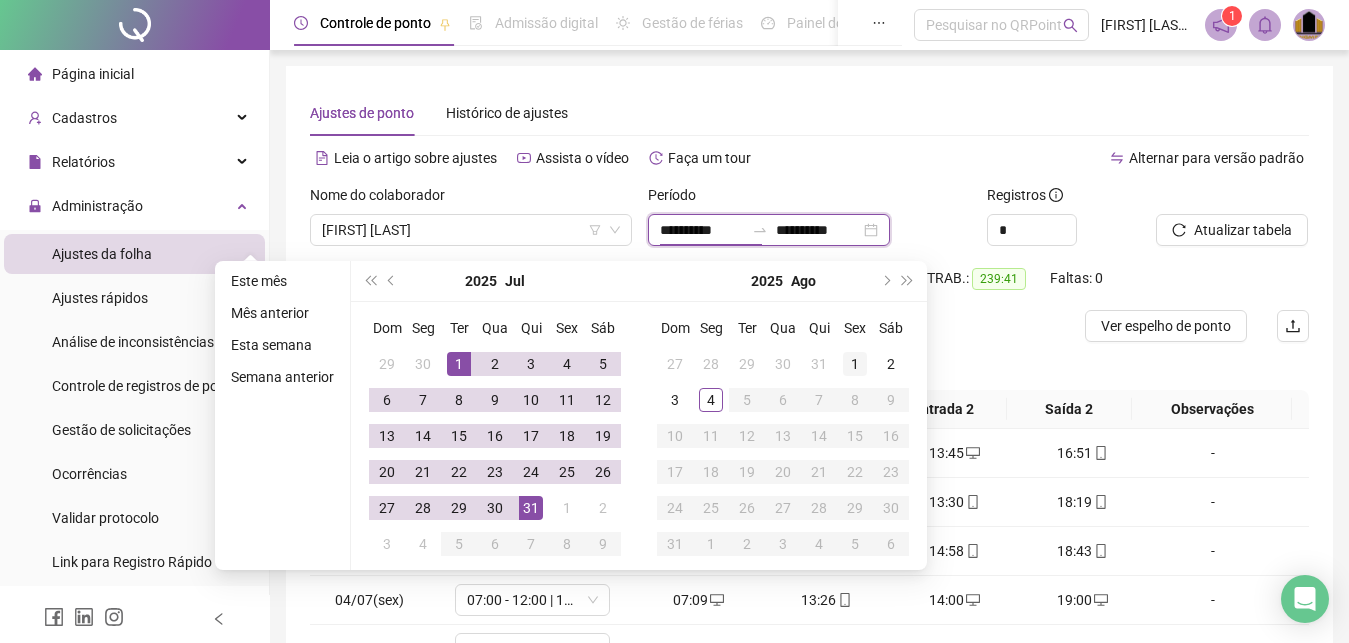 type on "**********" 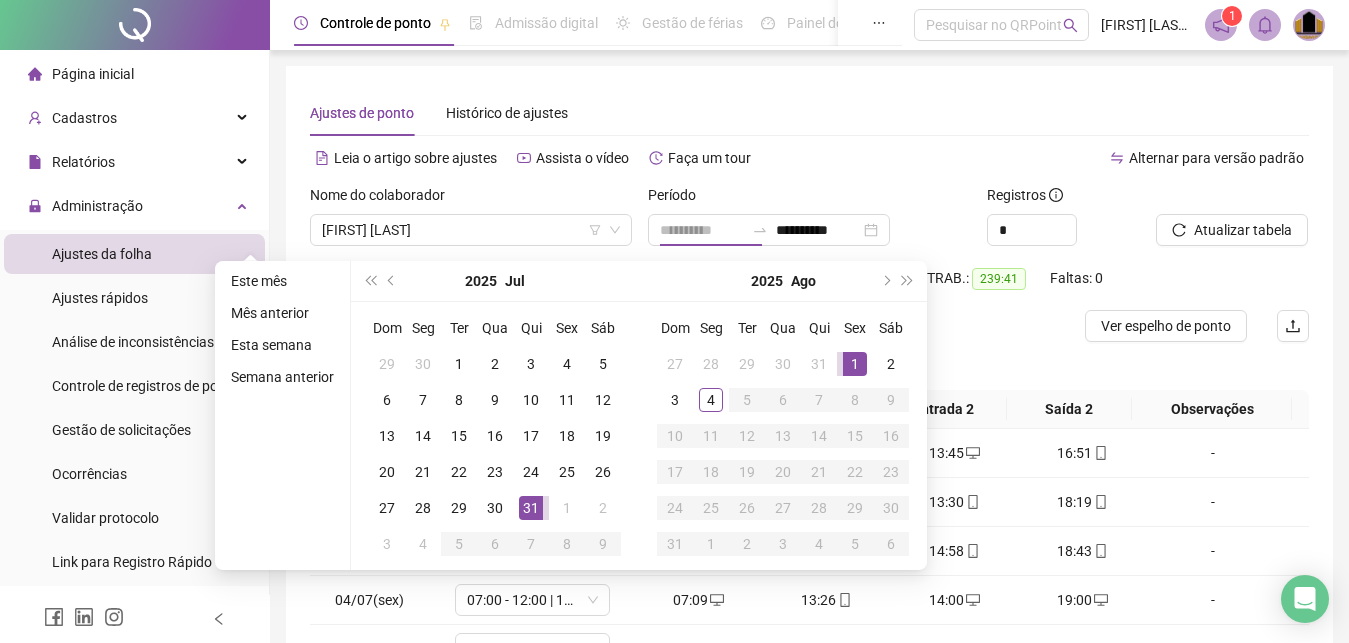 click on "1" at bounding box center [855, 364] 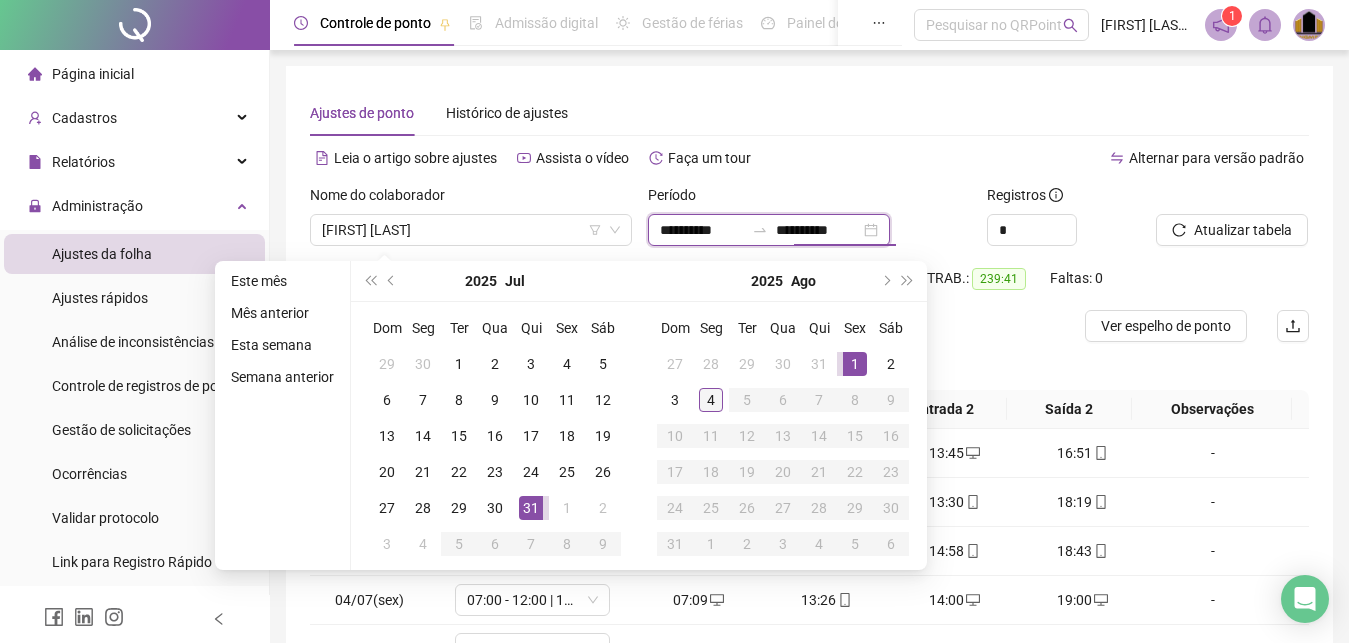 type on "**********" 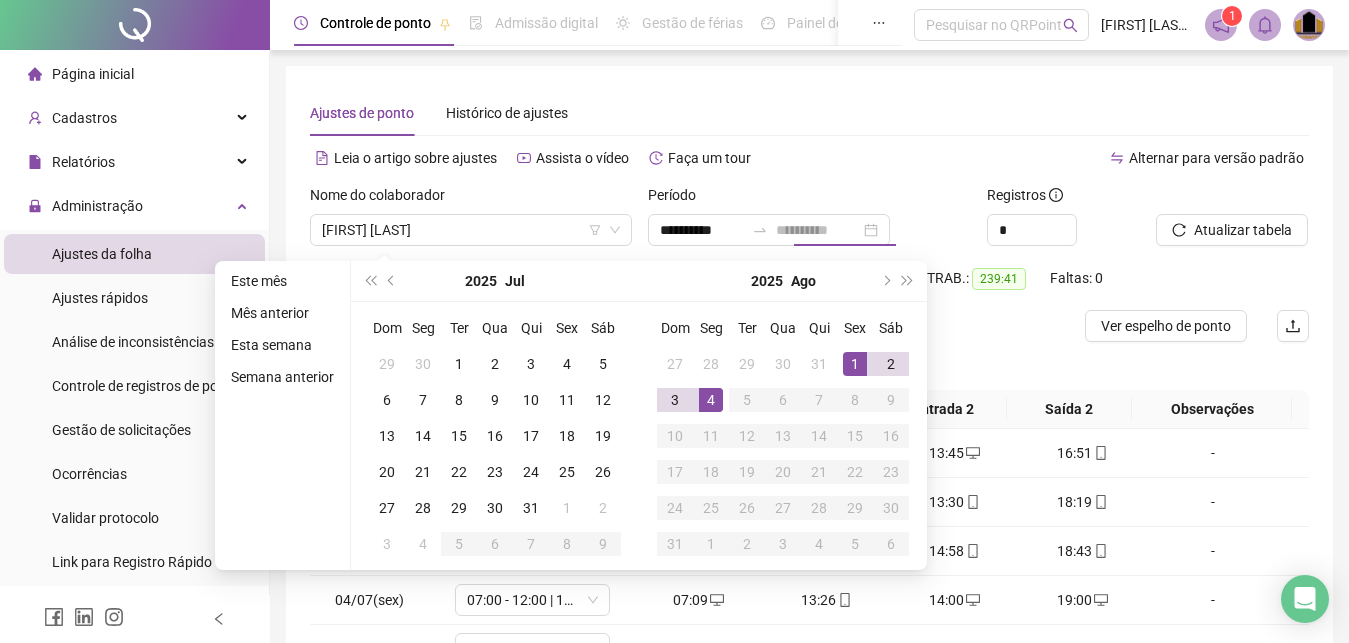 click on "4" at bounding box center [711, 400] 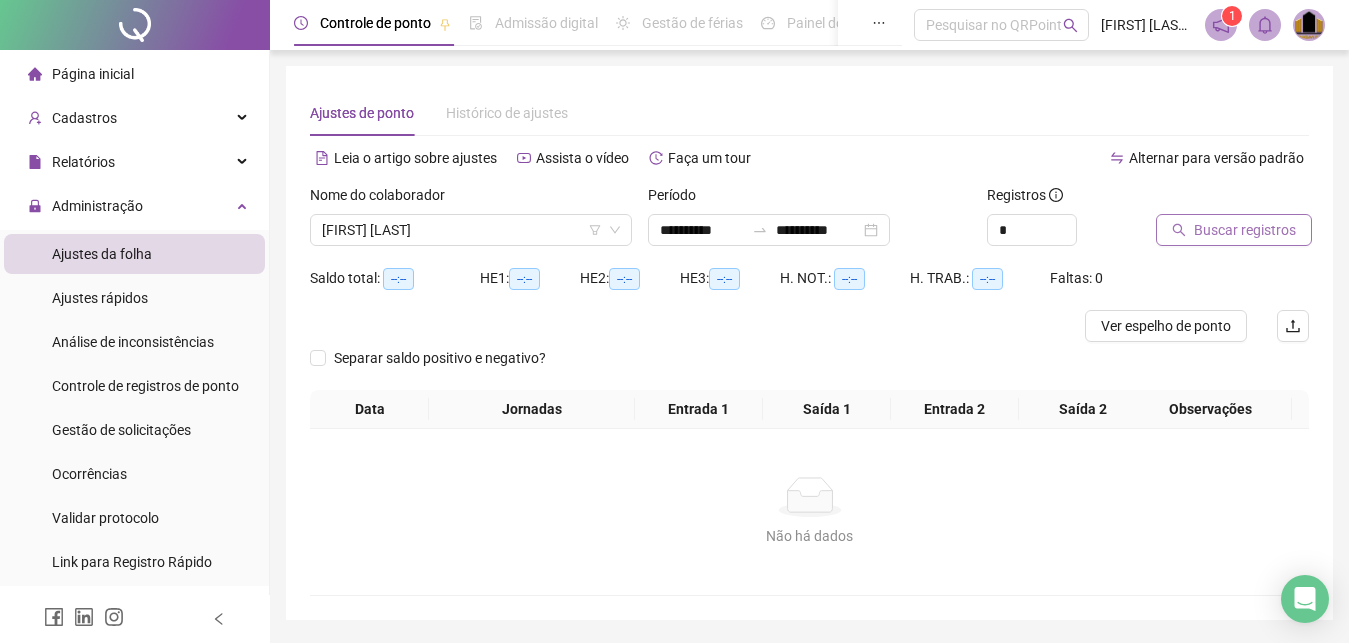 click on "Buscar registros" at bounding box center [1245, 230] 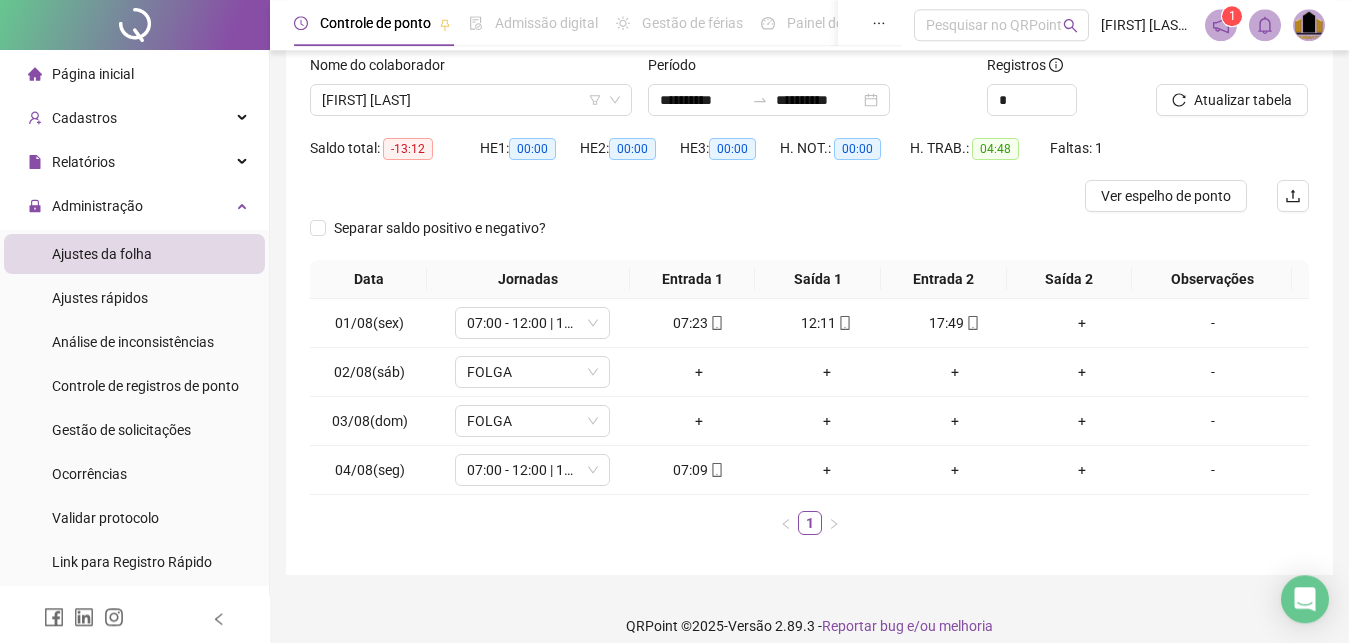 scroll, scrollTop: 148, scrollLeft: 0, axis: vertical 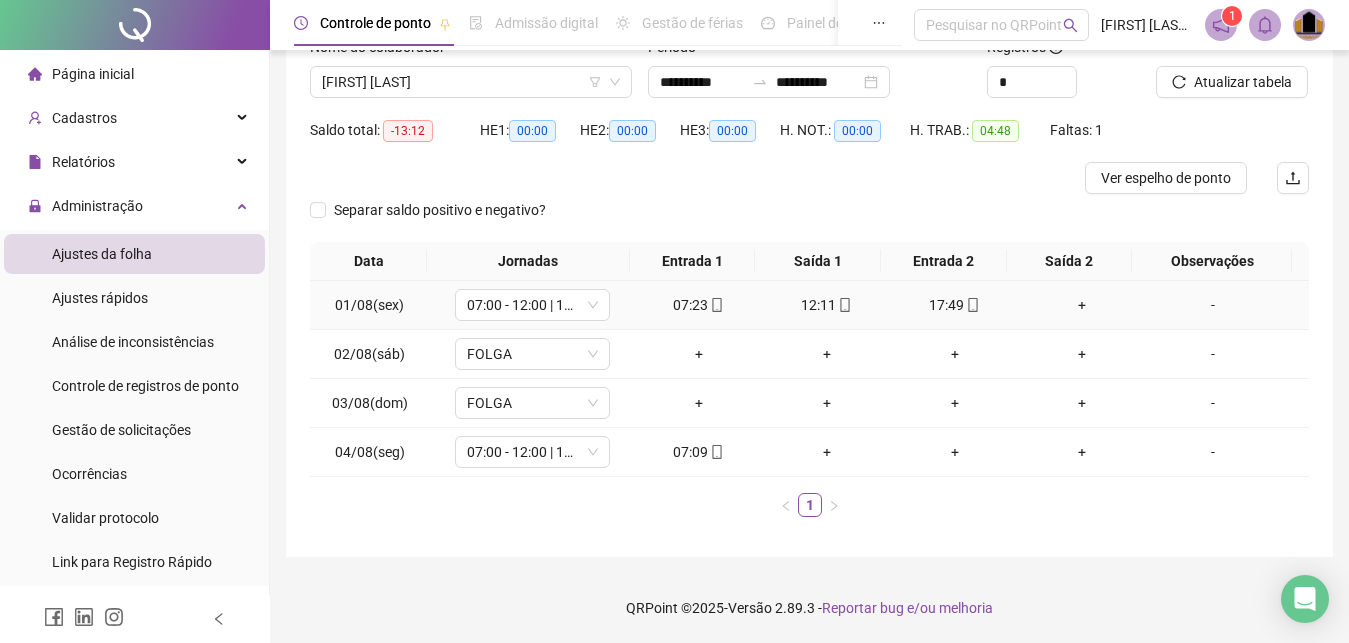 click on "+" at bounding box center (1083, 305) 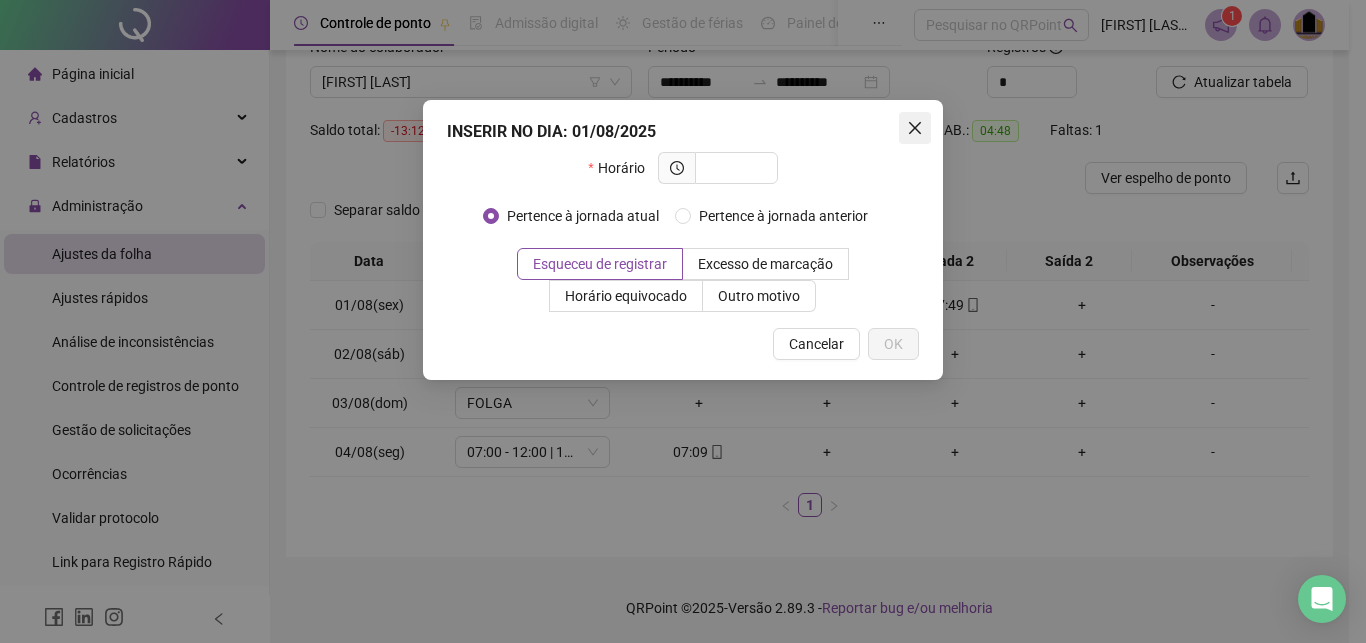 click 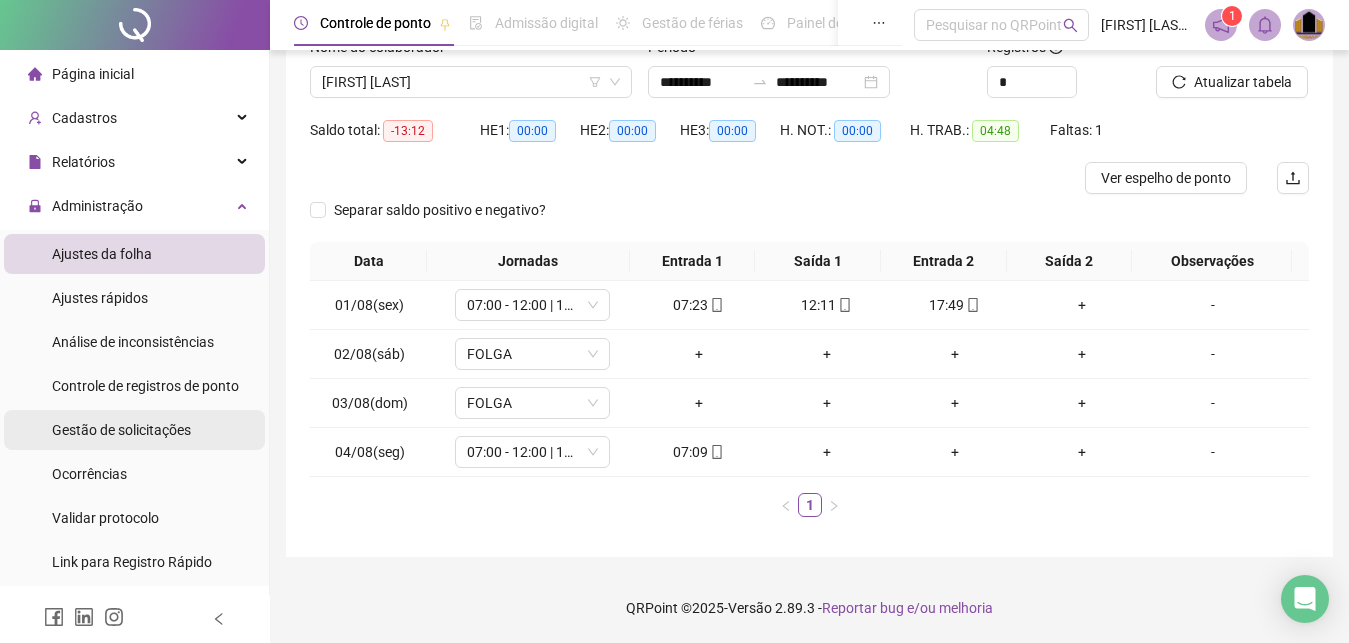 click on "Gestão de solicitações" at bounding box center [121, 430] 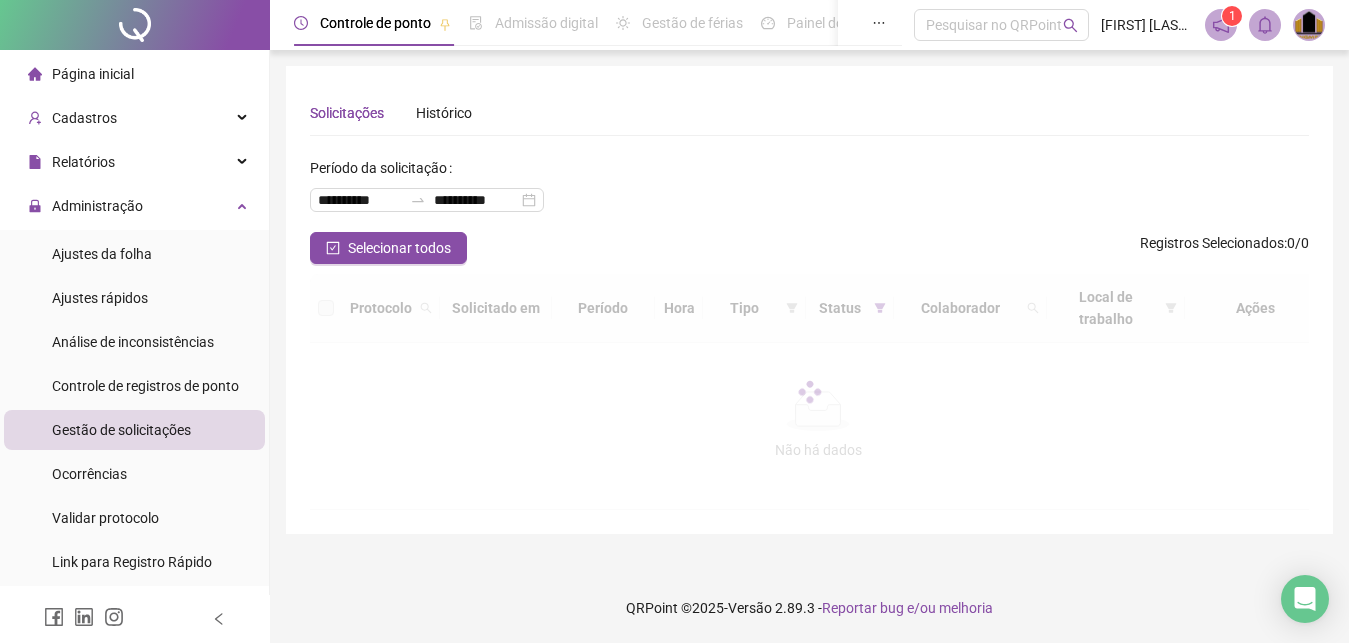 scroll, scrollTop: 0, scrollLeft: 0, axis: both 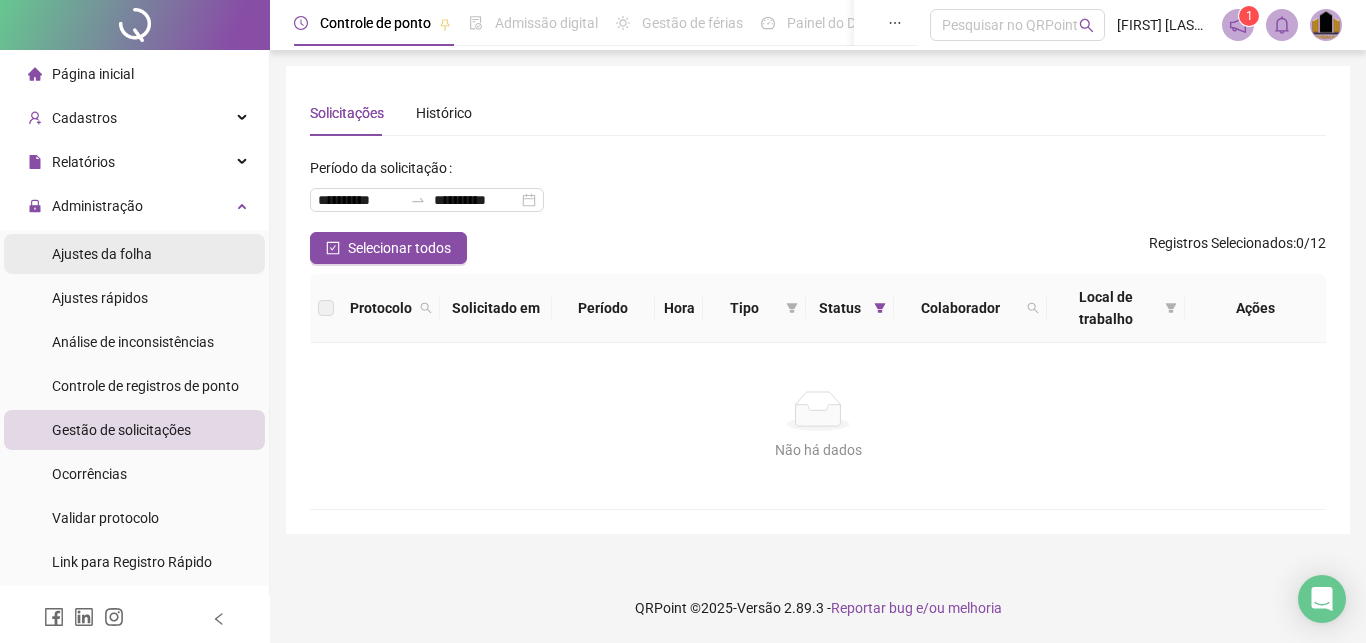 click on "Ajustes da folha" at bounding box center (102, 254) 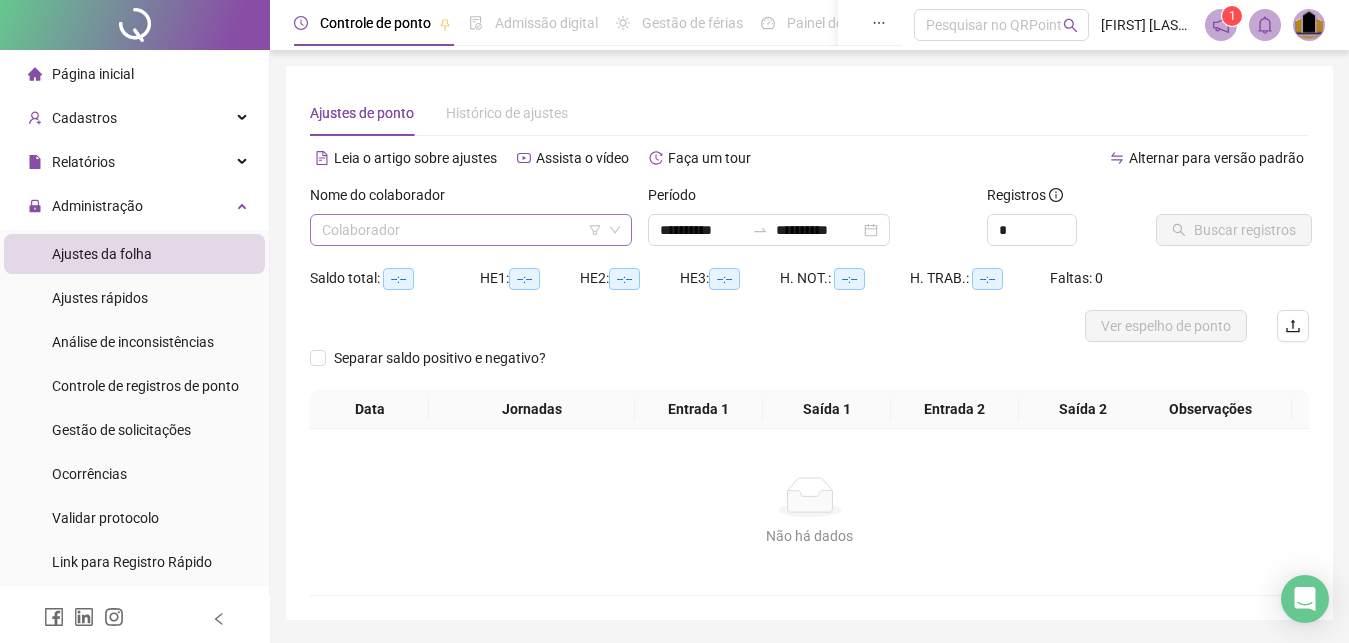 click at bounding box center [462, 230] 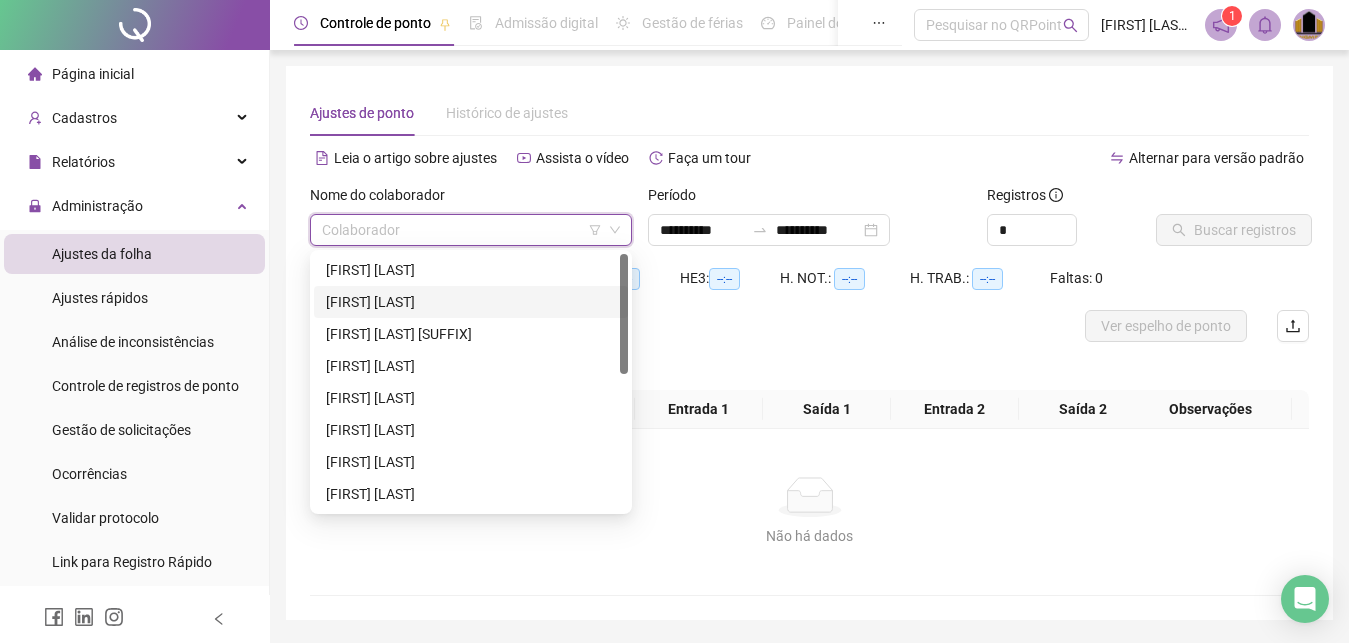 click on "[FIRST] [LAST]" at bounding box center [471, 302] 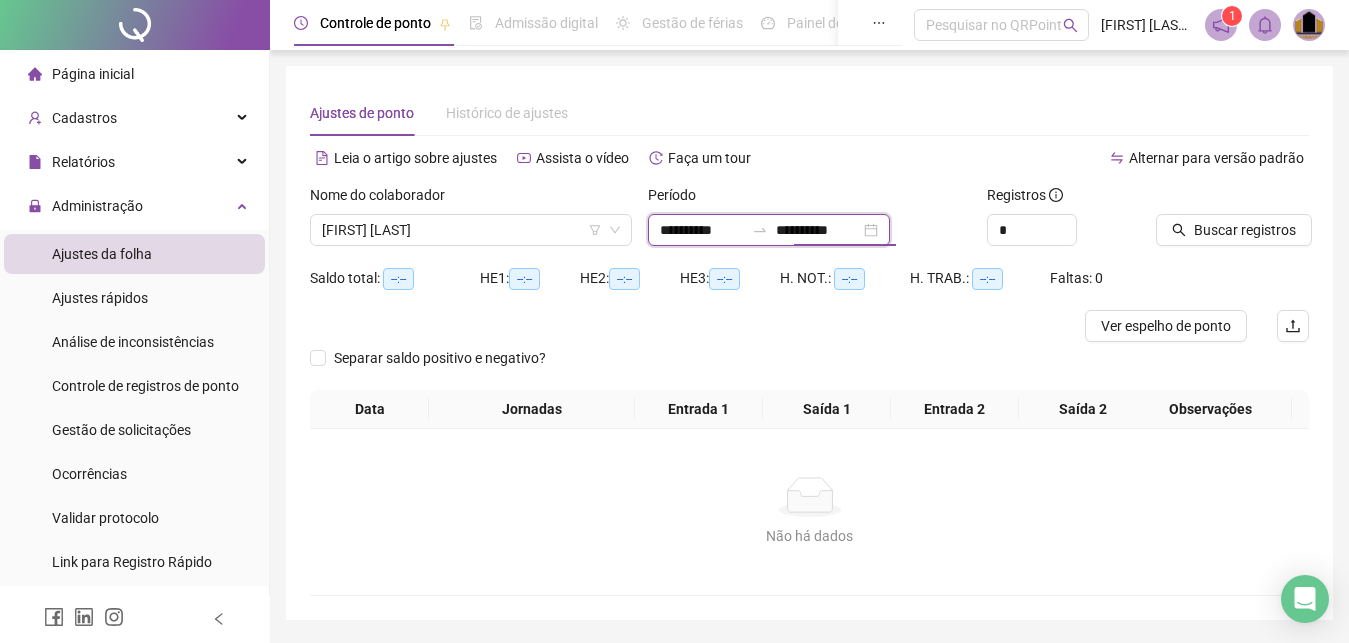 click on "**********" at bounding box center (818, 230) 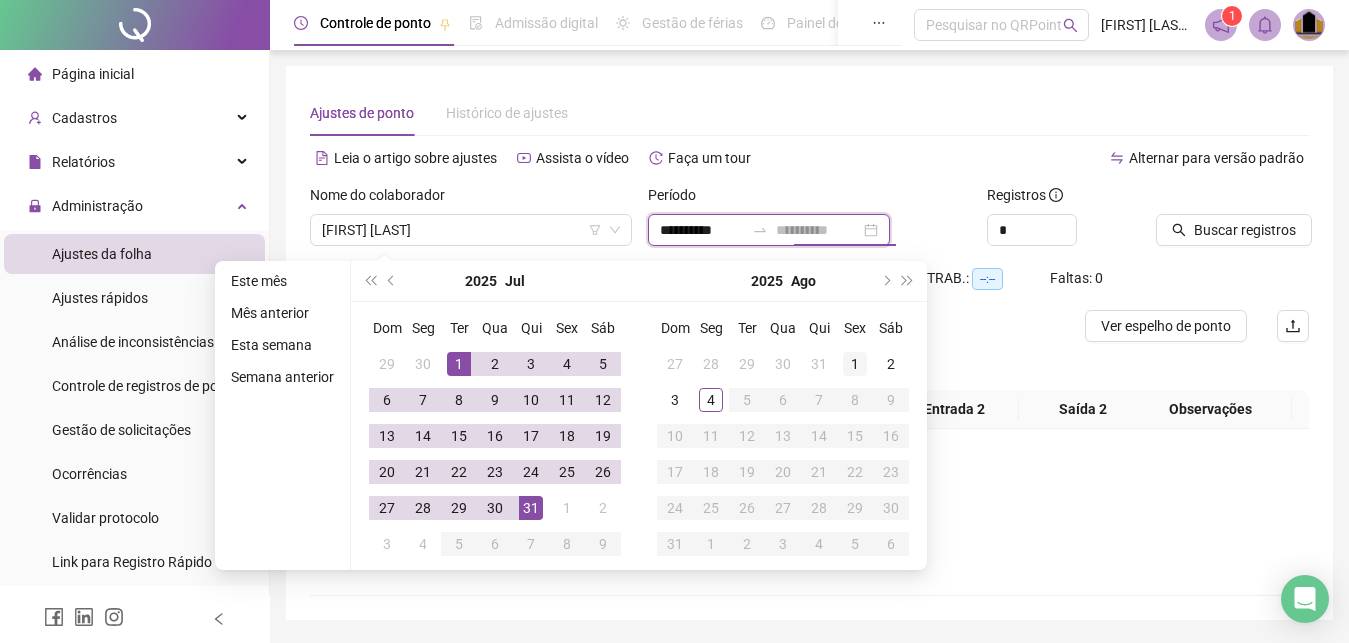 type on "**********" 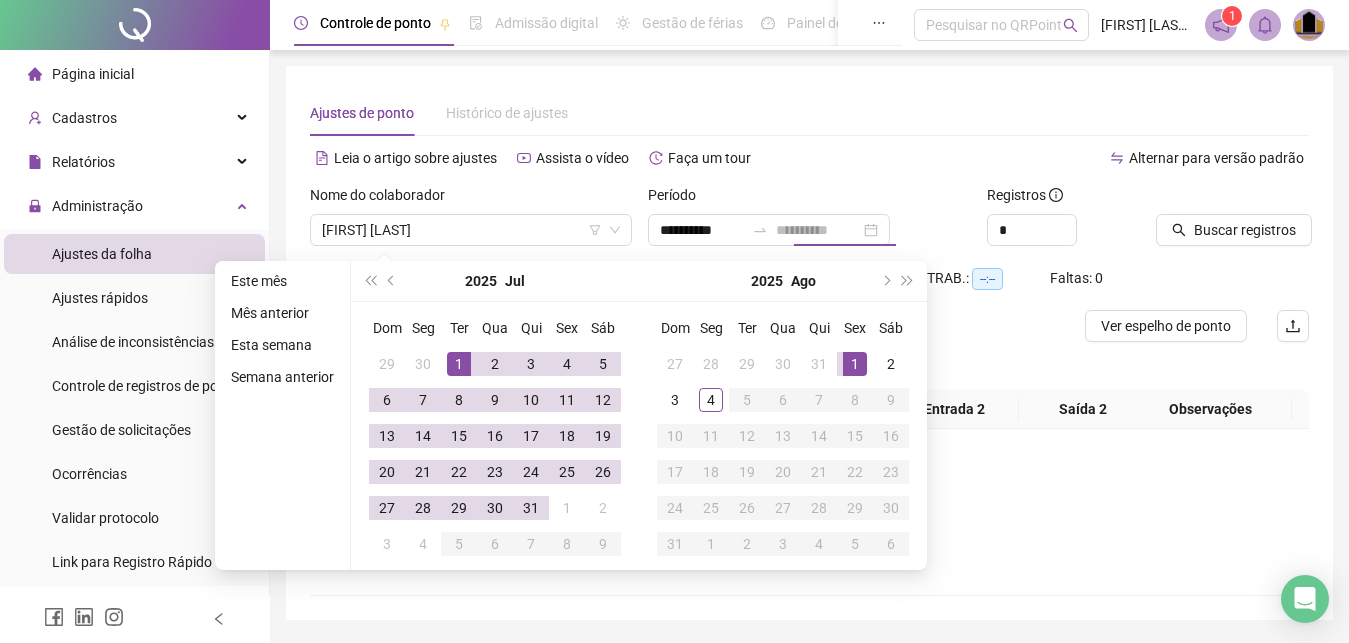 click on "1" at bounding box center (855, 364) 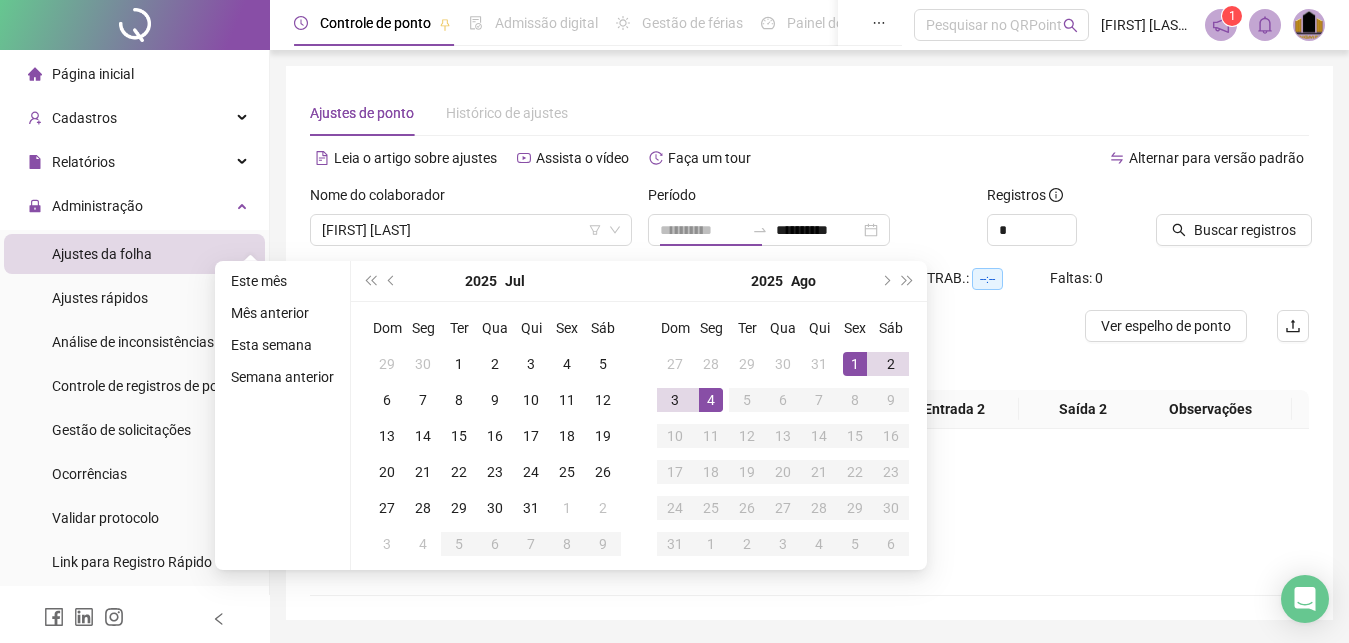 click on "4" at bounding box center (711, 400) 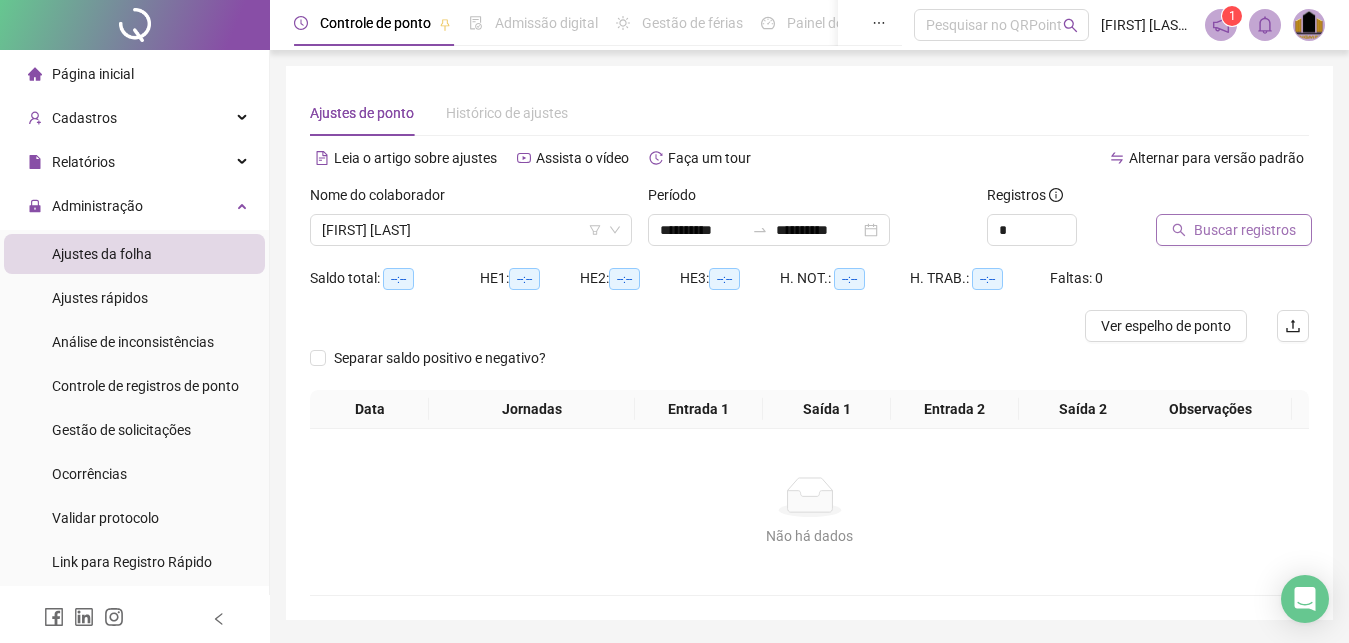 click on "Buscar registros" at bounding box center (1245, 230) 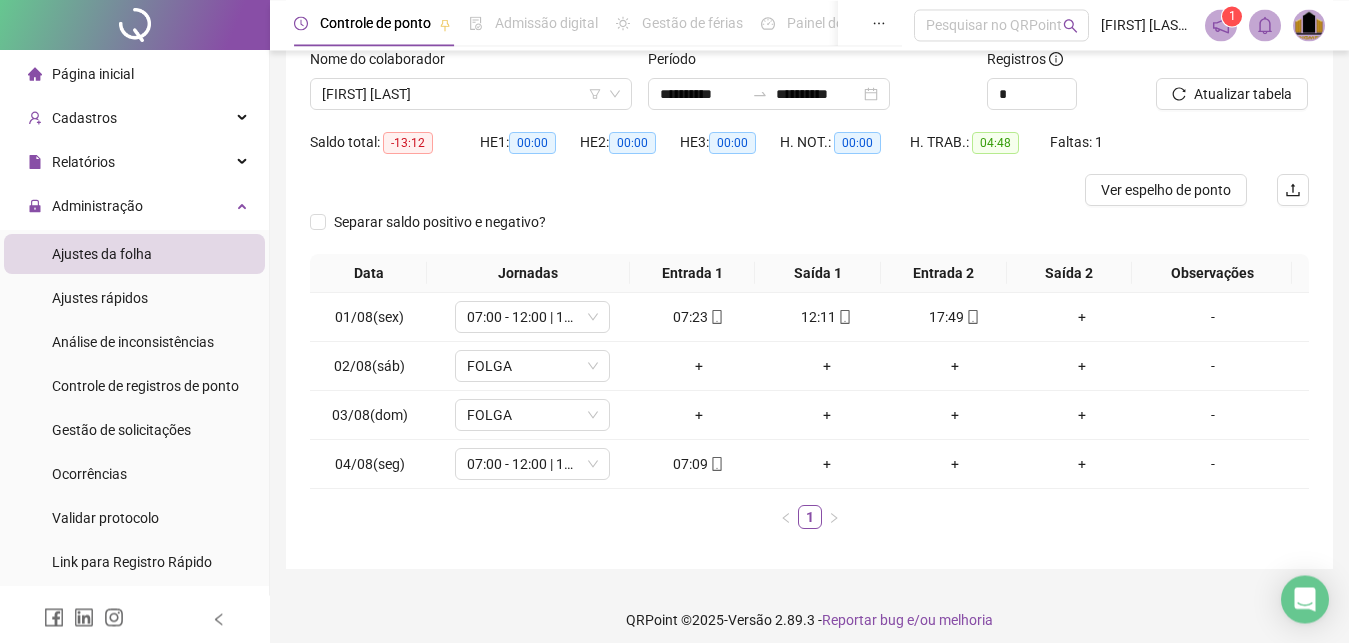 scroll, scrollTop: 148, scrollLeft: 0, axis: vertical 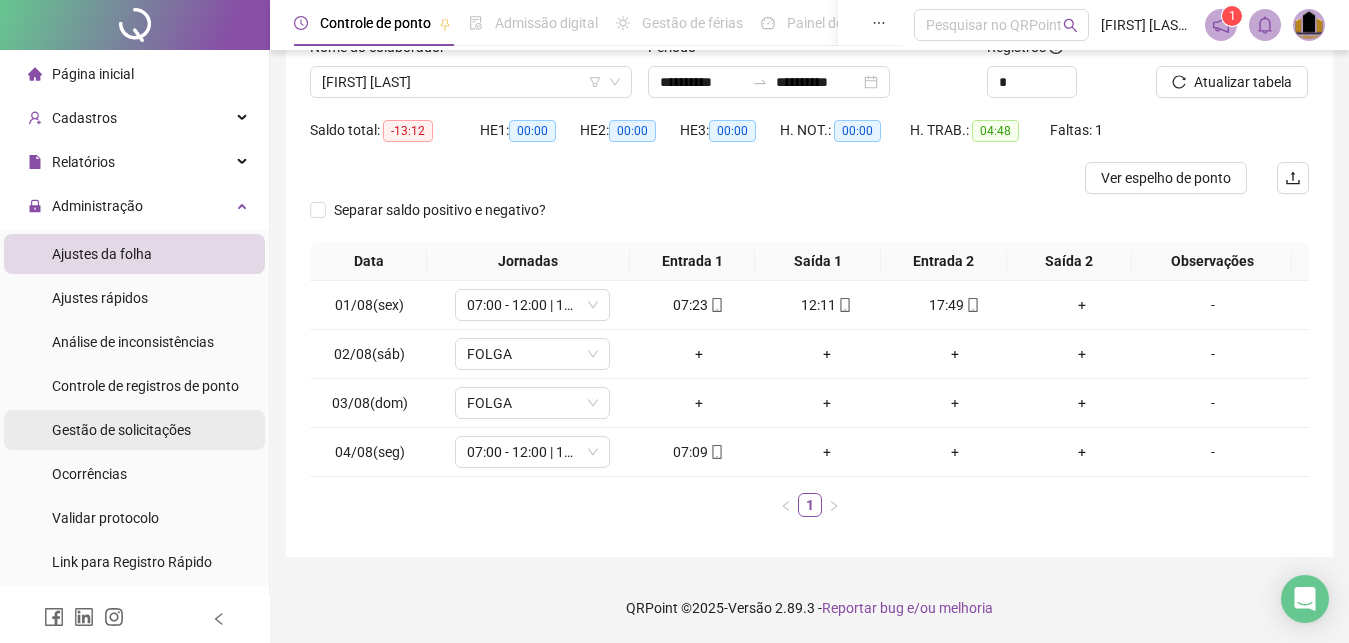 click on "Gestão de solicitações" at bounding box center (121, 430) 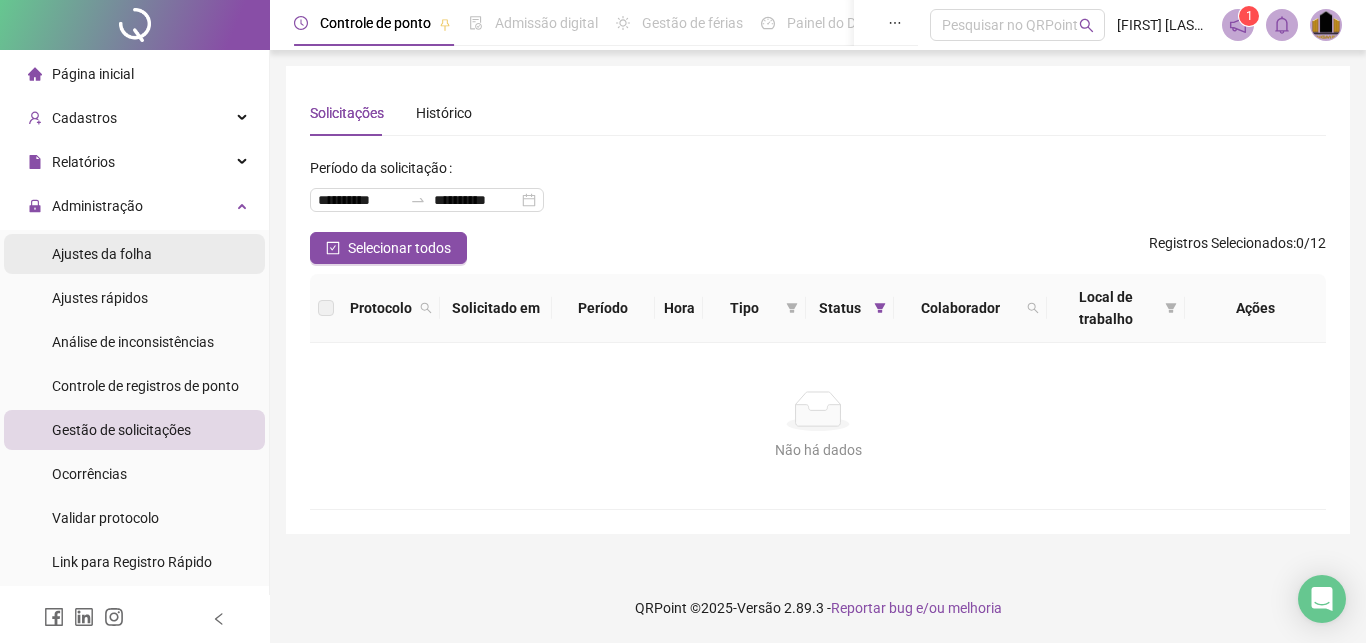 click on "Ajustes da folha" at bounding box center (102, 254) 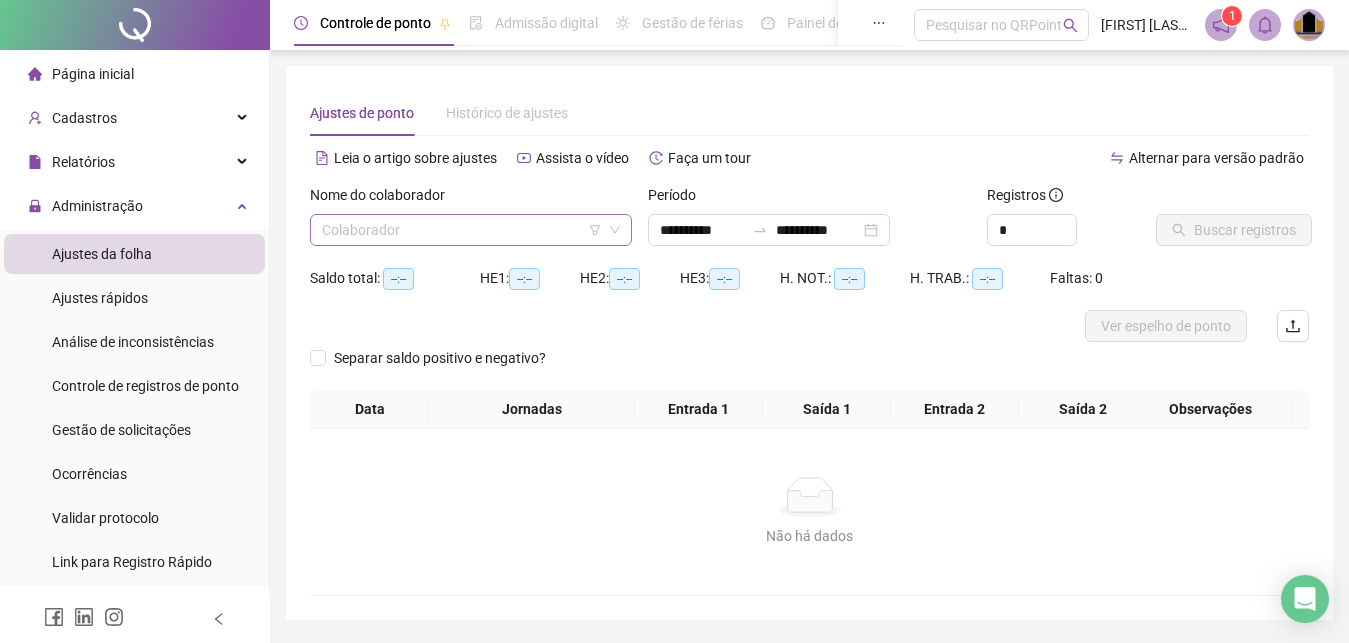 click at bounding box center (462, 230) 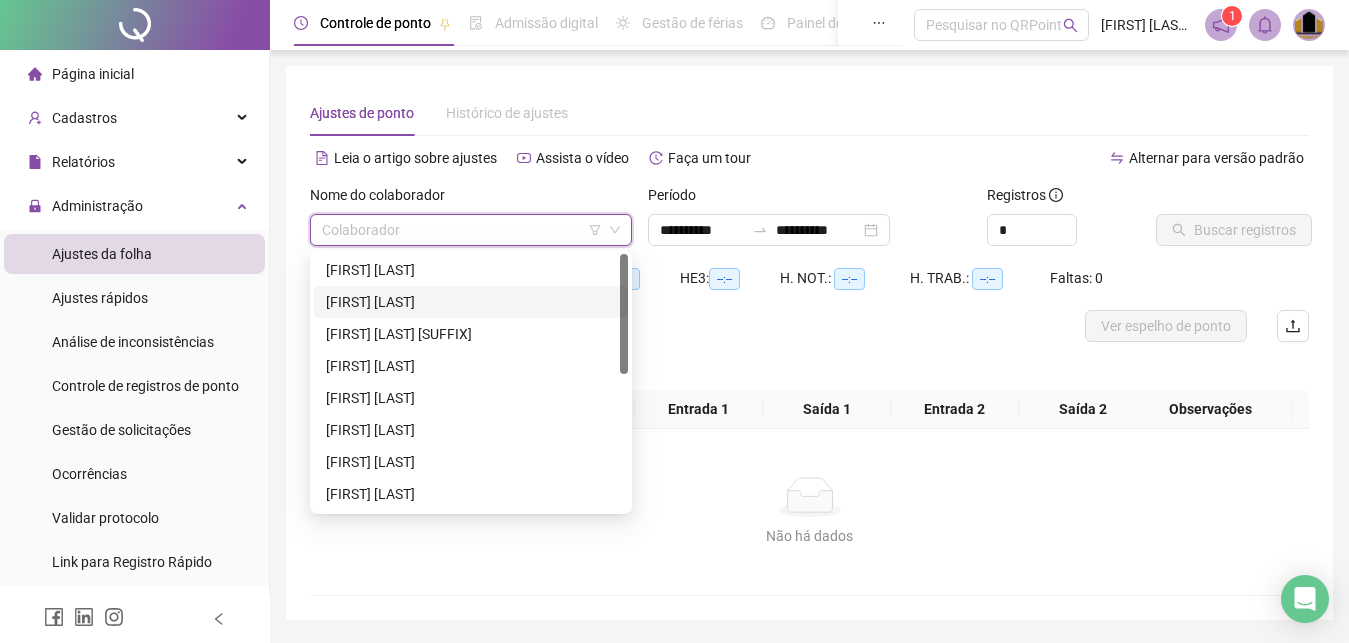 click on "[FIRST] [LAST]" at bounding box center (471, 302) 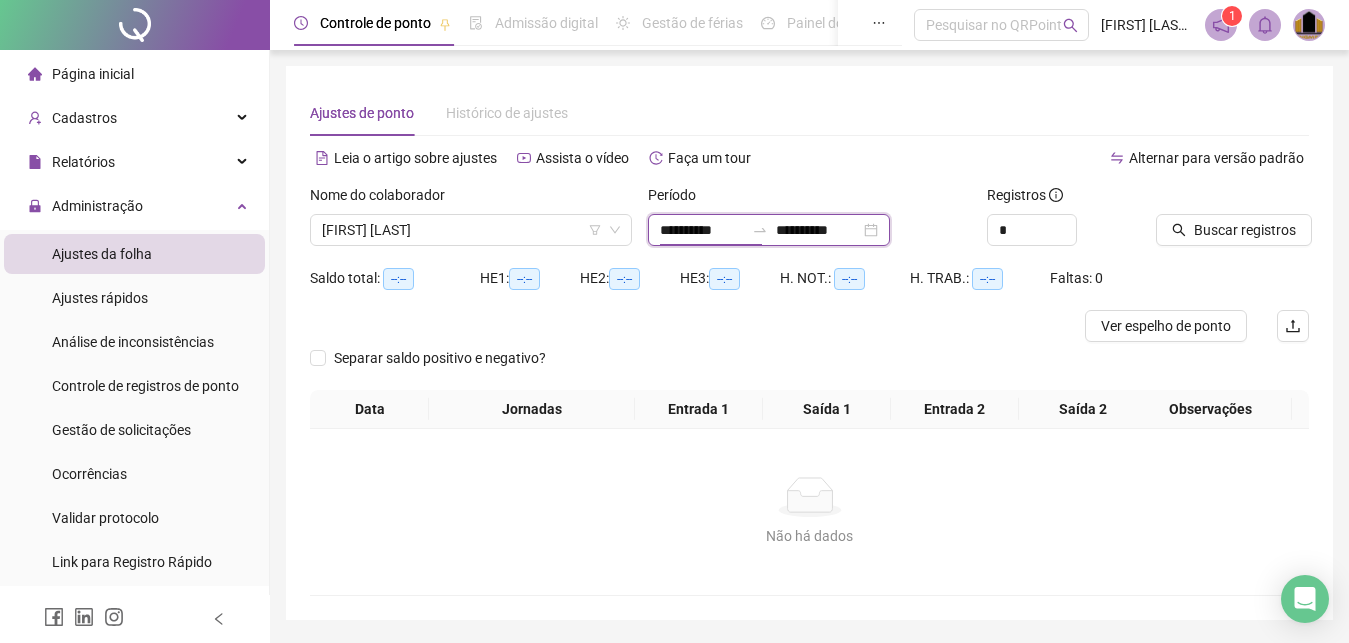 click on "**********" at bounding box center (702, 230) 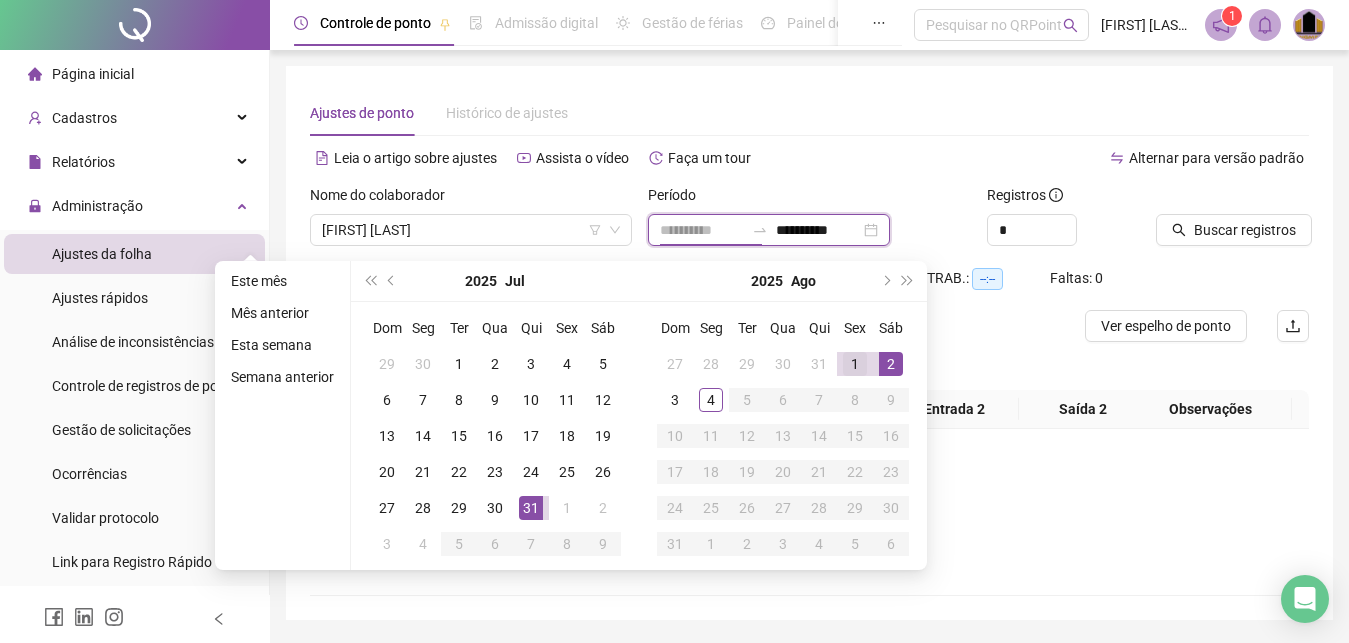 type on "**********" 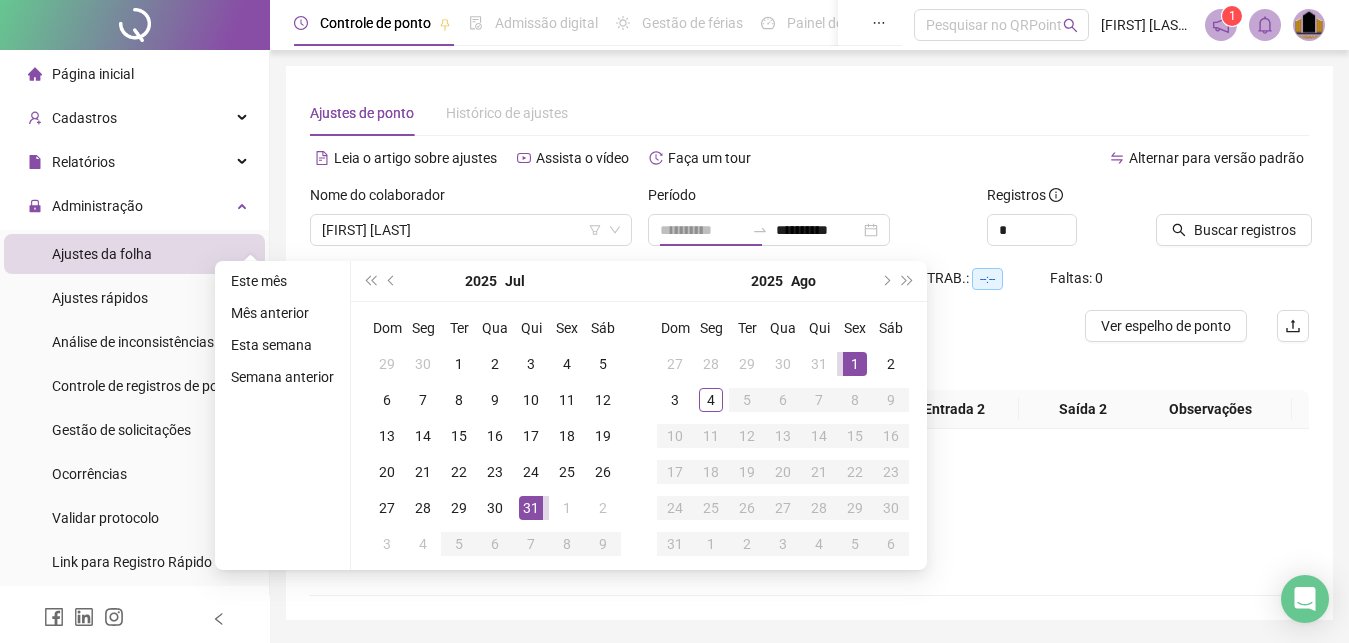 click on "1" at bounding box center [855, 364] 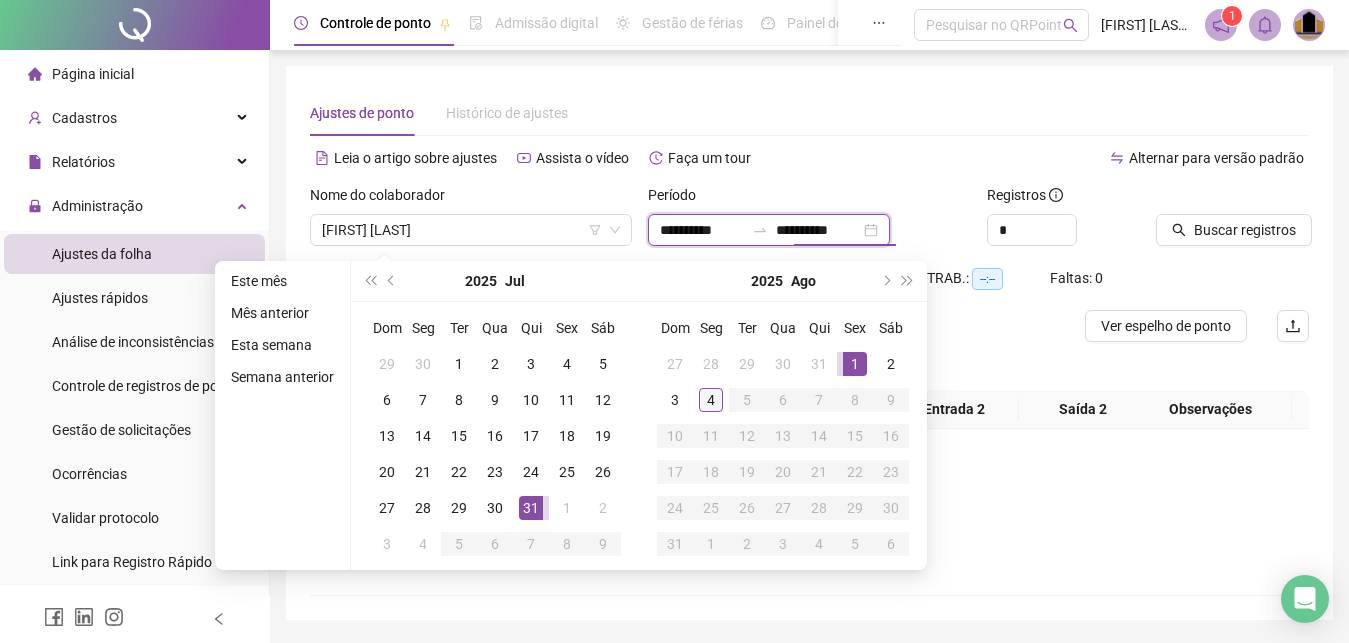 type on "**********" 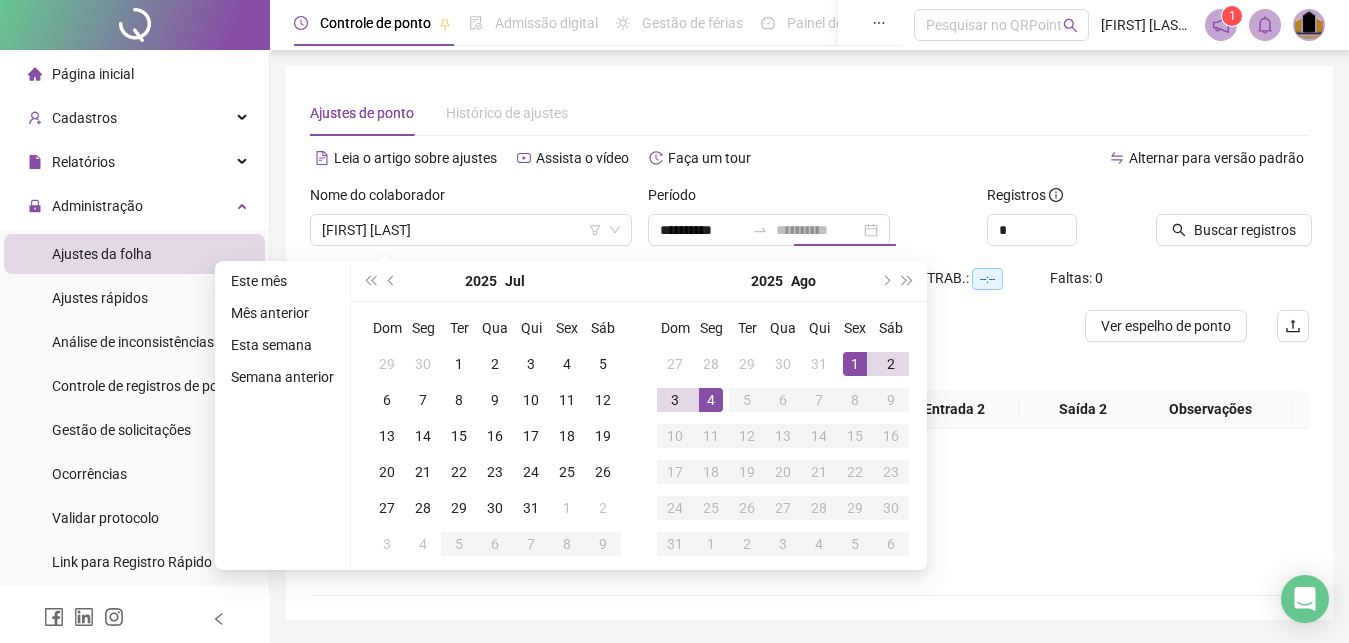 click on "4" at bounding box center (711, 400) 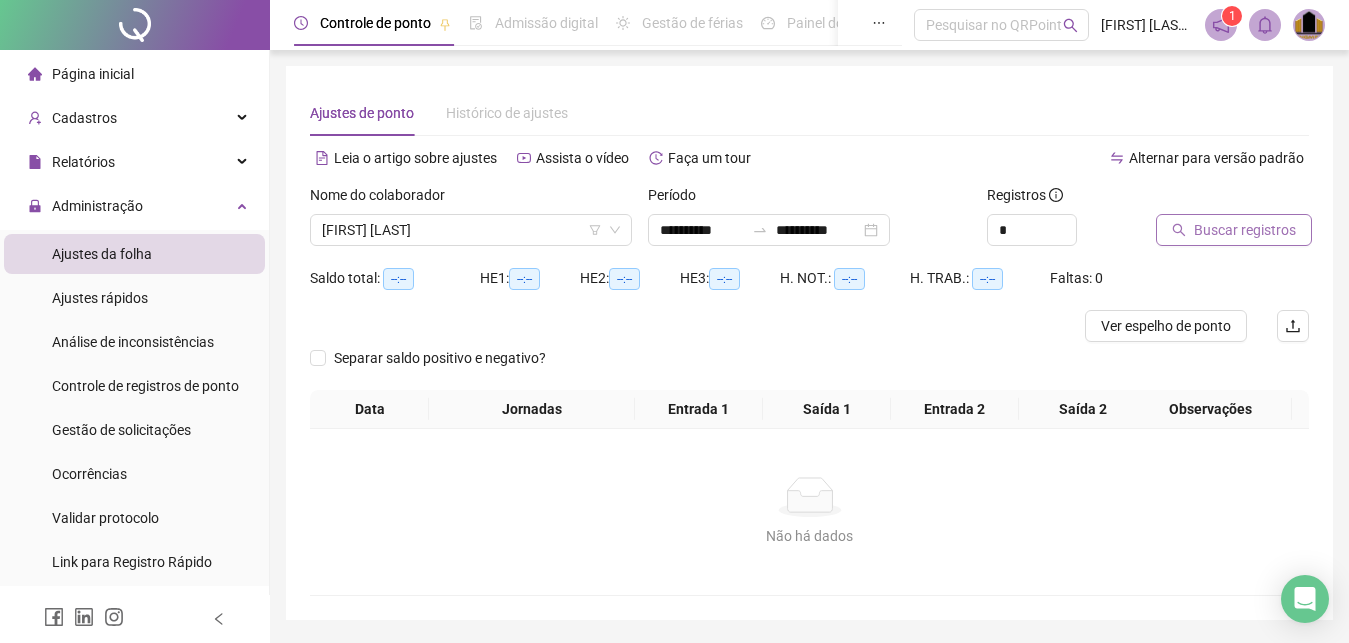 click on "Buscar registros" at bounding box center [1245, 230] 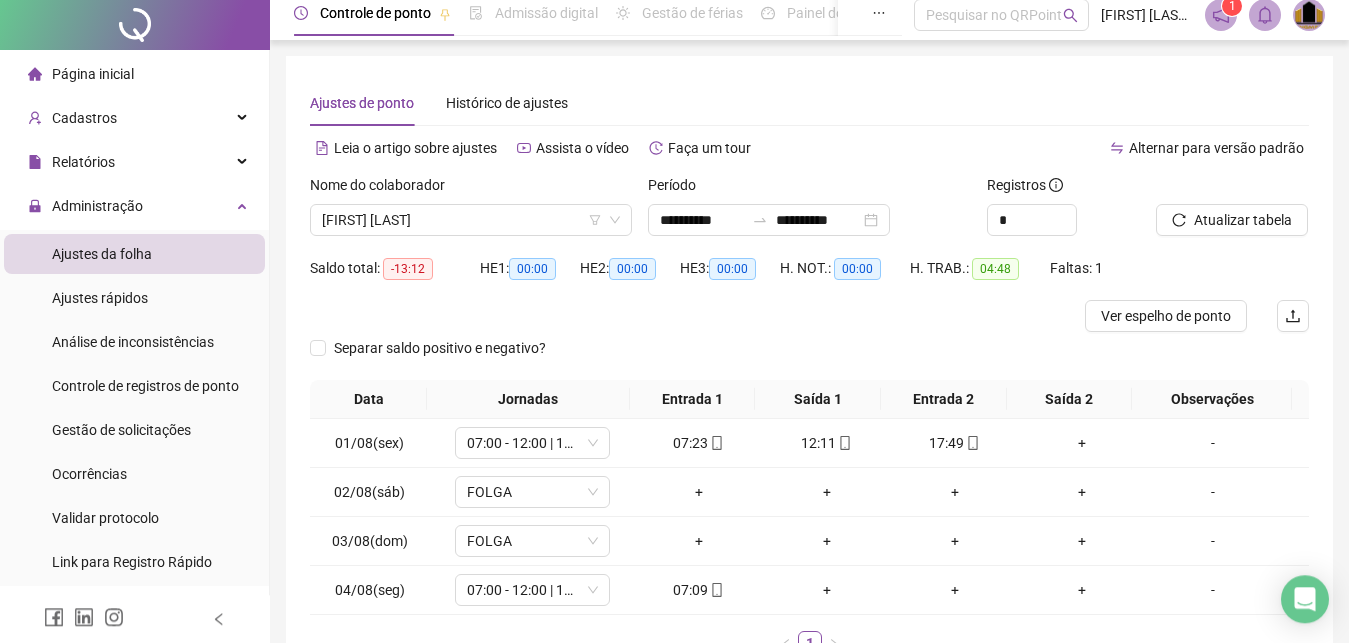 scroll, scrollTop: 0, scrollLeft: 0, axis: both 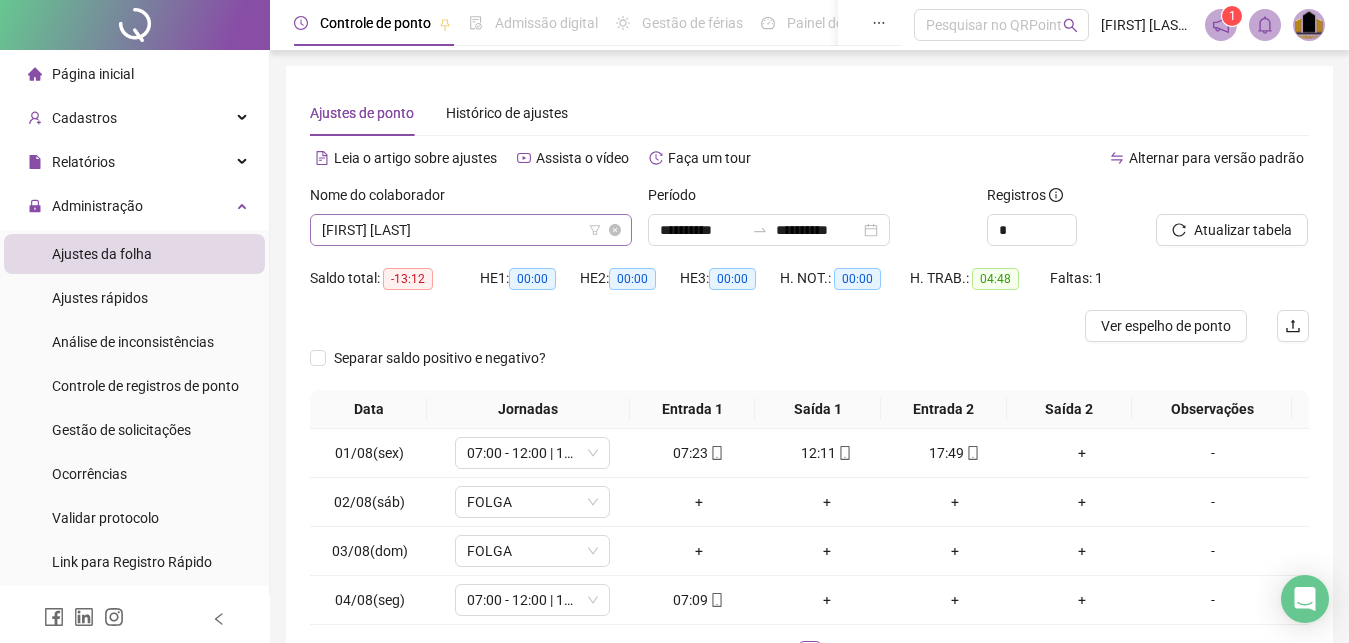 click on "[FIRST] [LAST]" at bounding box center (471, 230) 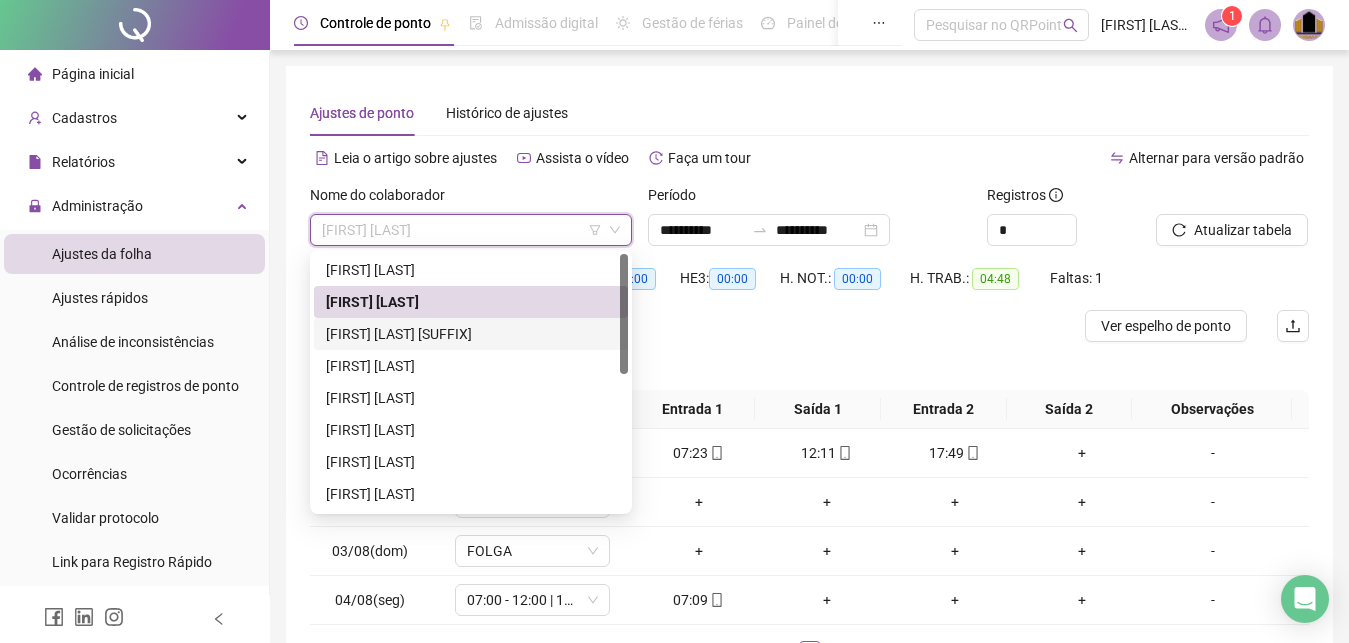 click on "[FIRST] [LAST]  [SUFFIX]" at bounding box center (471, 334) 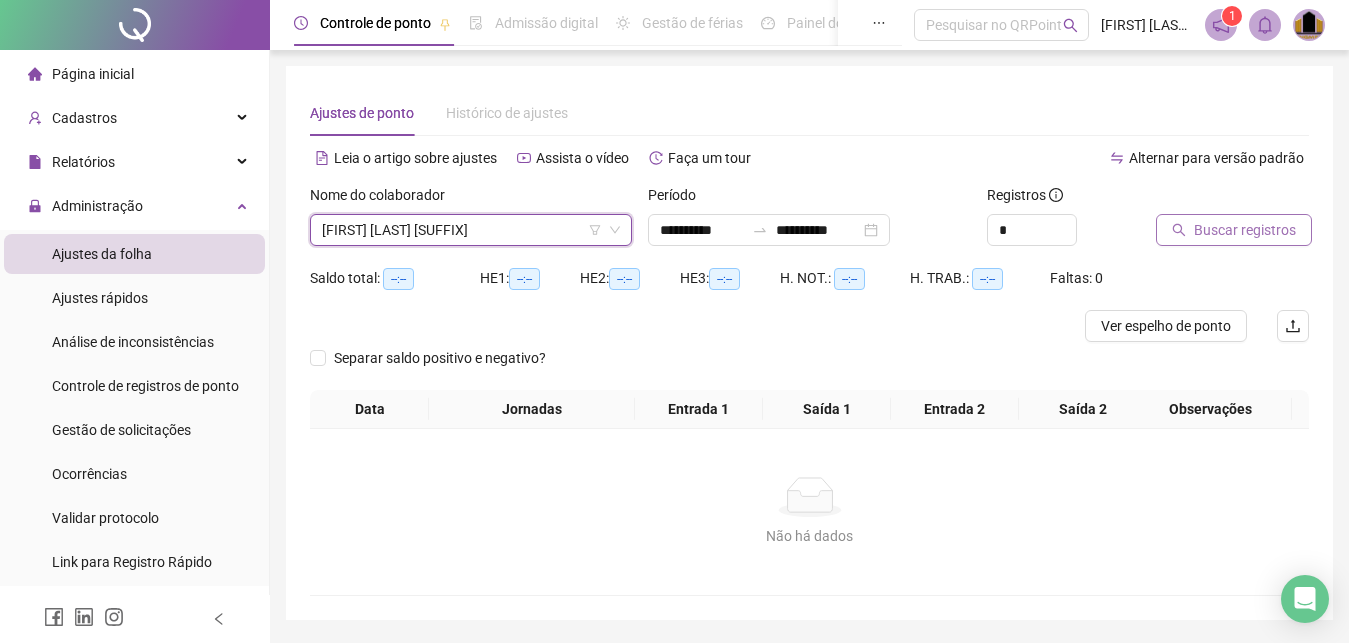 click on "Buscar registros" at bounding box center [1245, 230] 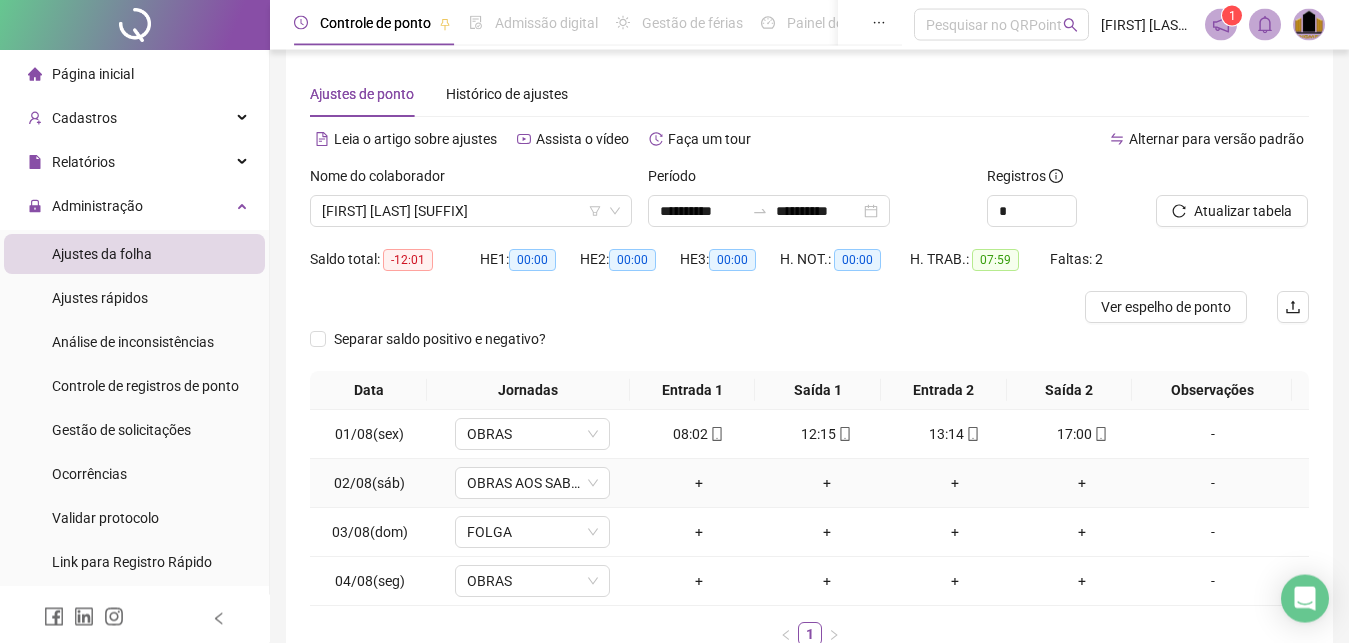 scroll, scrollTop: 0, scrollLeft: 0, axis: both 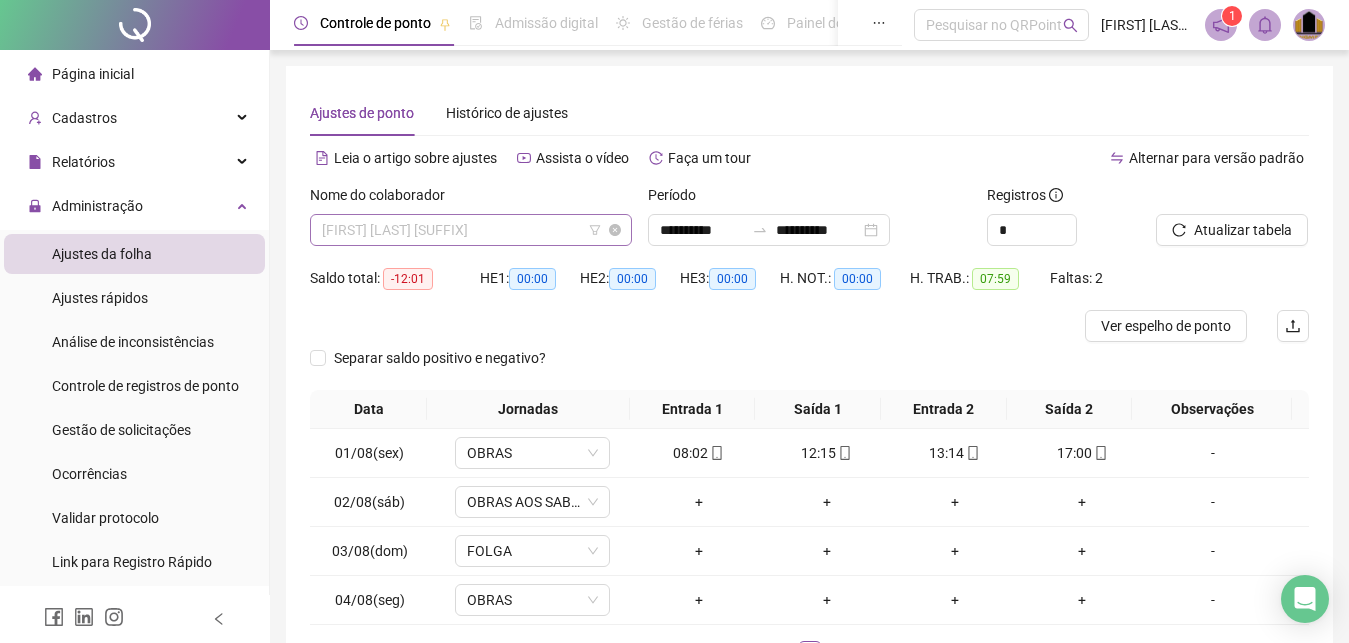 click on "[FIRST] [LAST]  [SUFFIX]" at bounding box center [471, 230] 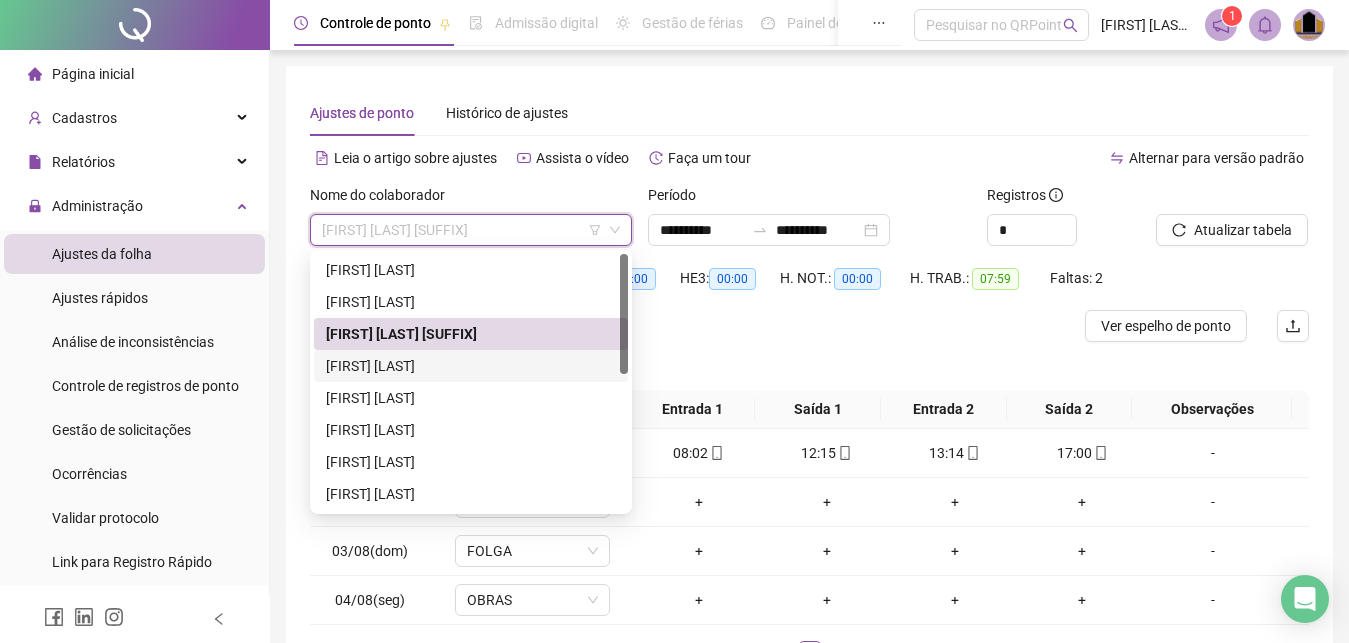 click on "[FIRST] [LAST]" at bounding box center [471, 366] 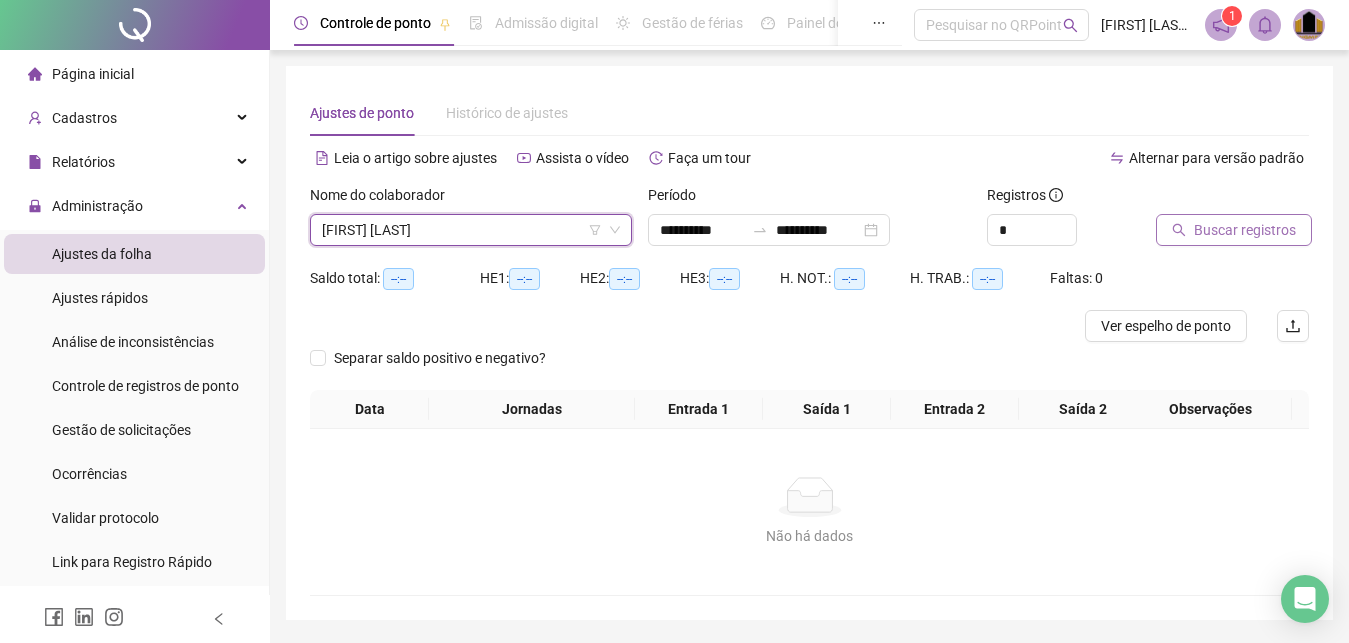 click on "Buscar registros" at bounding box center (1245, 230) 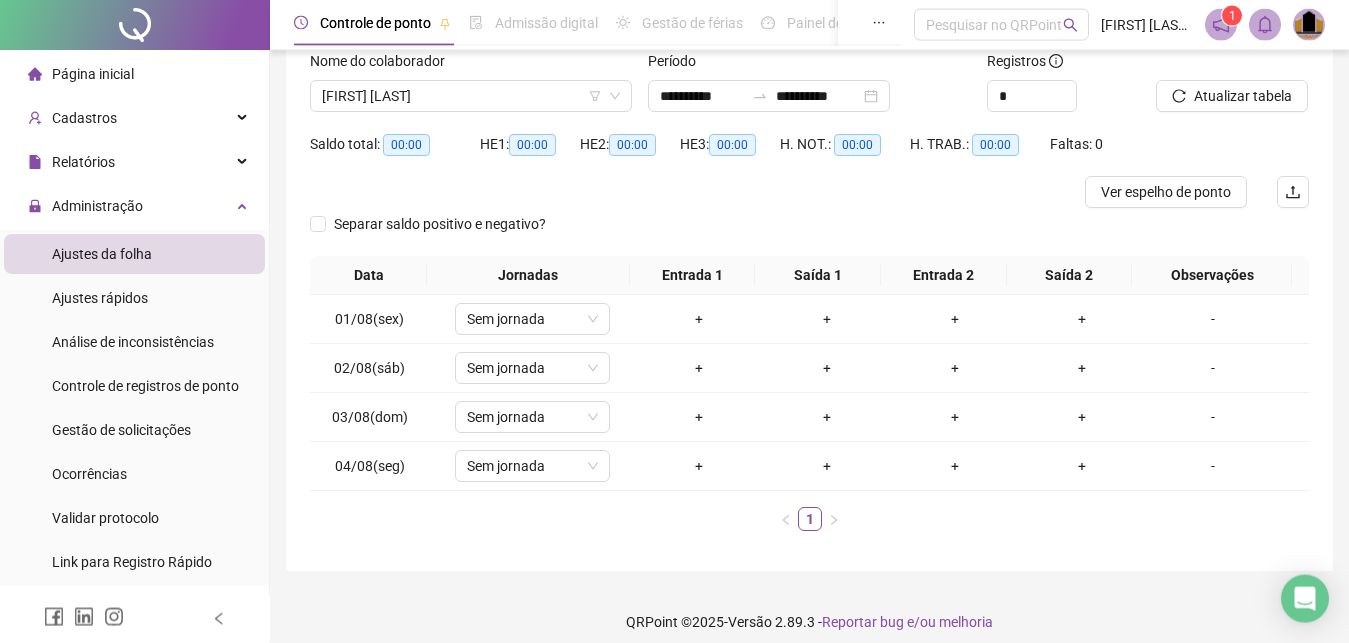 scroll, scrollTop: 148, scrollLeft: 0, axis: vertical 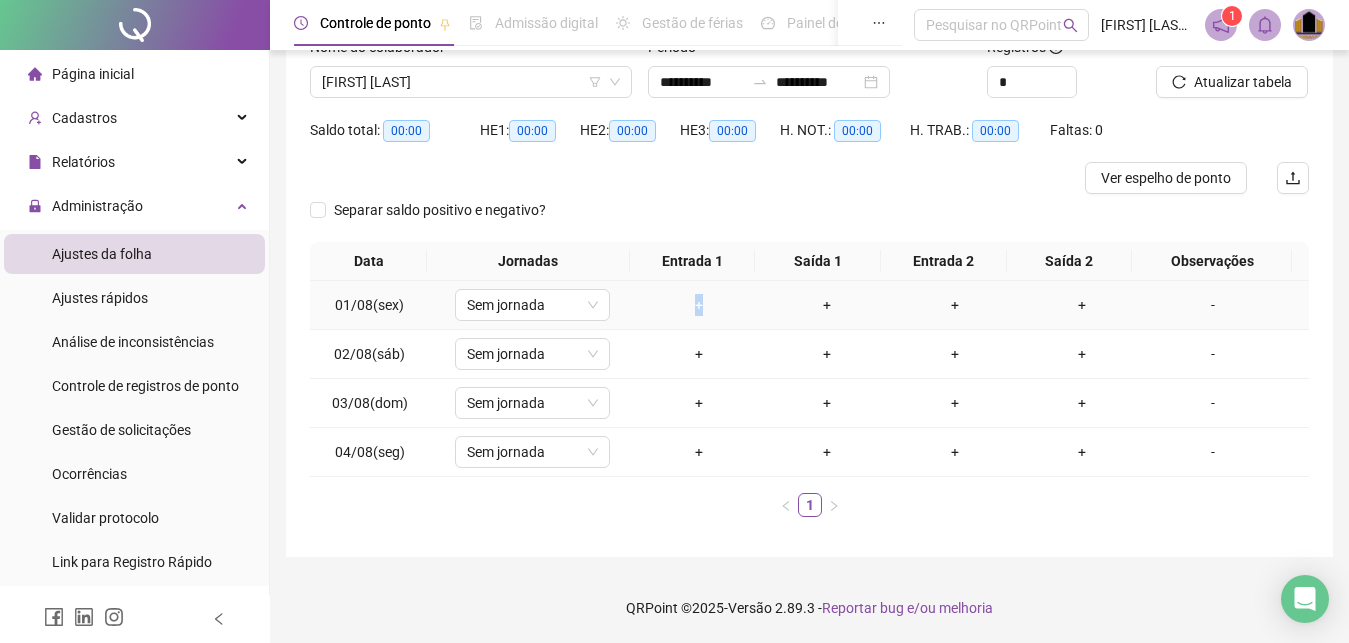 click on "+" at bounding box center [699, 305] 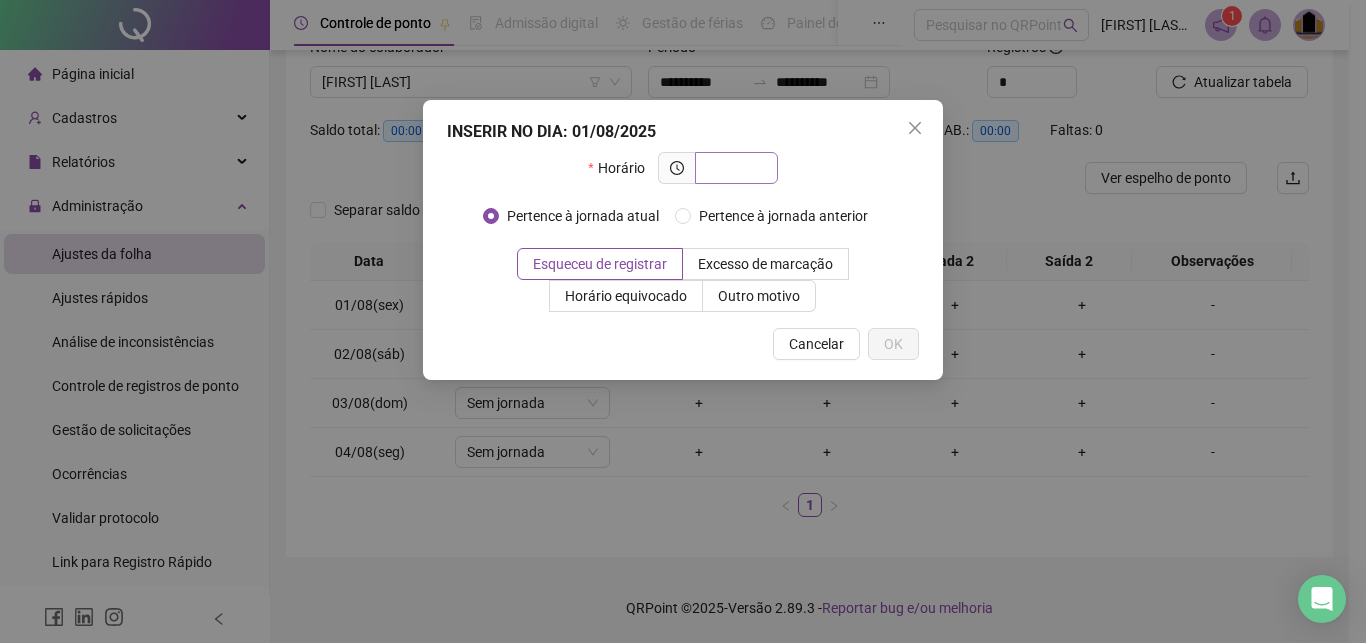 click at bounding box center [734, 168] 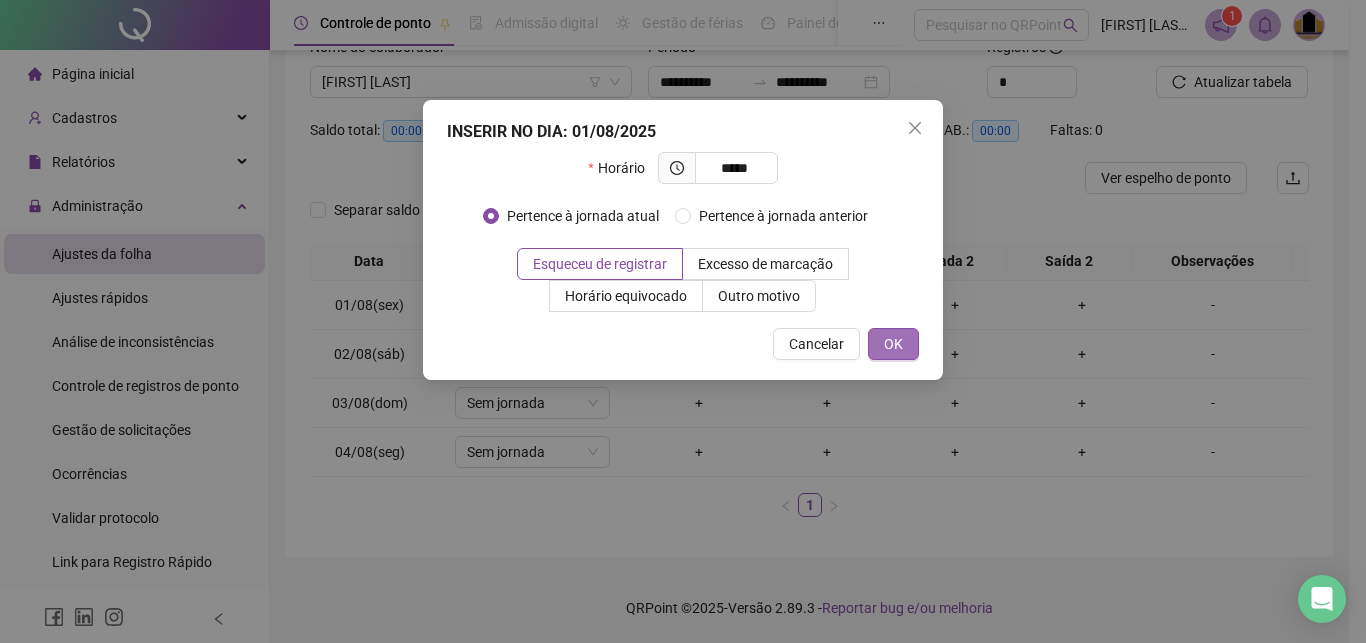 type on "*****" 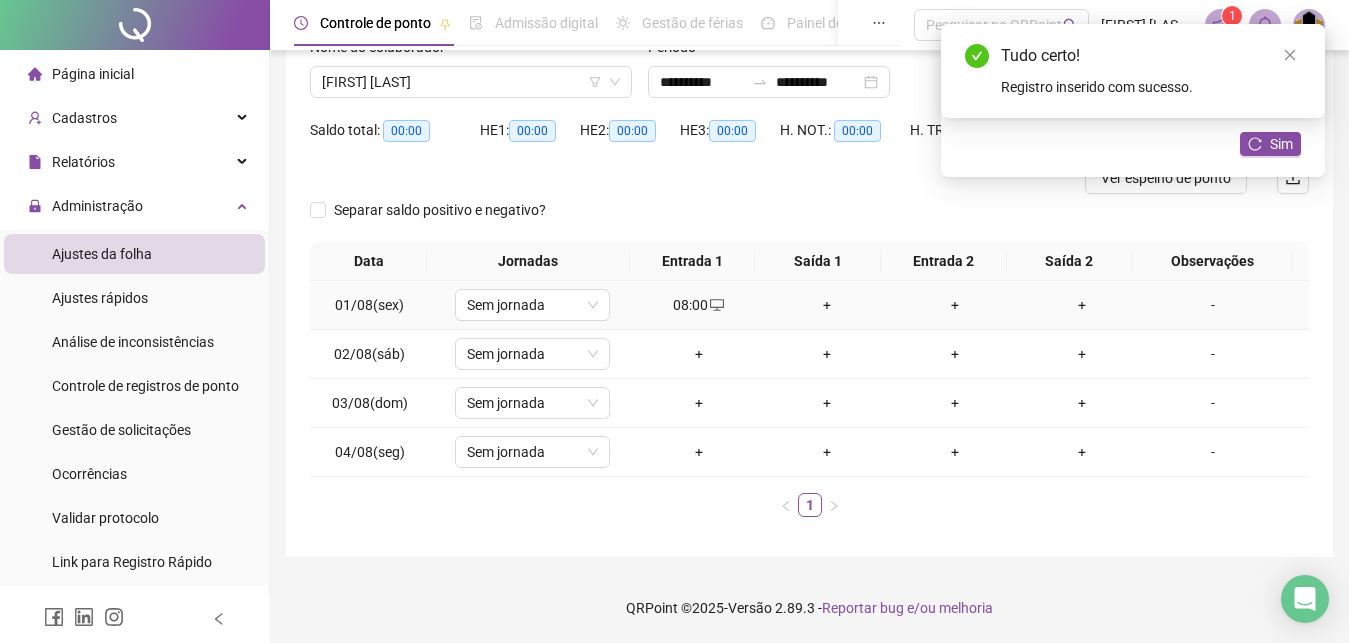 click on "+" at bounding box center [827, 305] 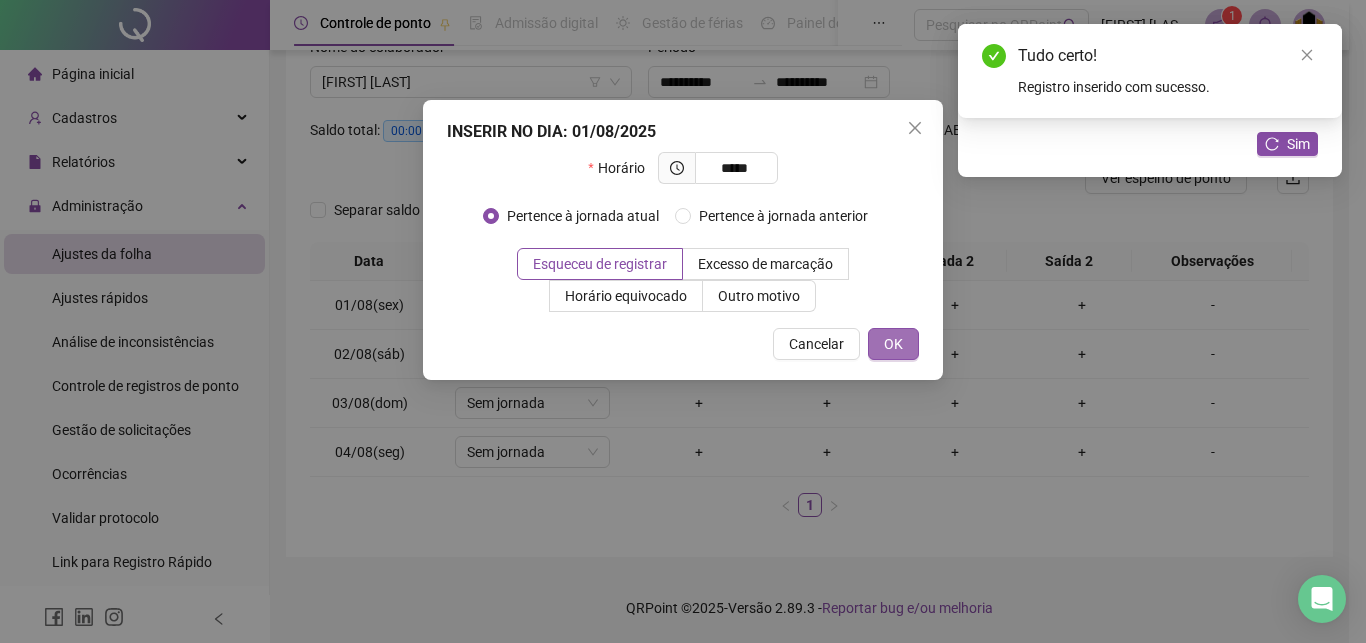 type on "*****" 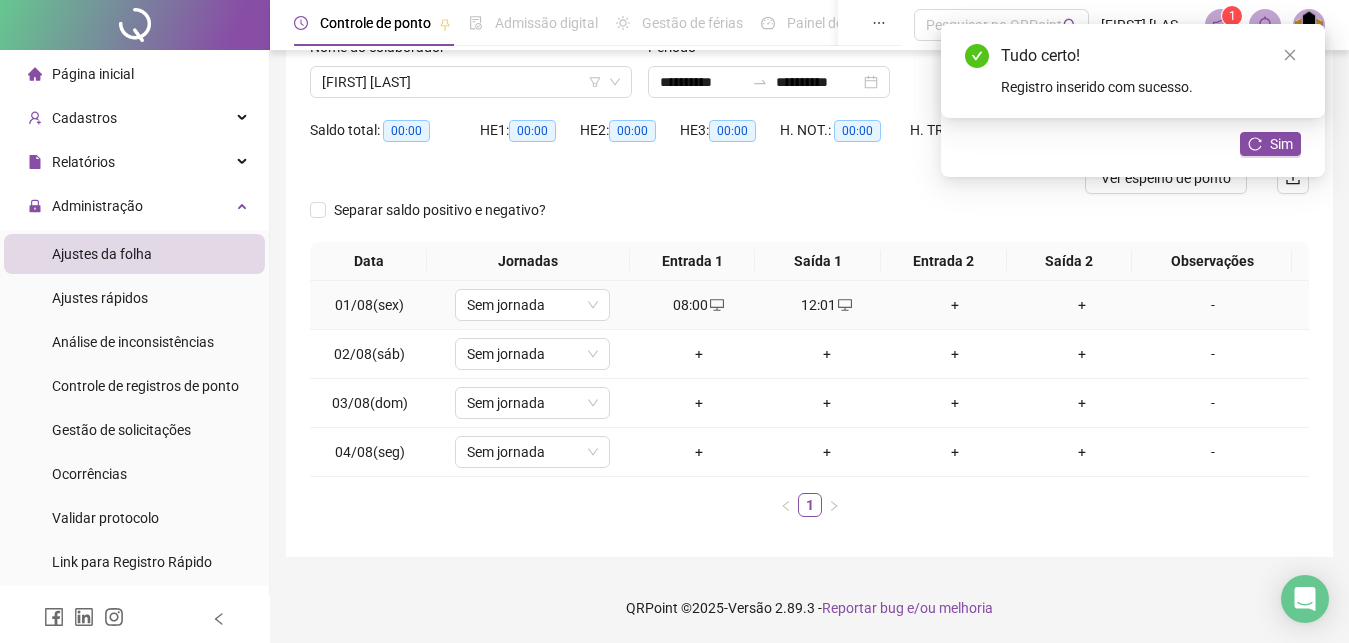 drag, startPoint x: 945, startPoint y: 302, endPoint x: 943, endPoint y: 314, distance: 12.165525 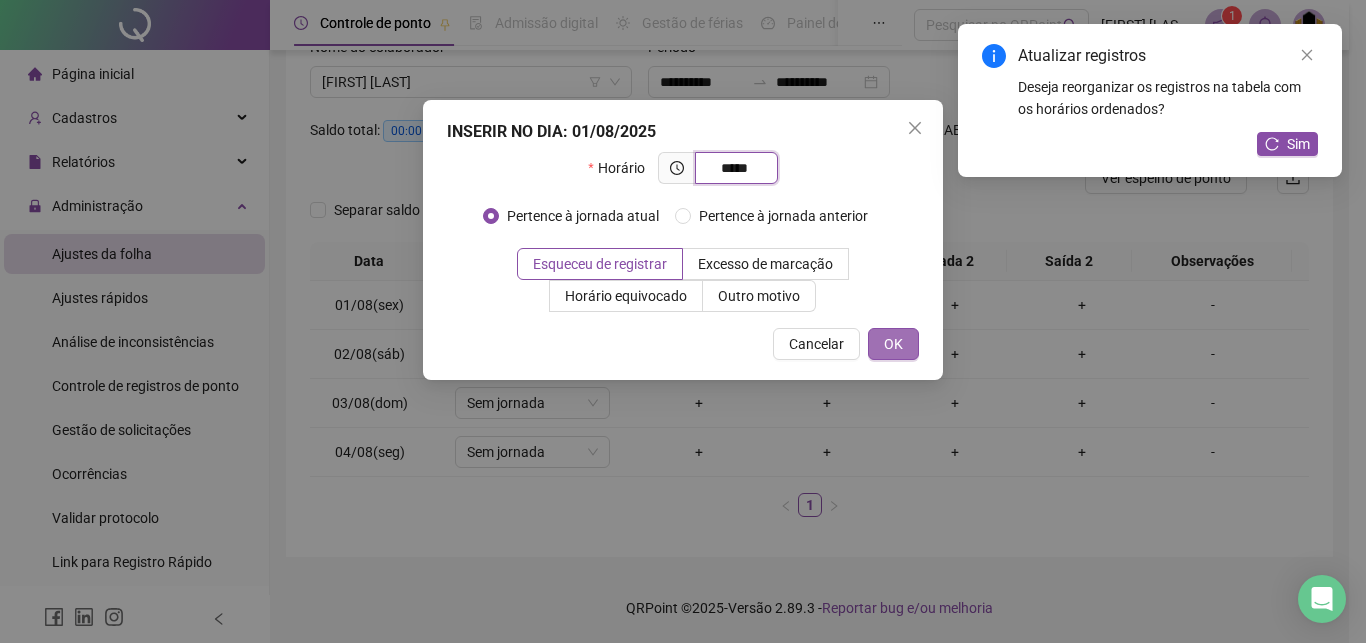 type on "*****" 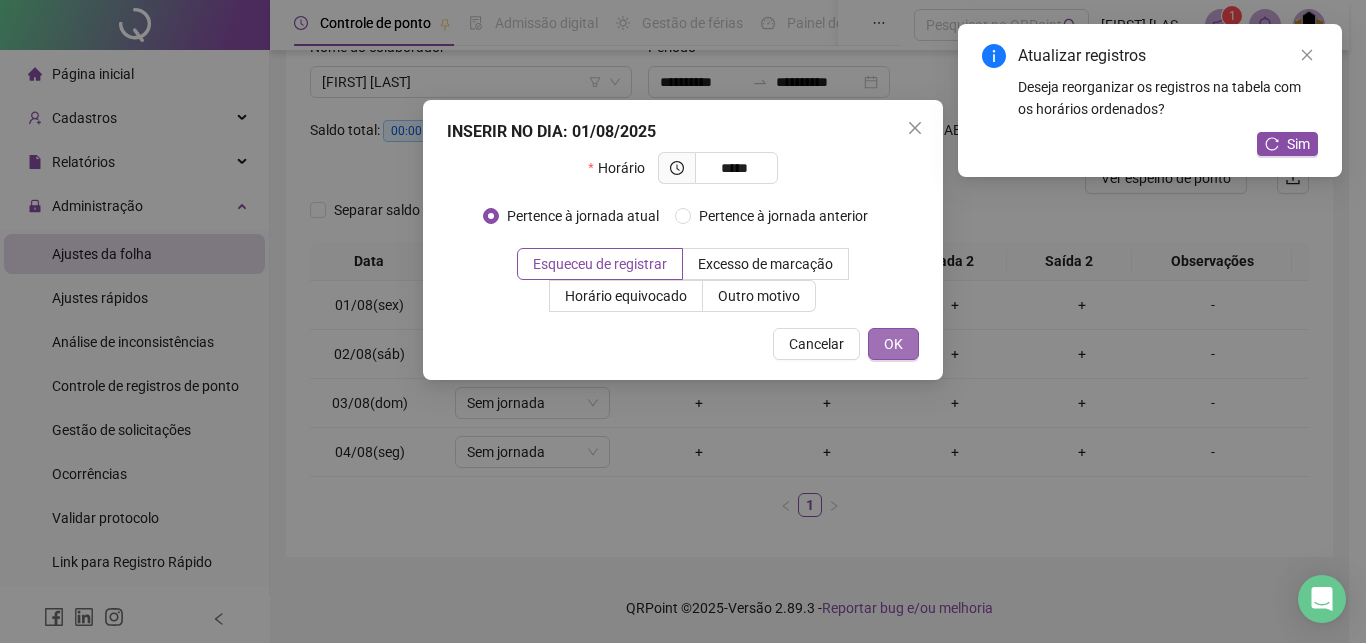 click on "OK" at bounding box center (893, 344) 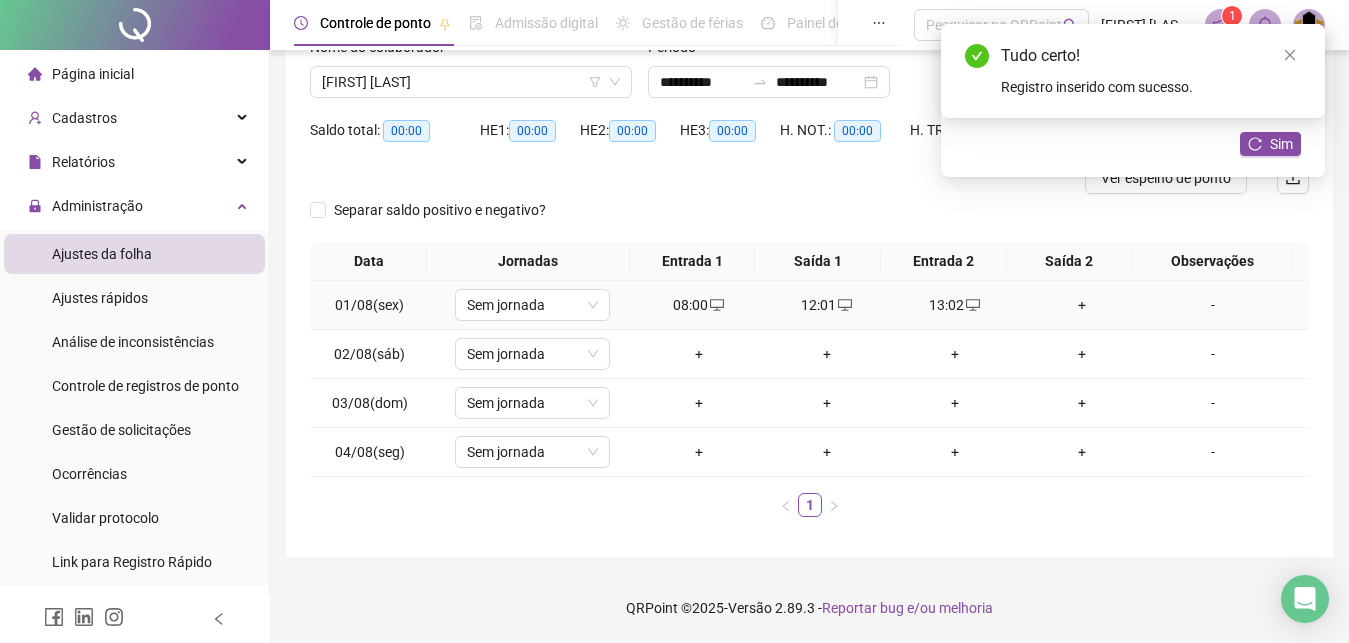 click on "+" at bounding box center (1083, 305) 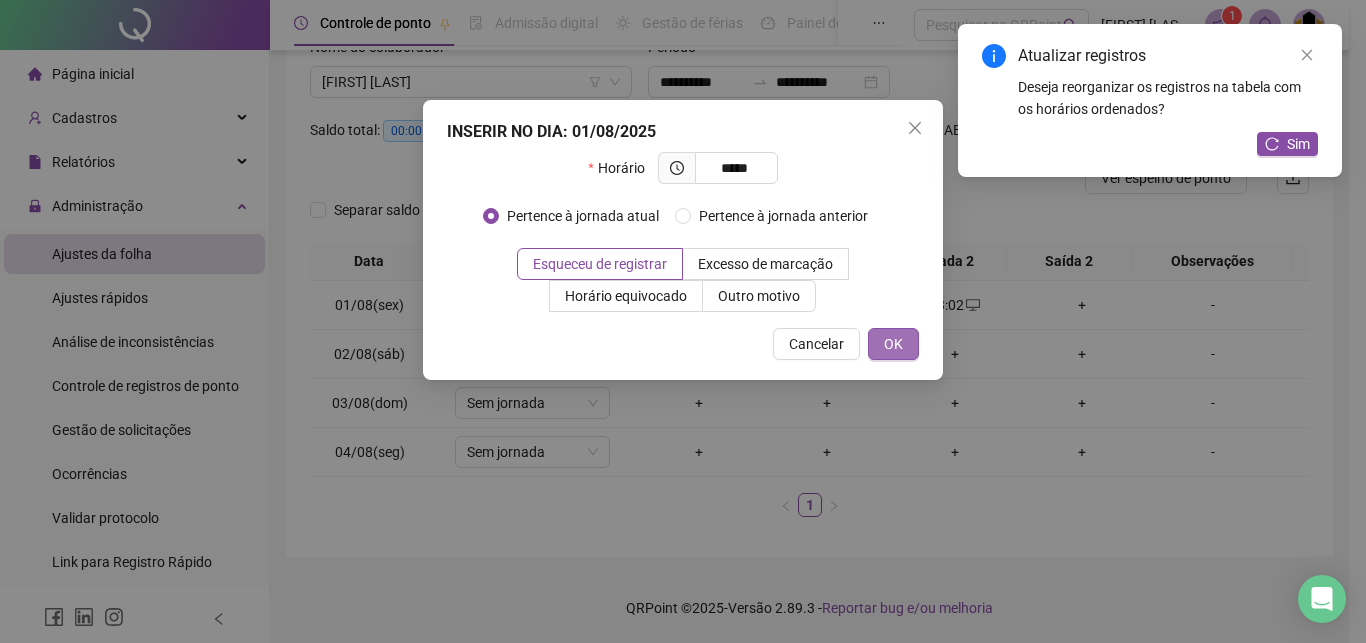 type on "*****" 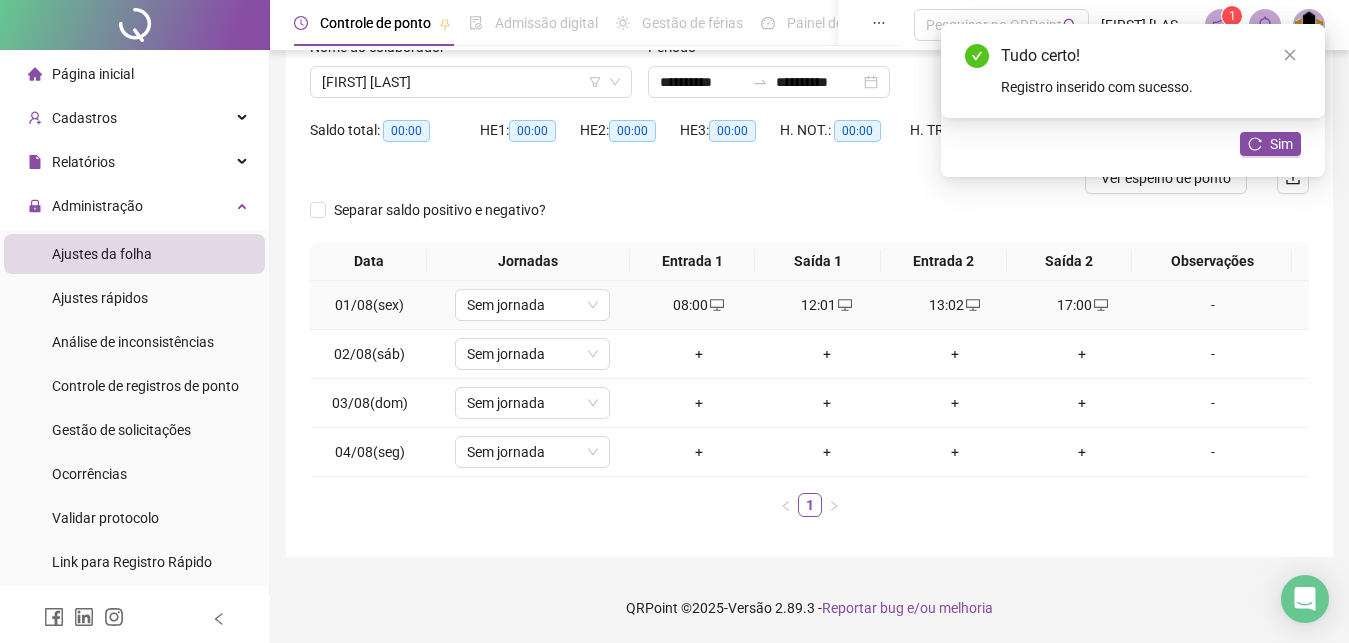 click on "-" at bounding box center [1213, 305] 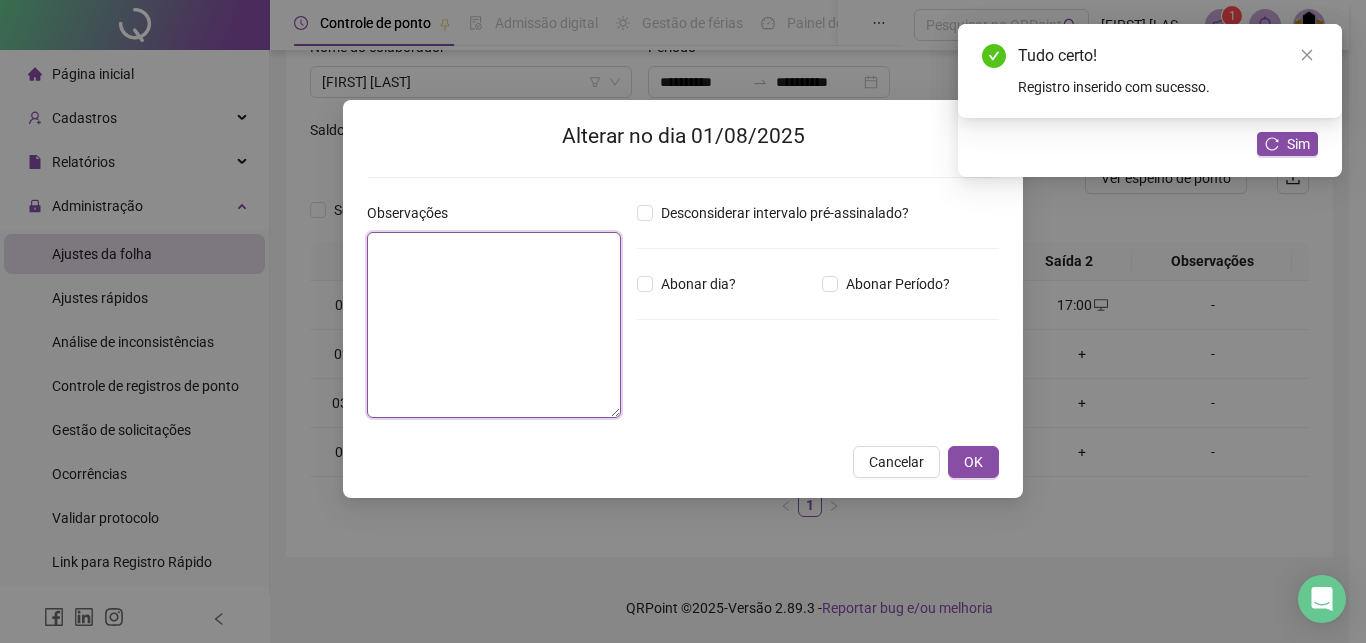 click at bounding box center (494, 325) 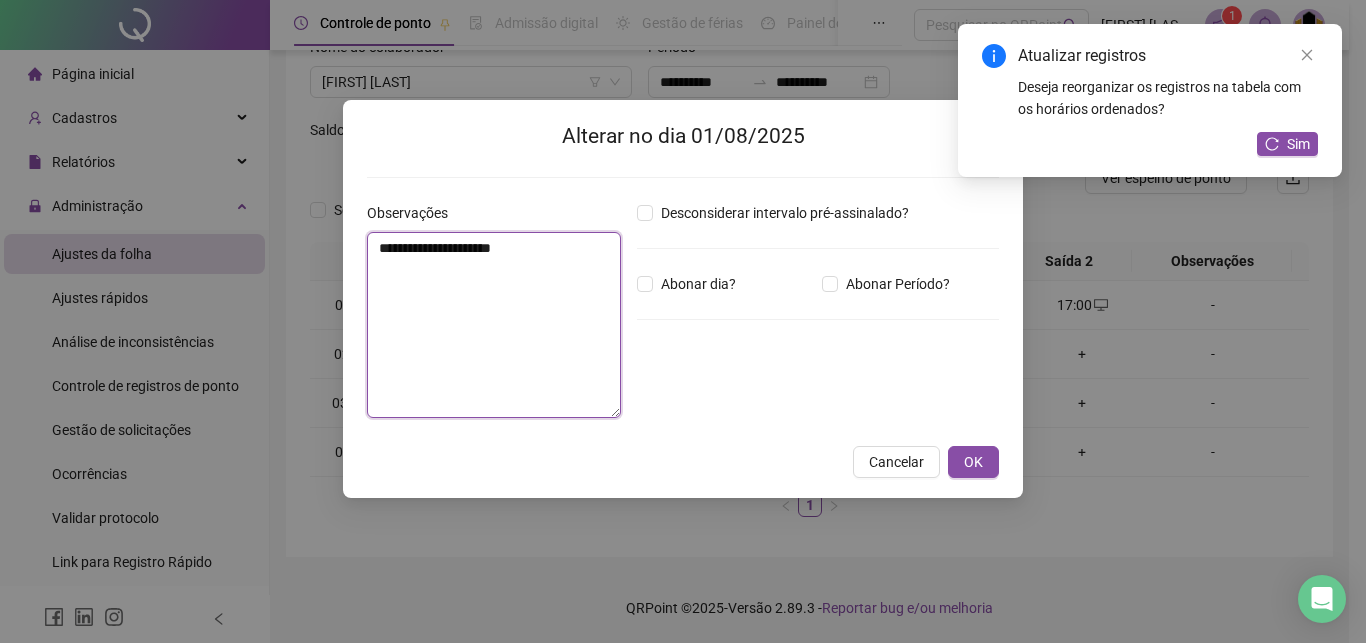drag, startPoint x: 374, startPoint y: 250, endPoint x: 624, endPoint y: 317, distance: 258.82233 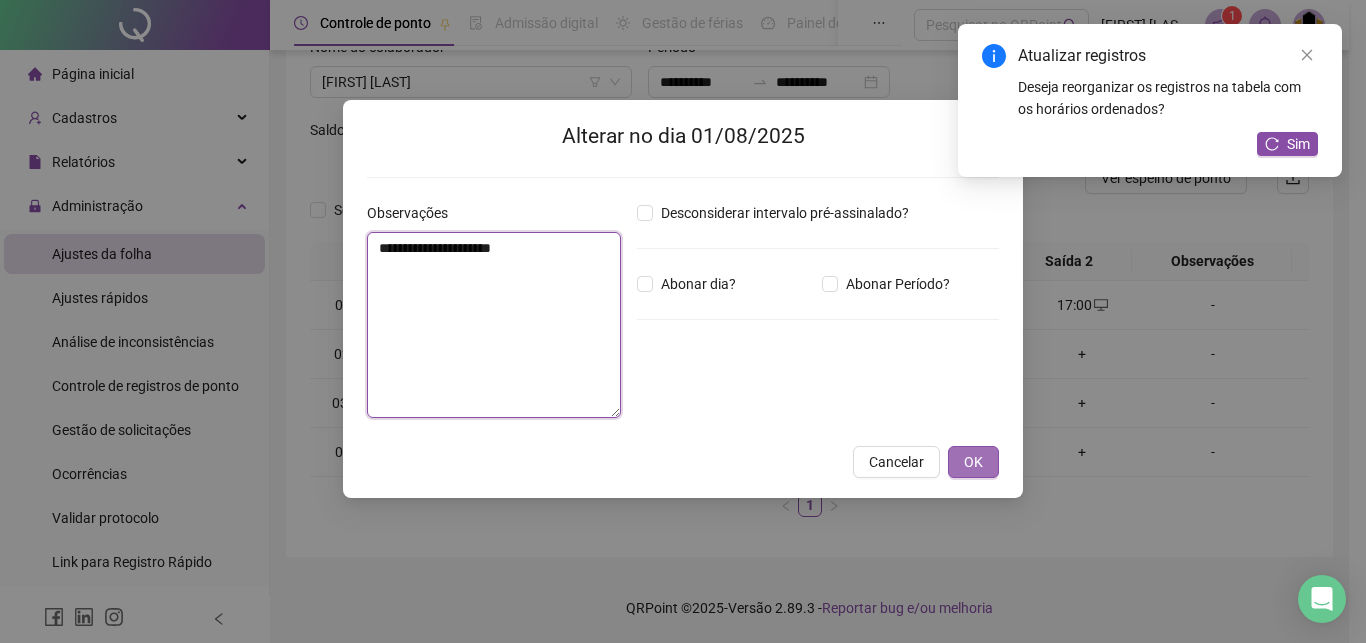 type on "**********" 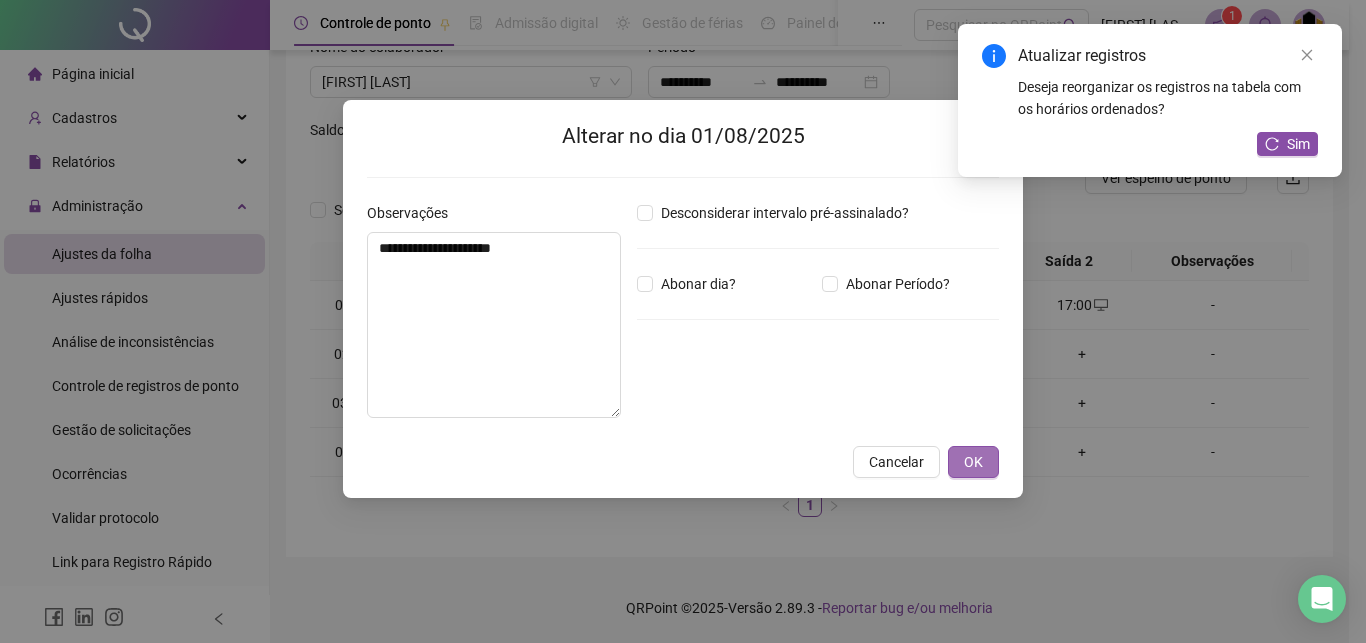 click on "OK" at bounding box center [973, 462] 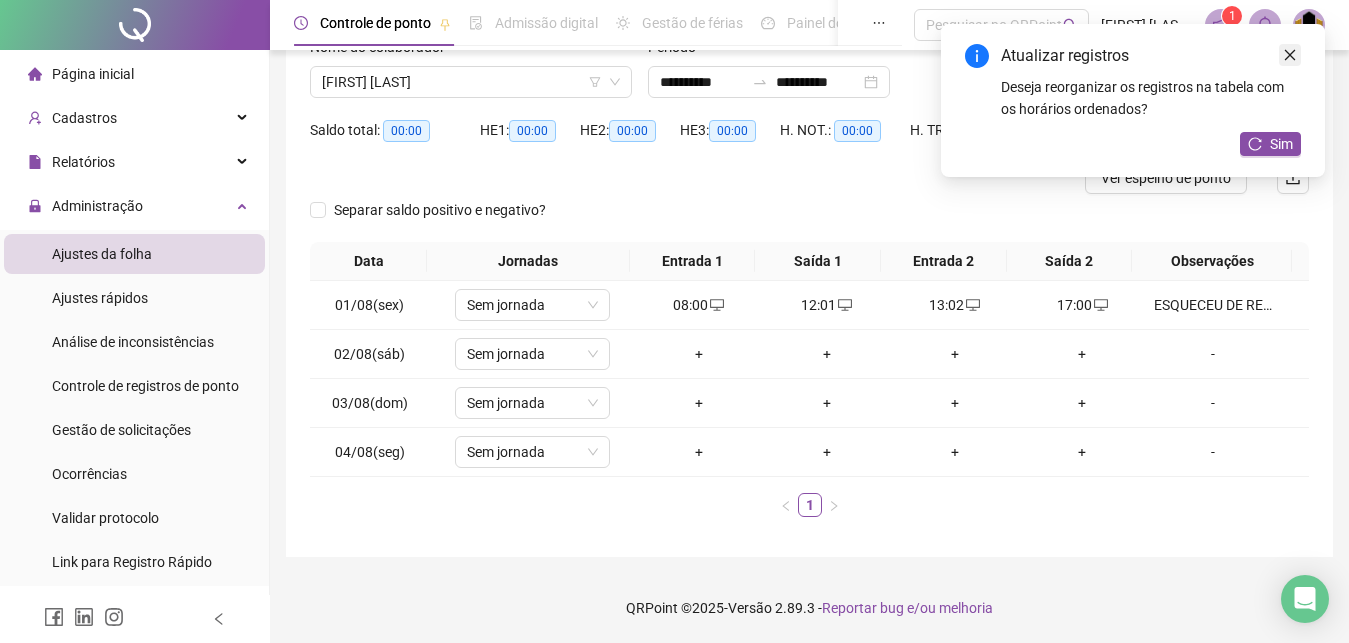 click 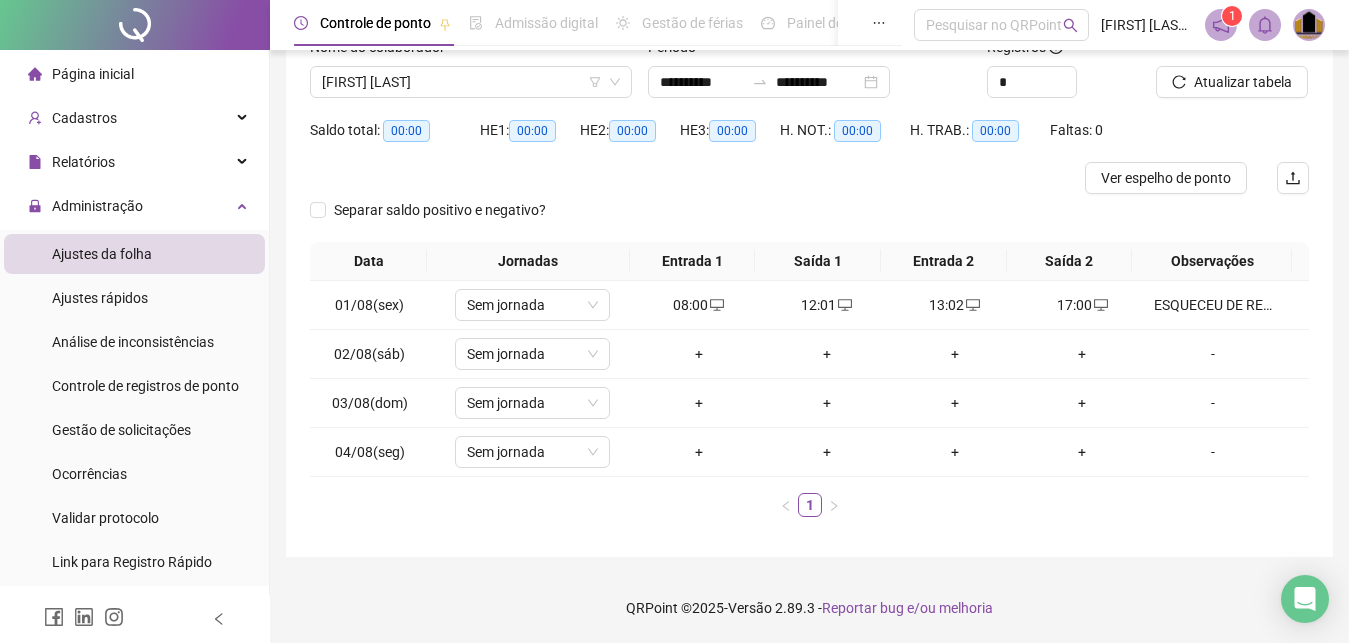 scroll, scrollTop: 0, scrollLeft: 0, axis: both 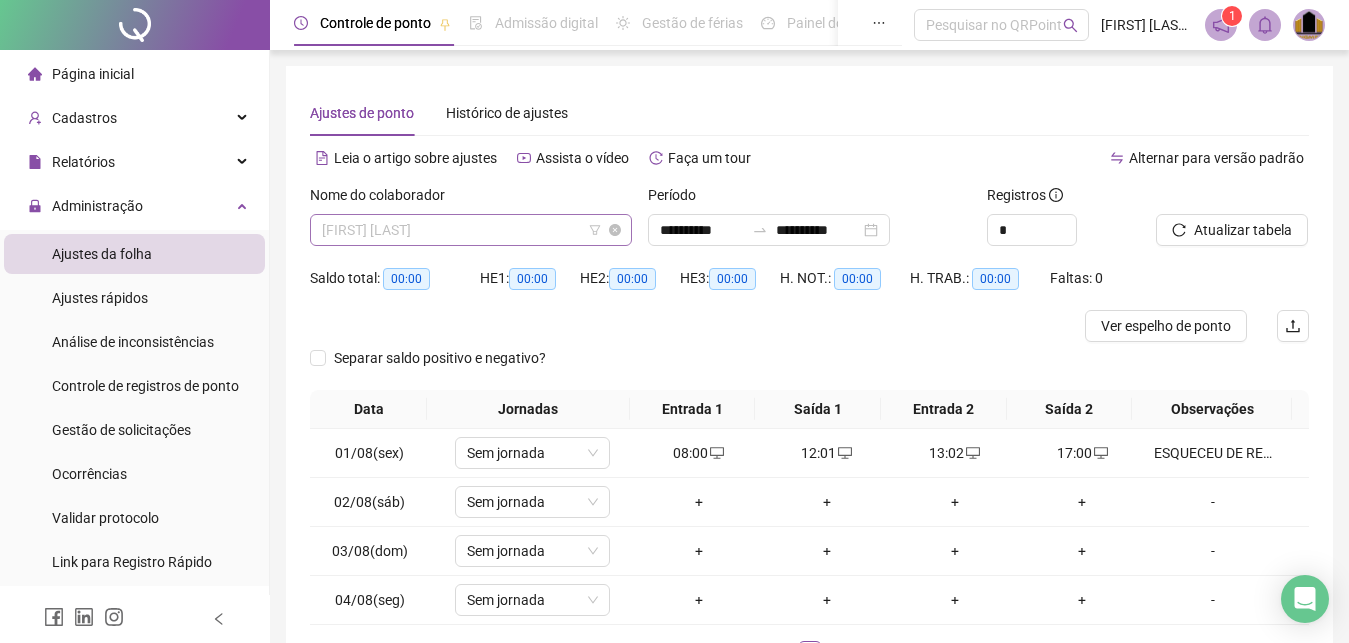 click on "[FIRST] [LAST]" at bounding box center [471, 230] 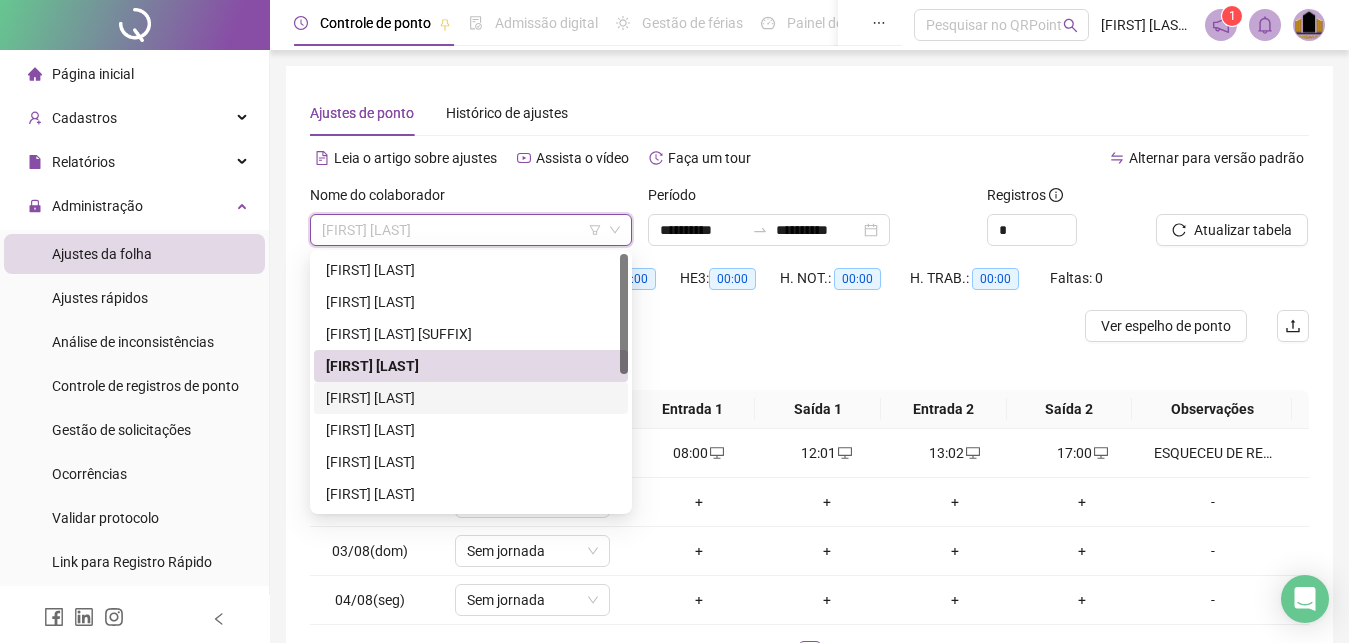 click on "[FIRST] [LAST]" at bounding box center (471, 398) 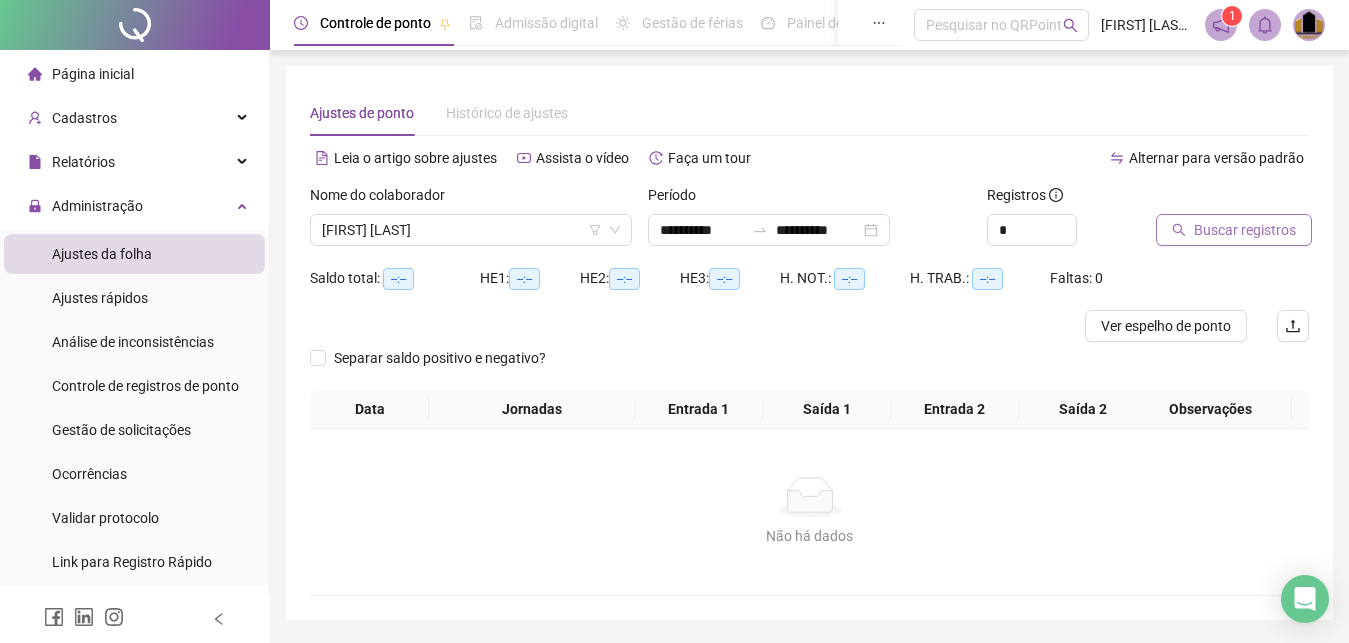 click on "Buscar registros" at bounding box center [1234, 230] 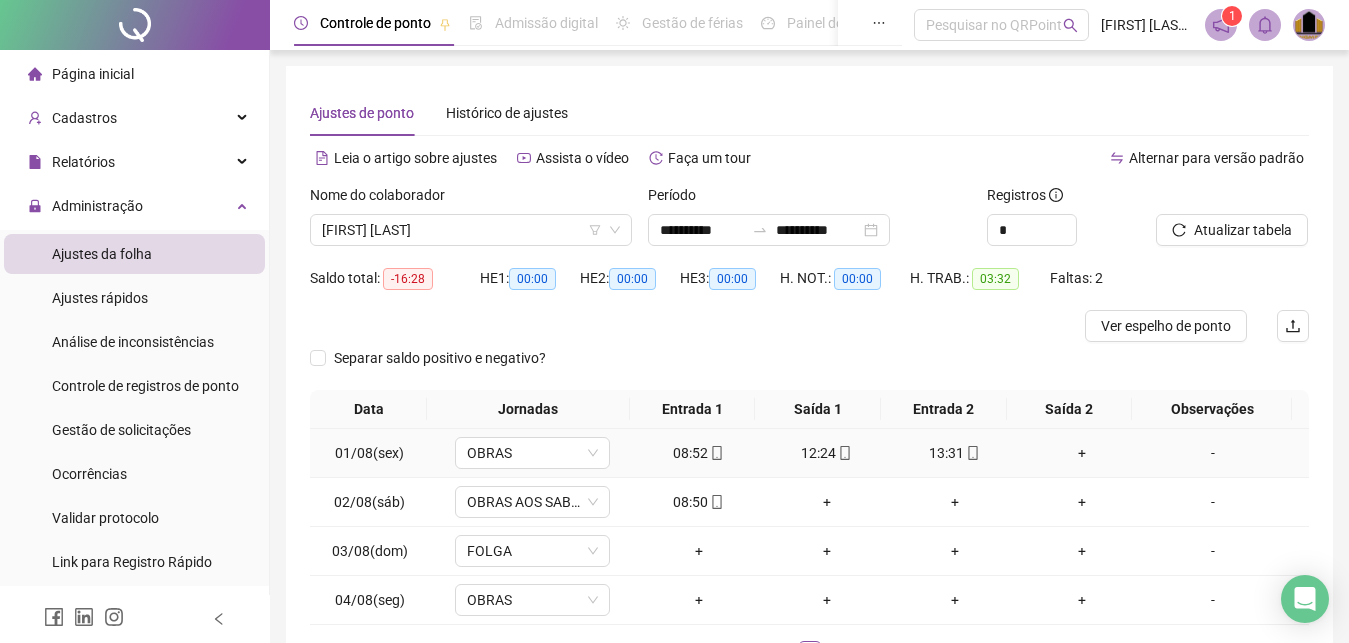 click on "+" at bounding box center [1083, 453] 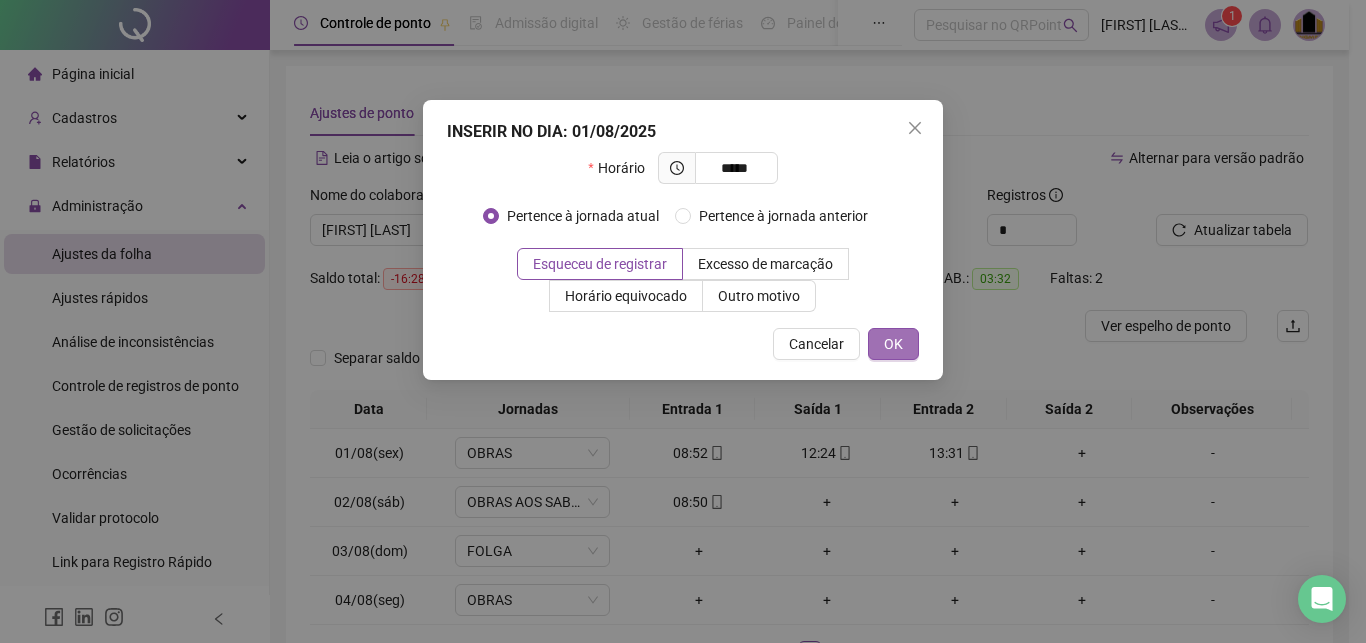type on "*****" 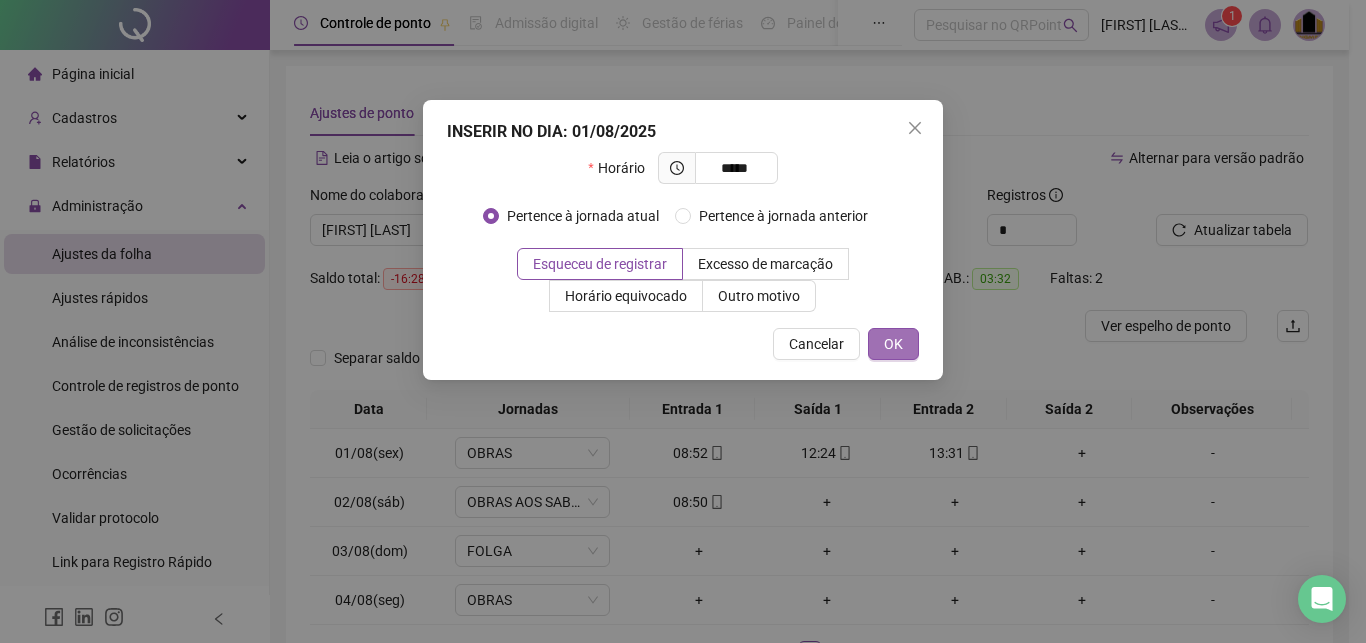 click on "OK" at bounding box center [893, 344] 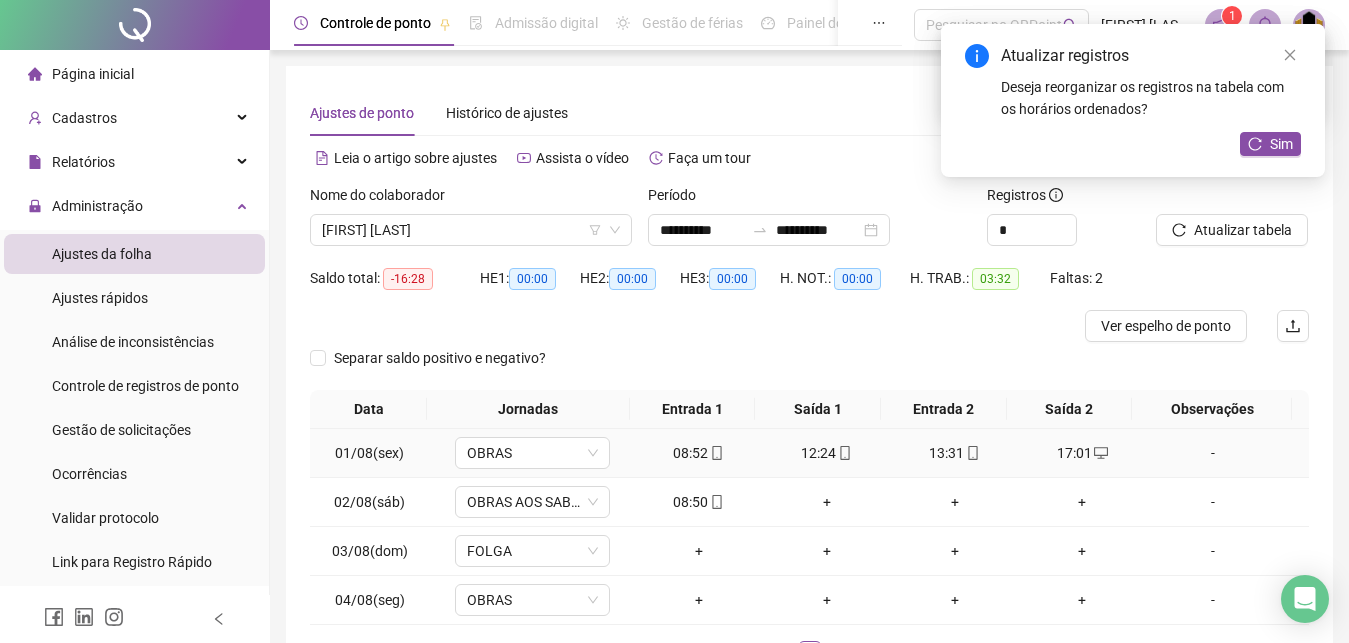 click on "-" at bounding box center [1213, 453] 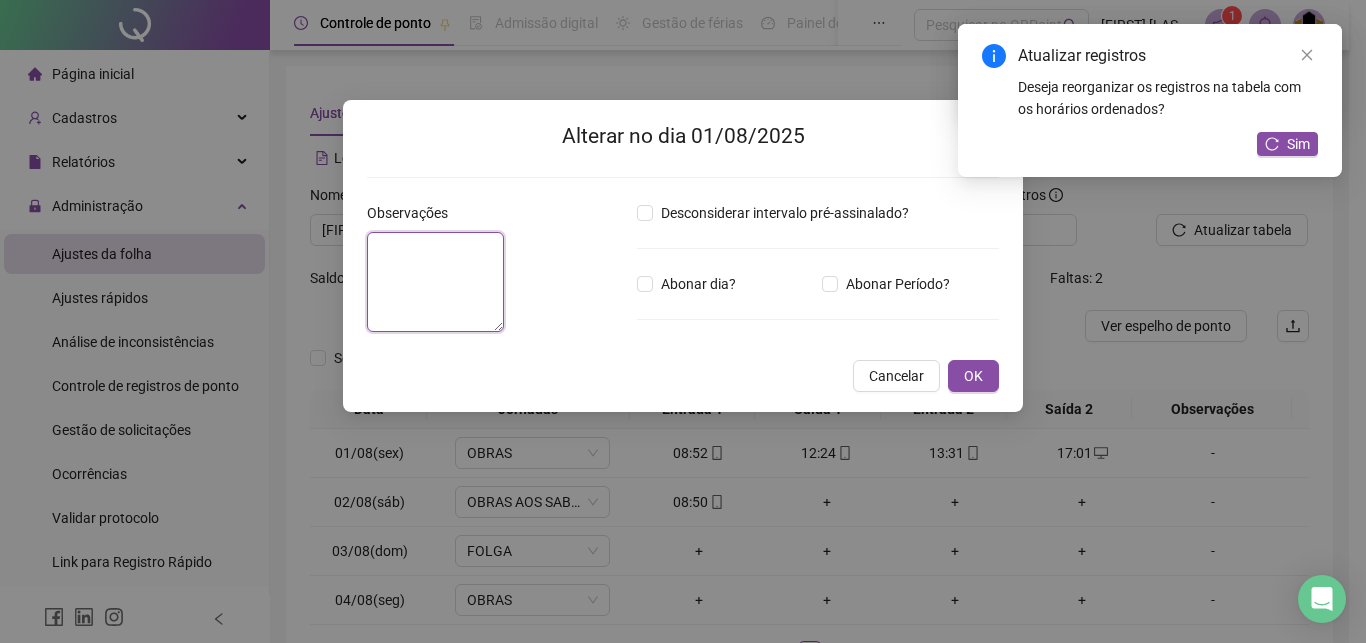 click at bounding box center (435, 282) 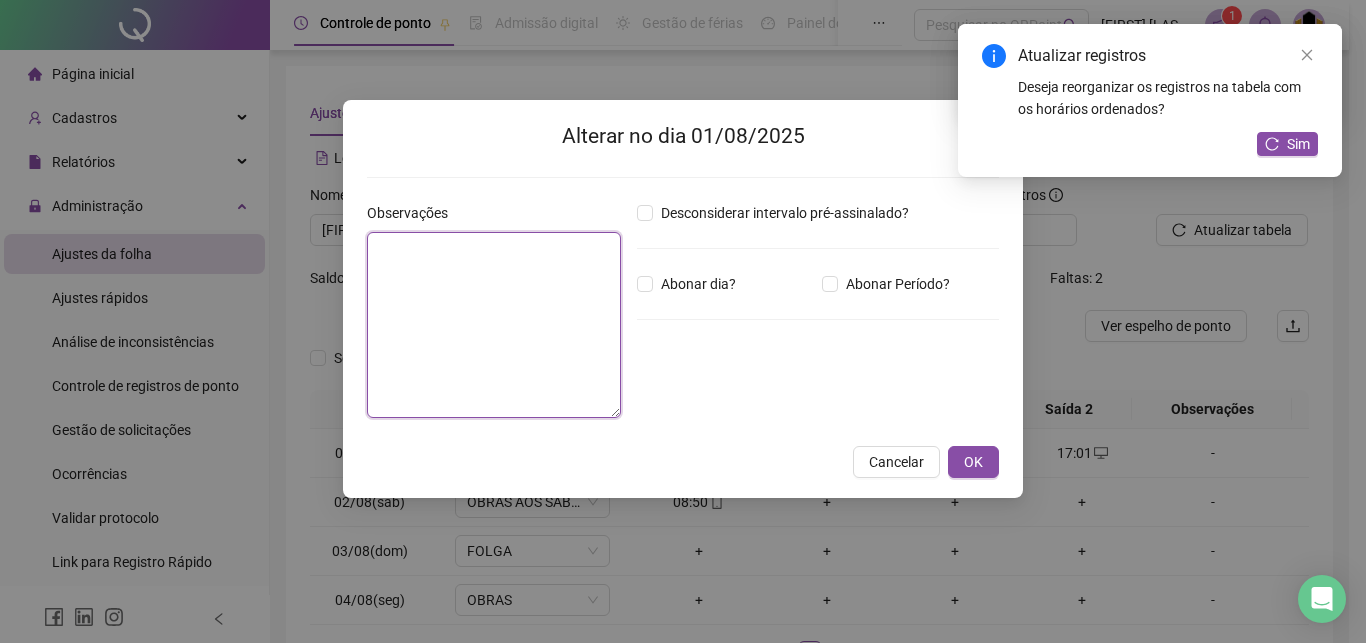 paste on "**********" 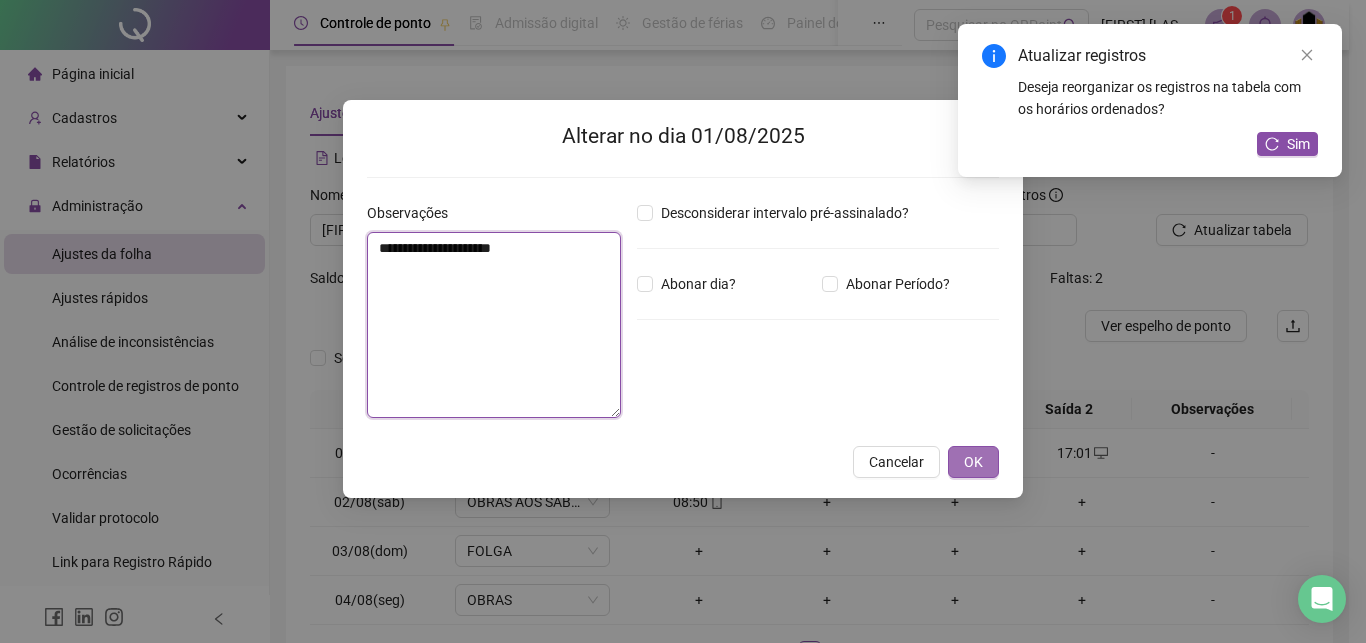 type on "**********" 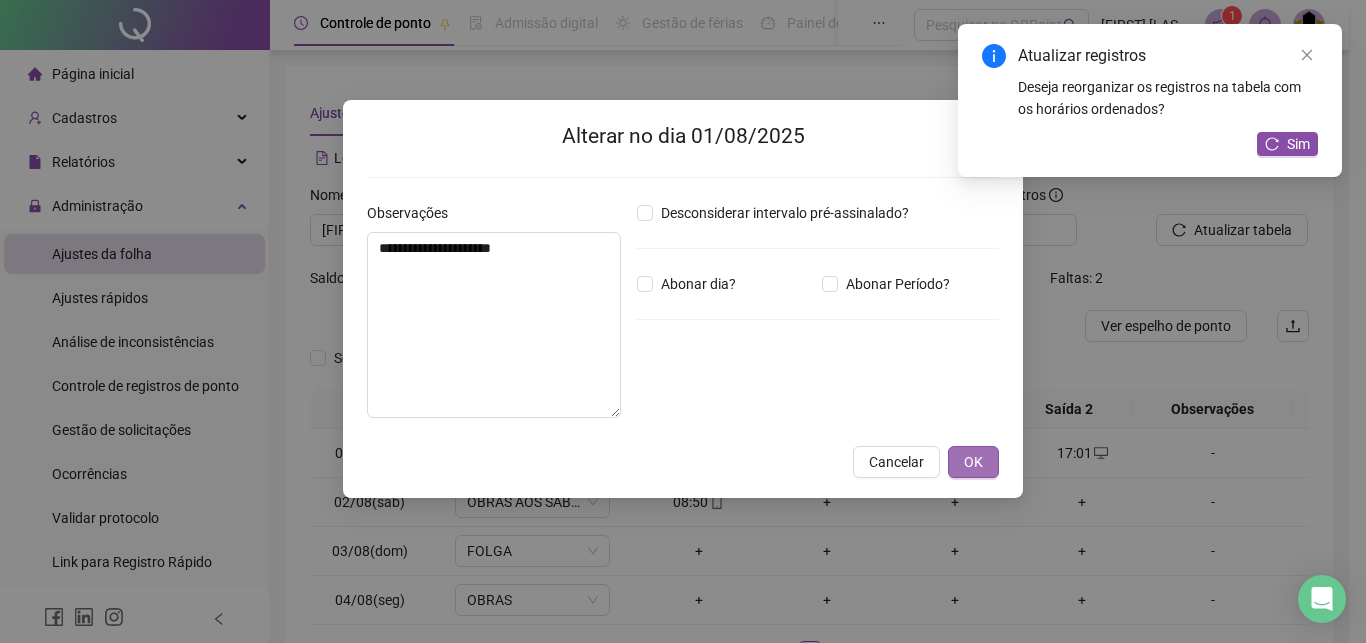 click on "OK" at bounding box center [973, 462] 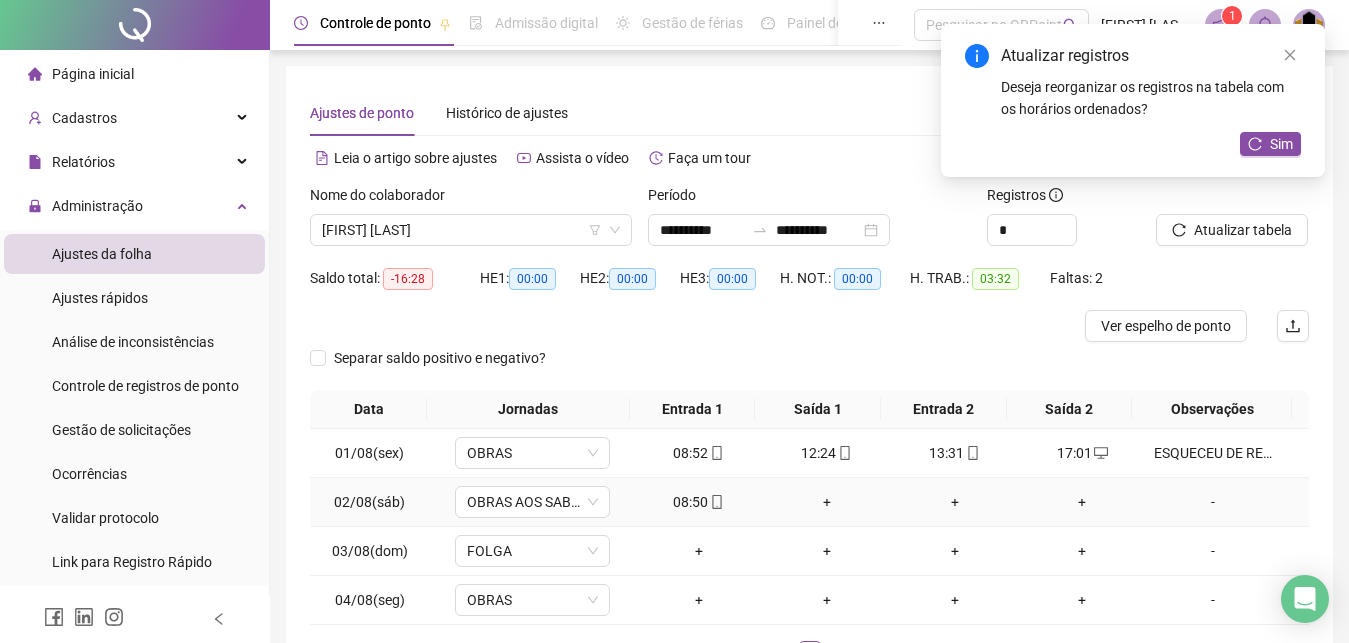 click on "+" at bounding box center [827, 502] 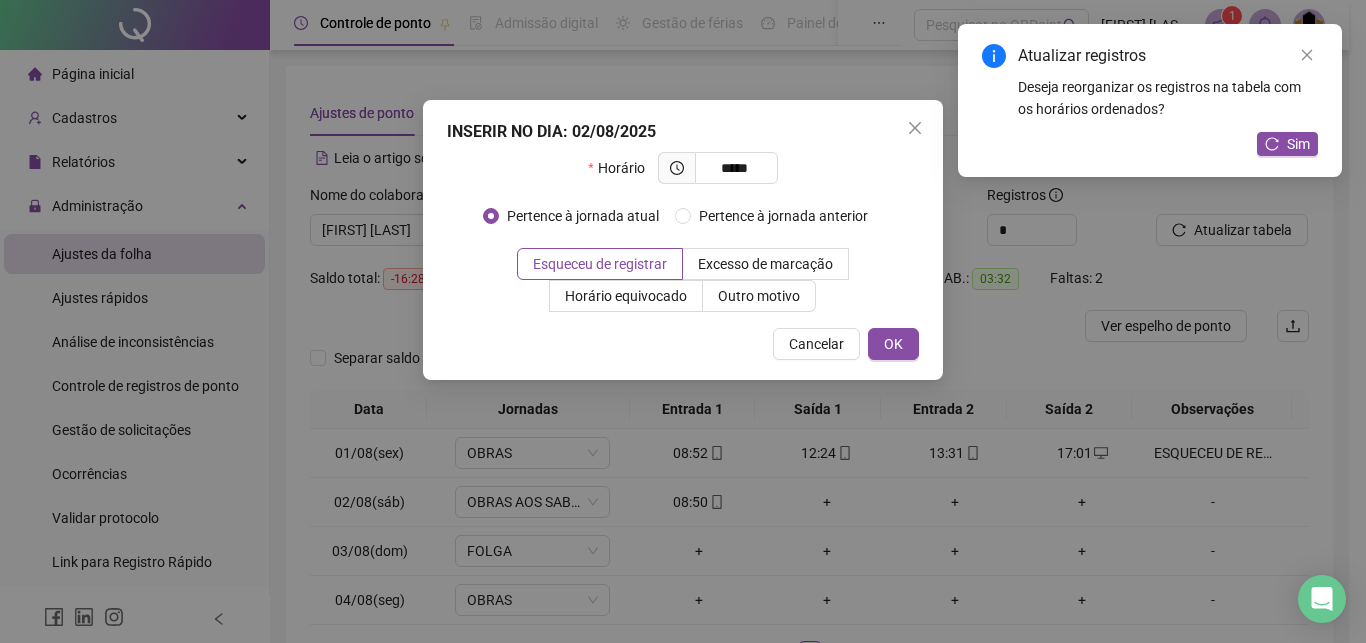 type on "*****" 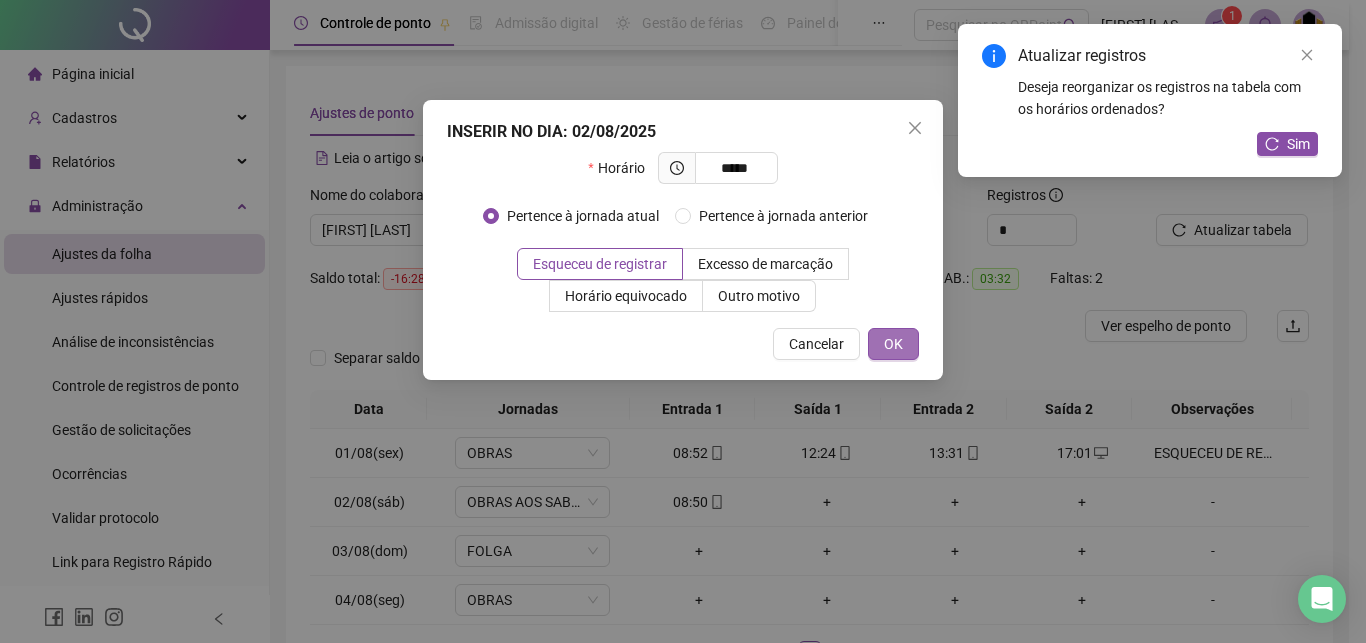 click on "OK" at bounding box center [893, 344] 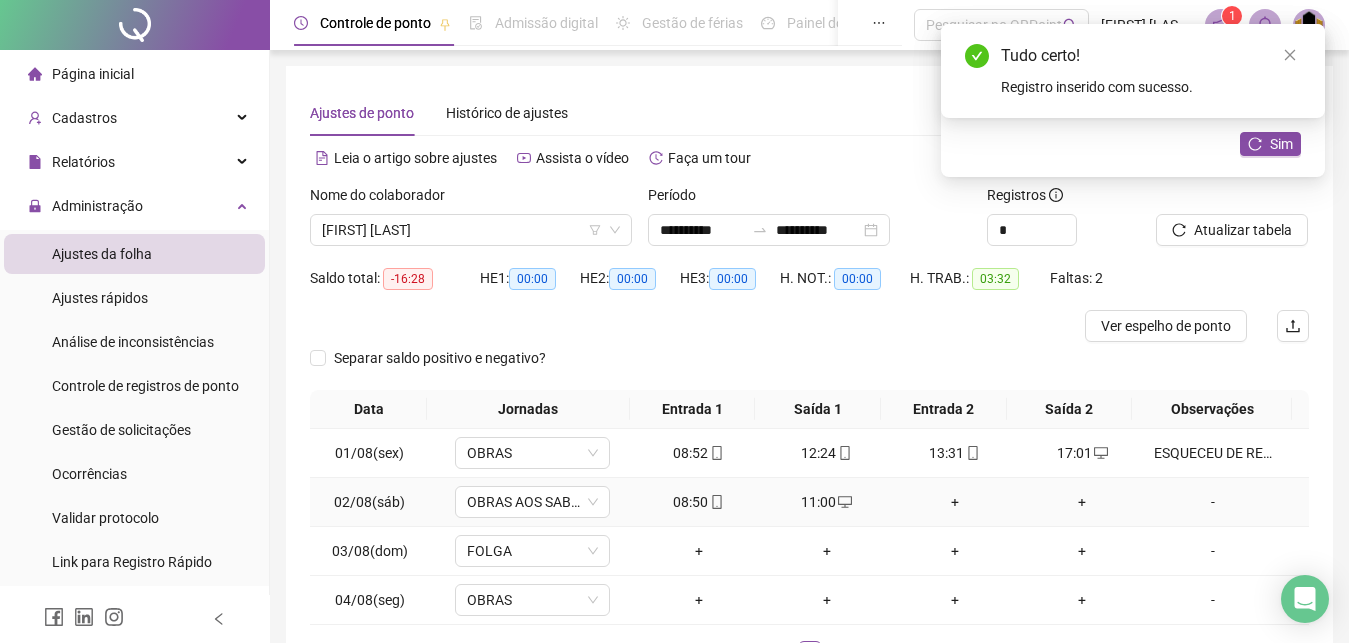 click on "+" at bounding box center [955, 502] 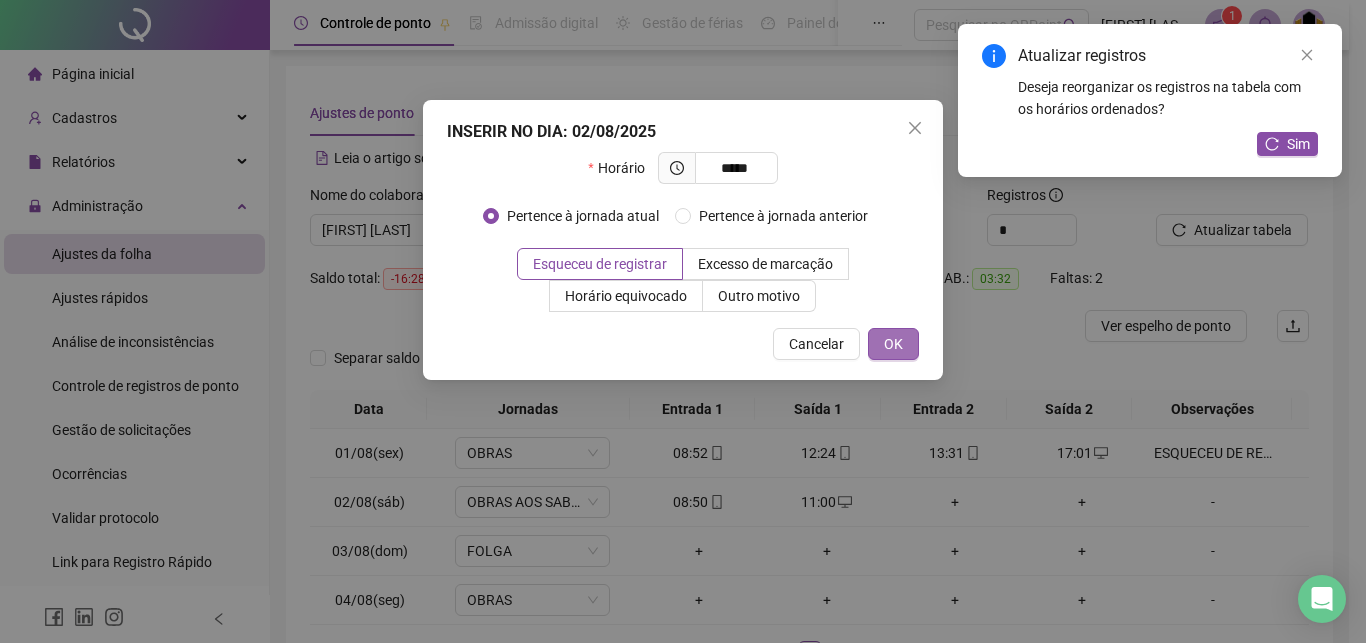 type on "*****" 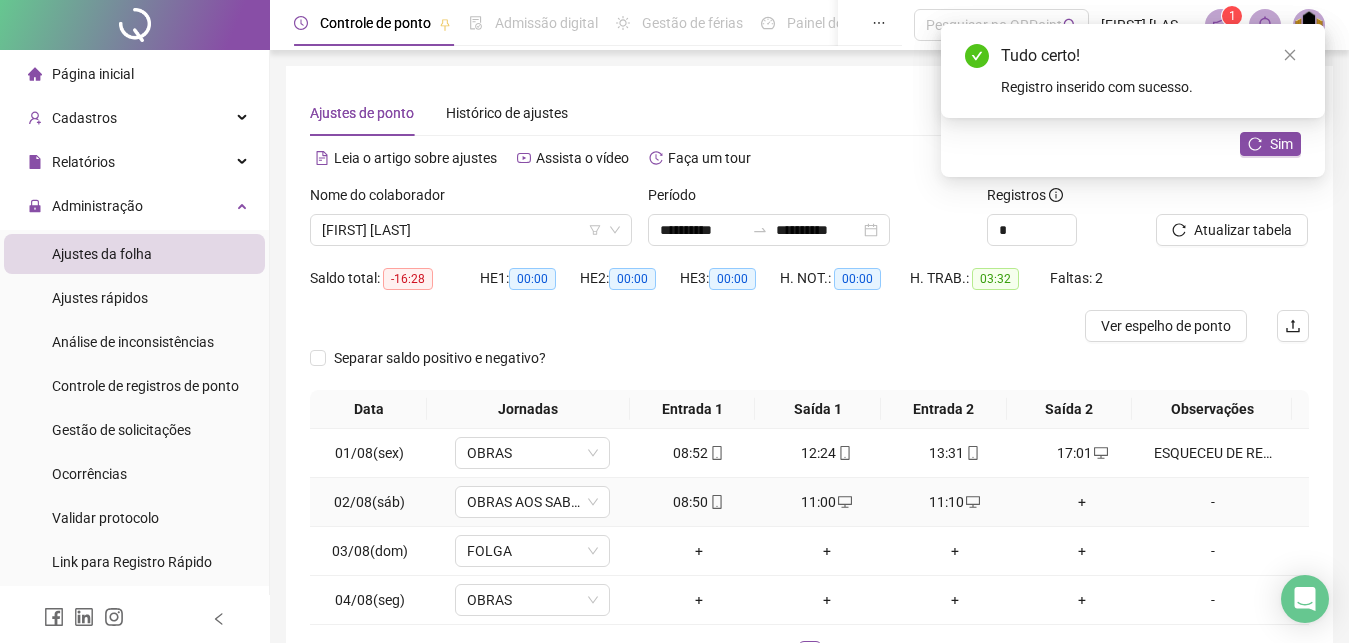 click on "+" at bounding box center (1083, 502) 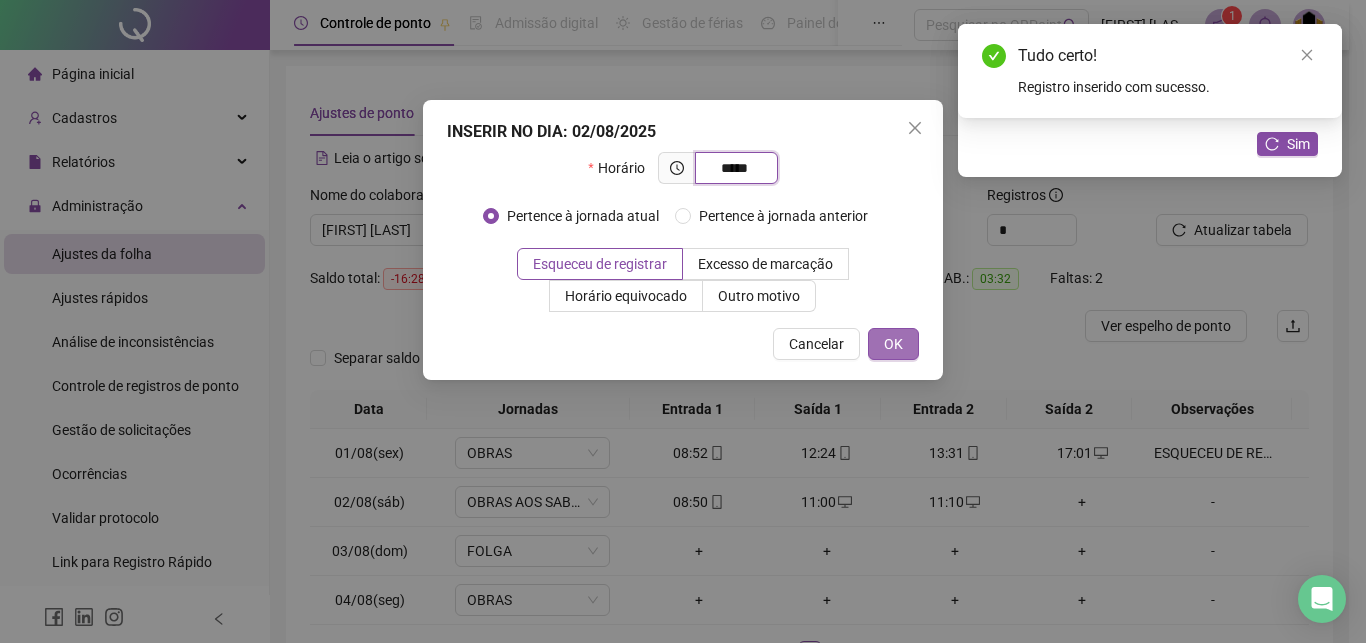 type on "*****" 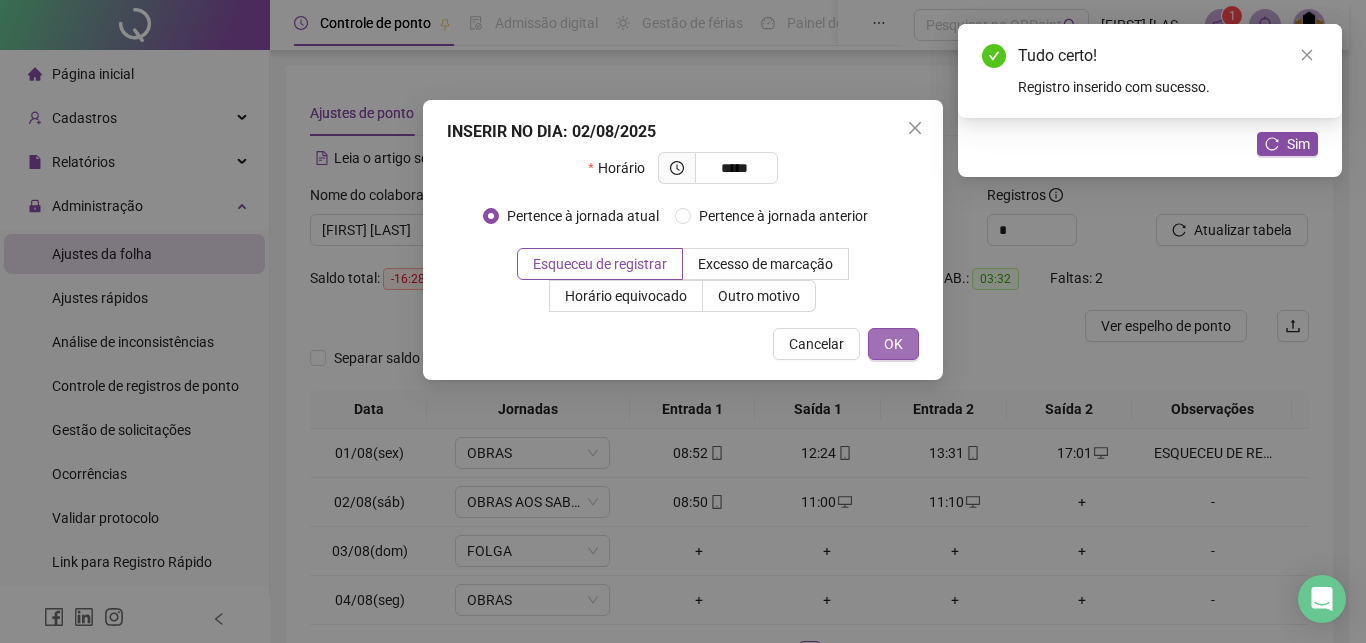 click on "OK" at bounding box center [893, 344] 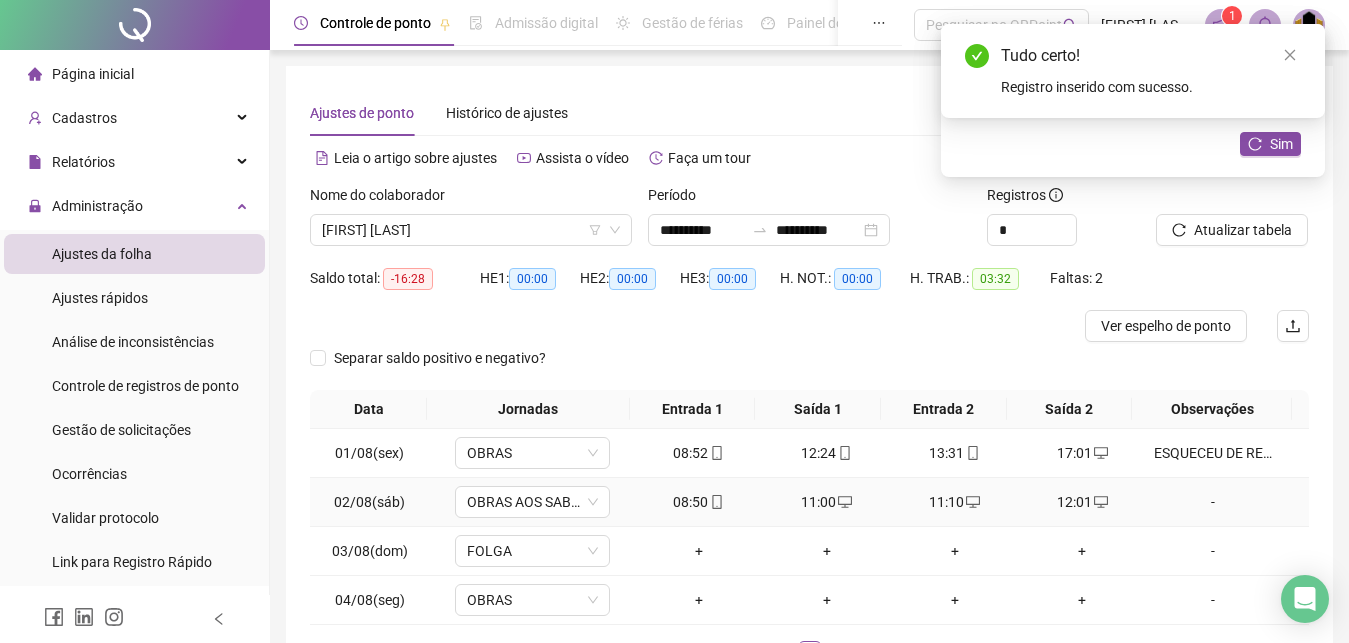 click on "-" at bounding box center [1213, 502] 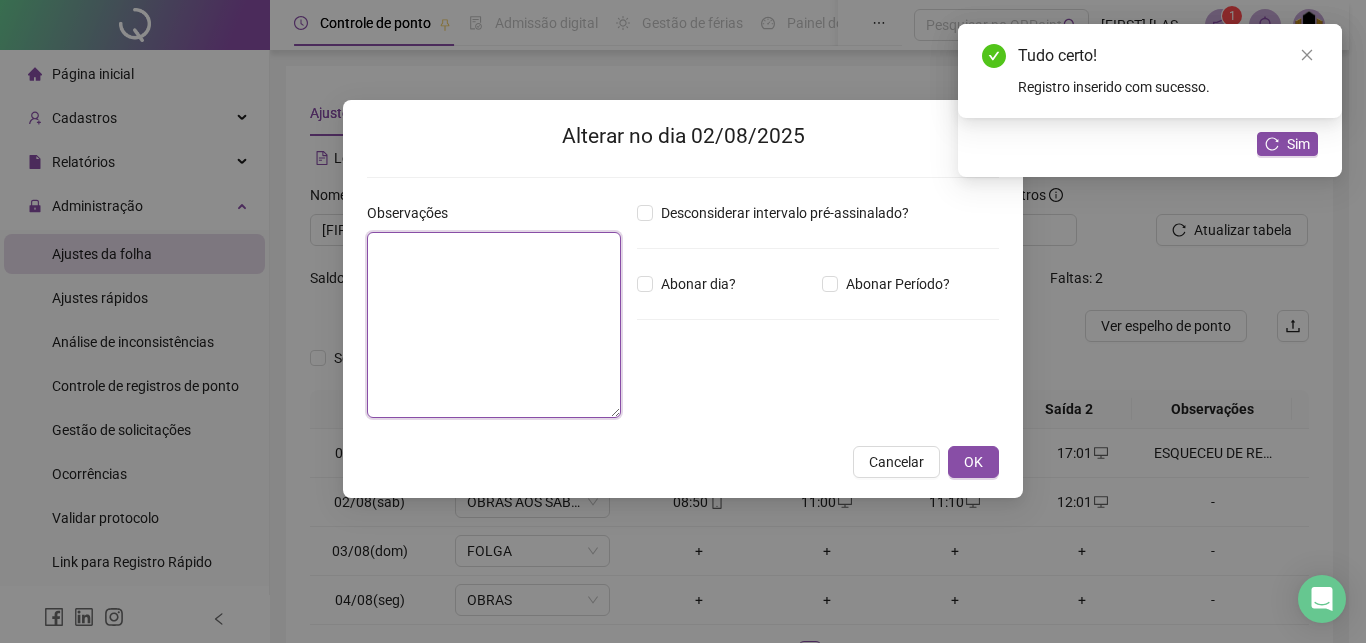 click at bounding box center [494, 325] 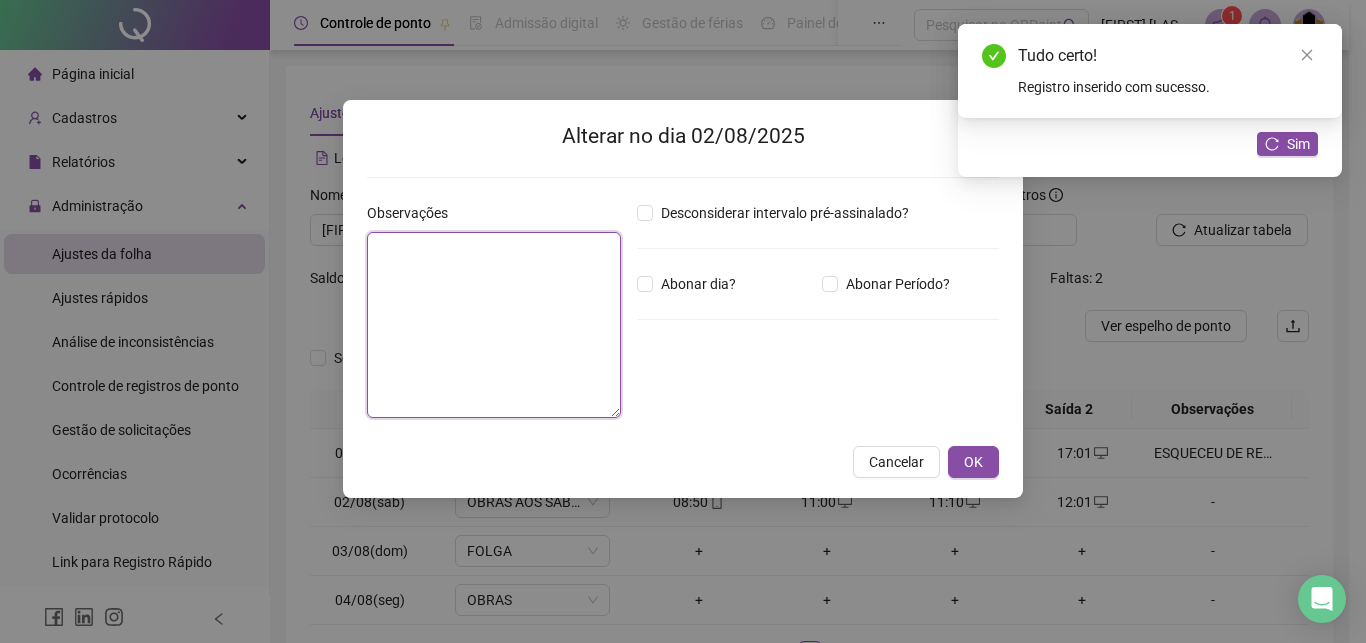 paste on "**********" 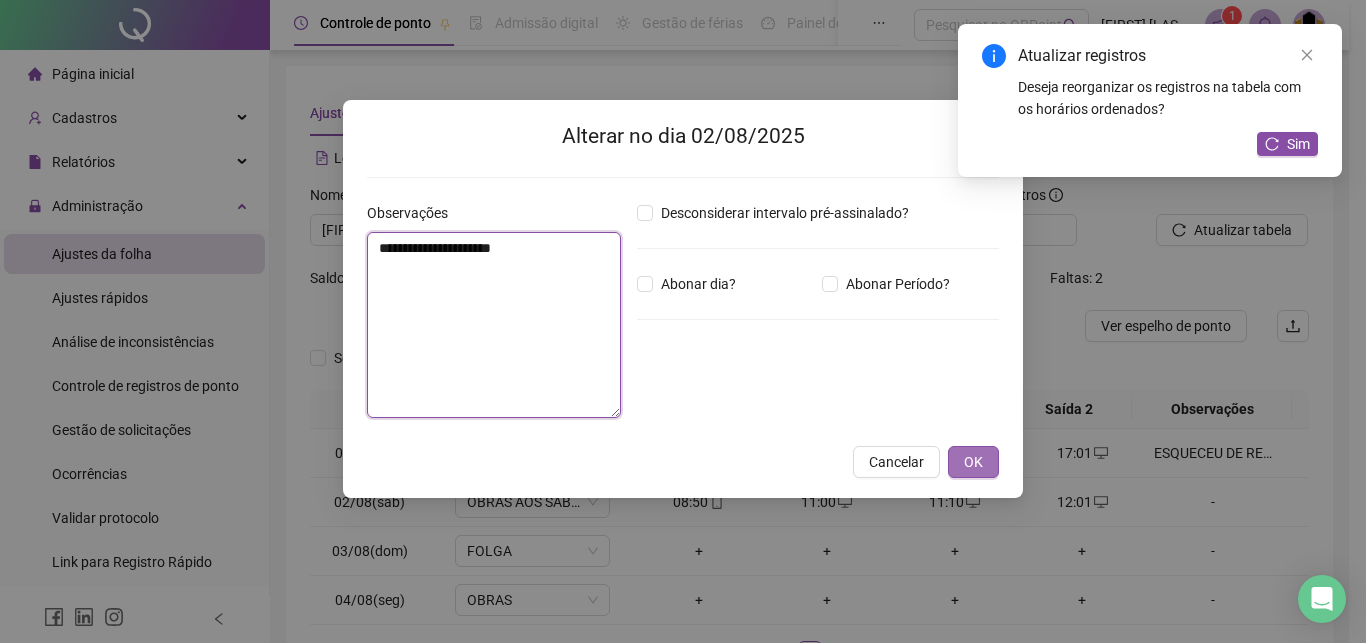 type on "**********" 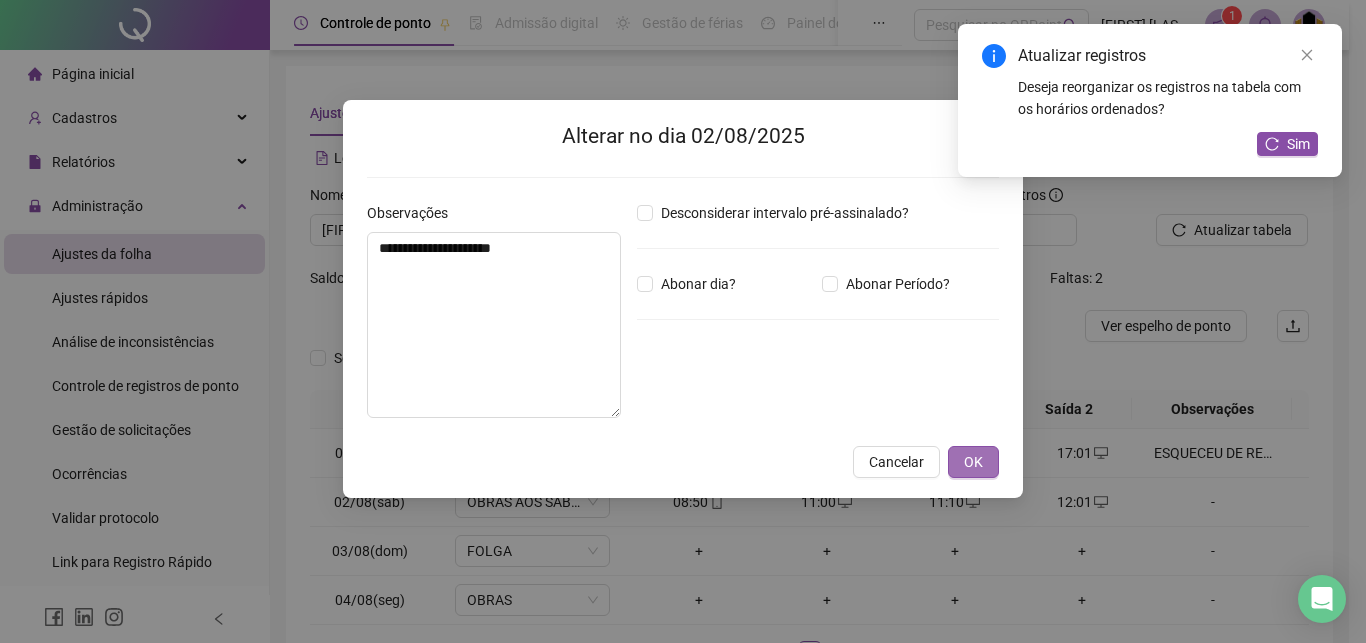 click on "OK" at bounding box center [973, 462] 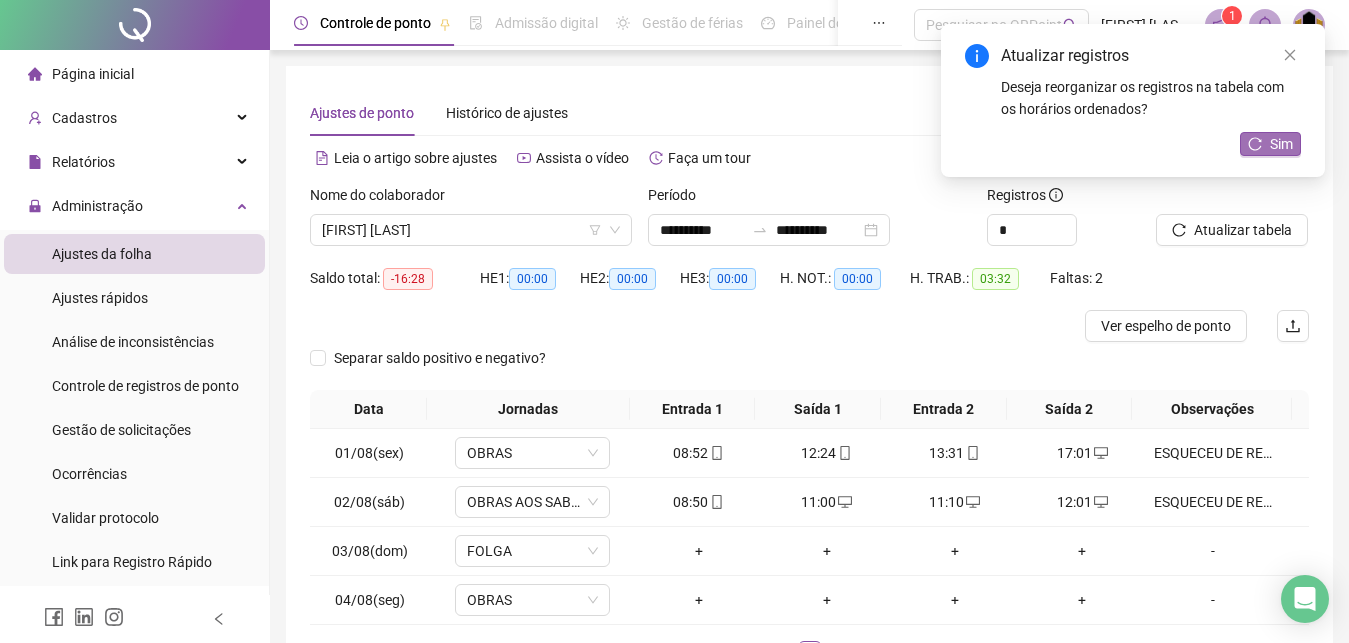 click on "Sim" at bounding box center [1281, 144] 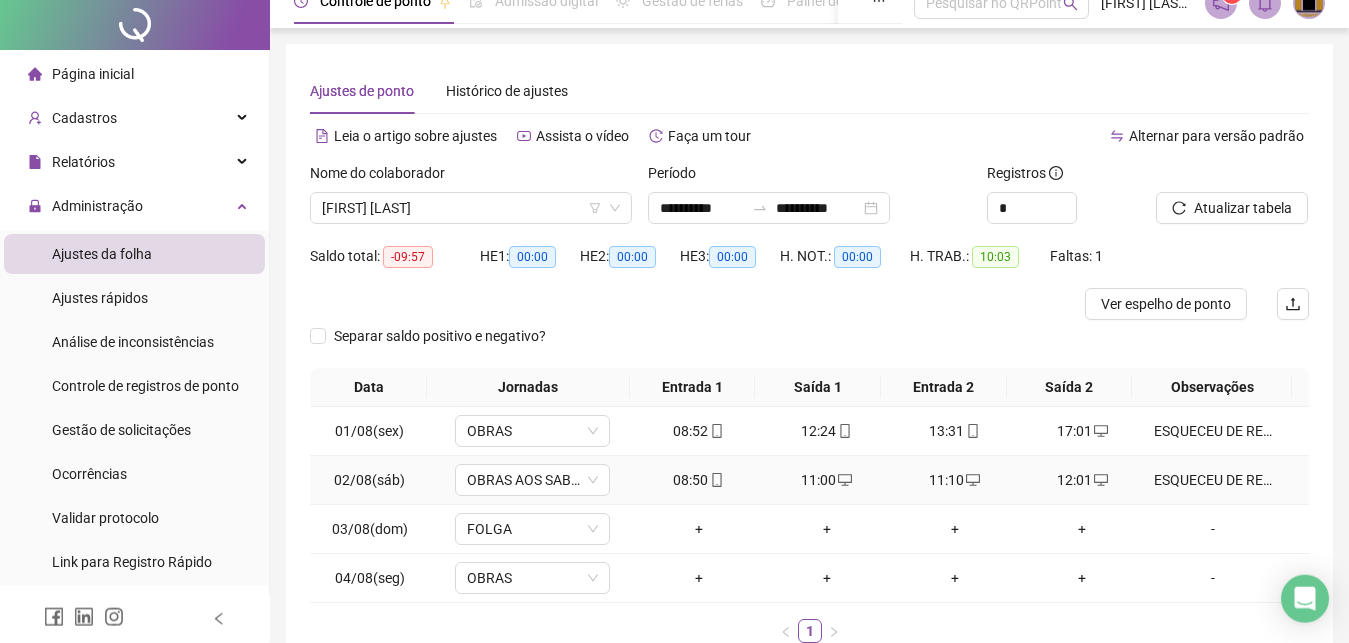 scroll, scrollTop: 0, scrollLeft: 0, axis: both 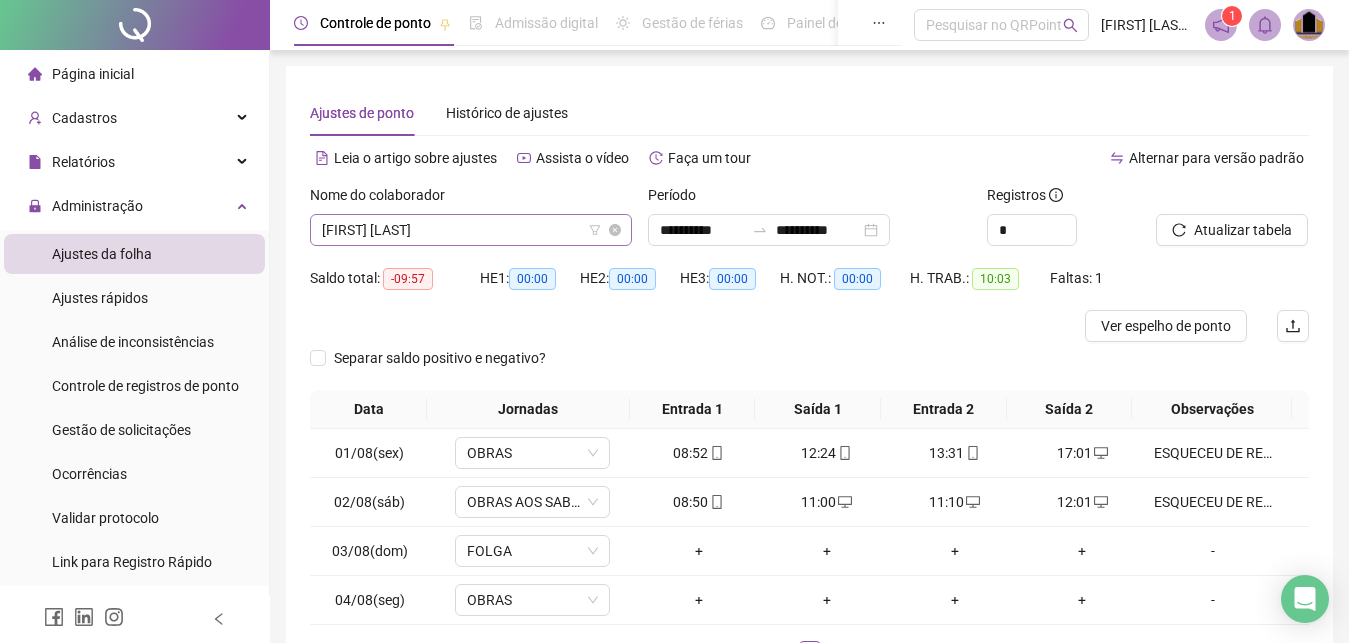click on "[FIRST] [LAST]" at bounding box center [471, 230] 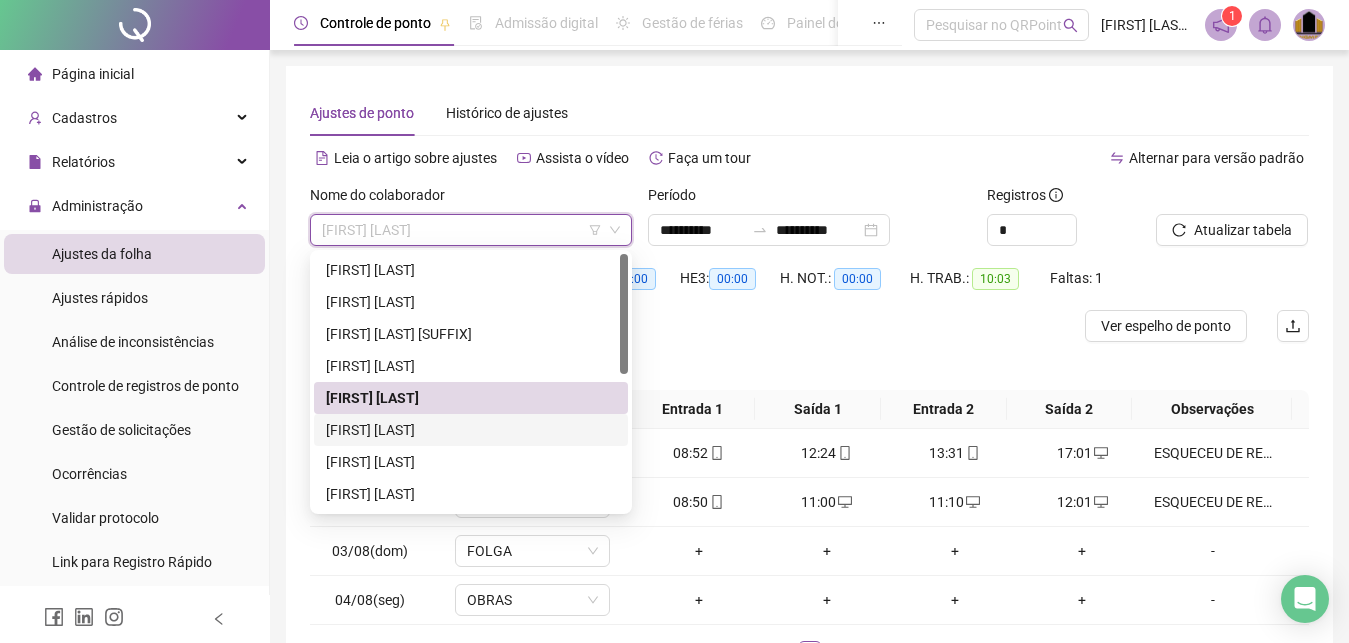 click on "[FIRST] [LAST]" at bounding box center [471, 430] 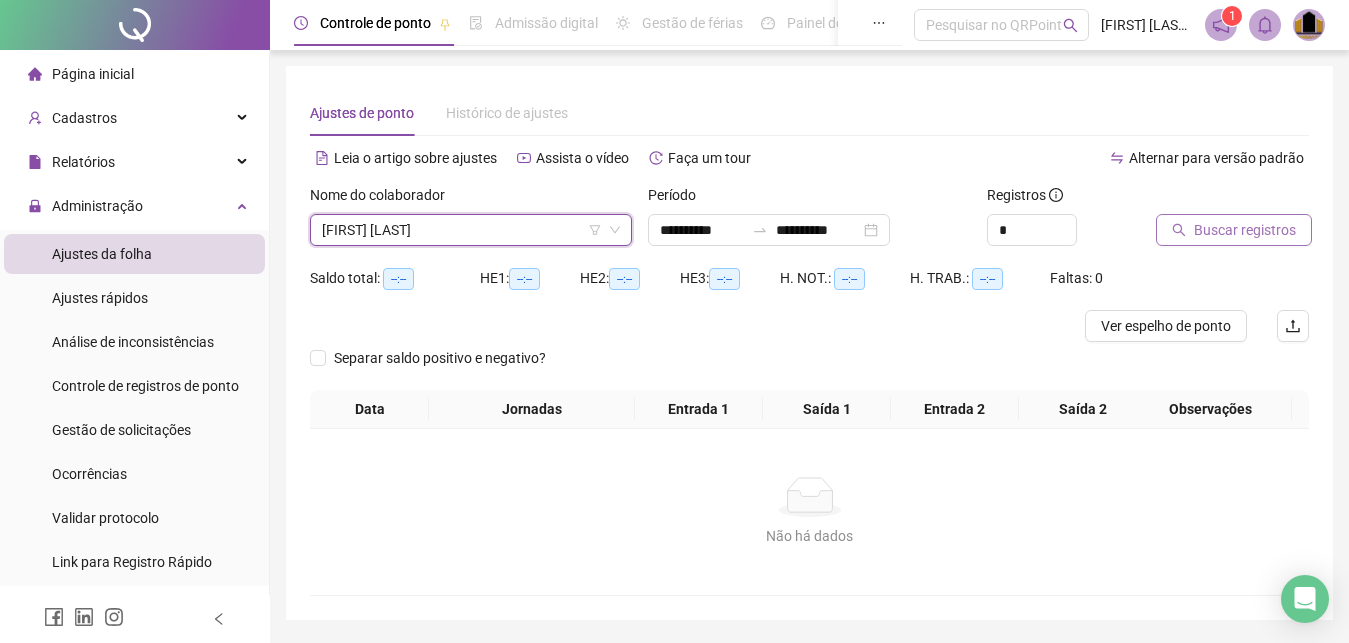 click on "Buscar registros" at bounding box center [1245, 230] 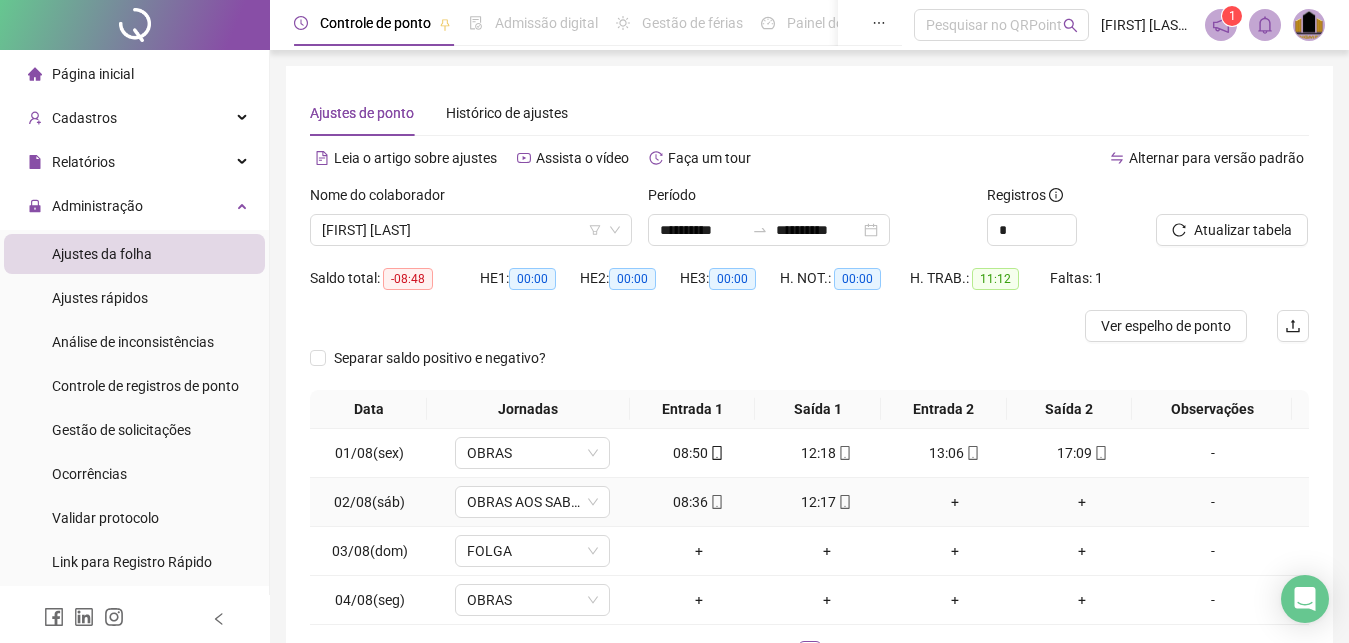 click on "+" at bounding box center (955, 502) 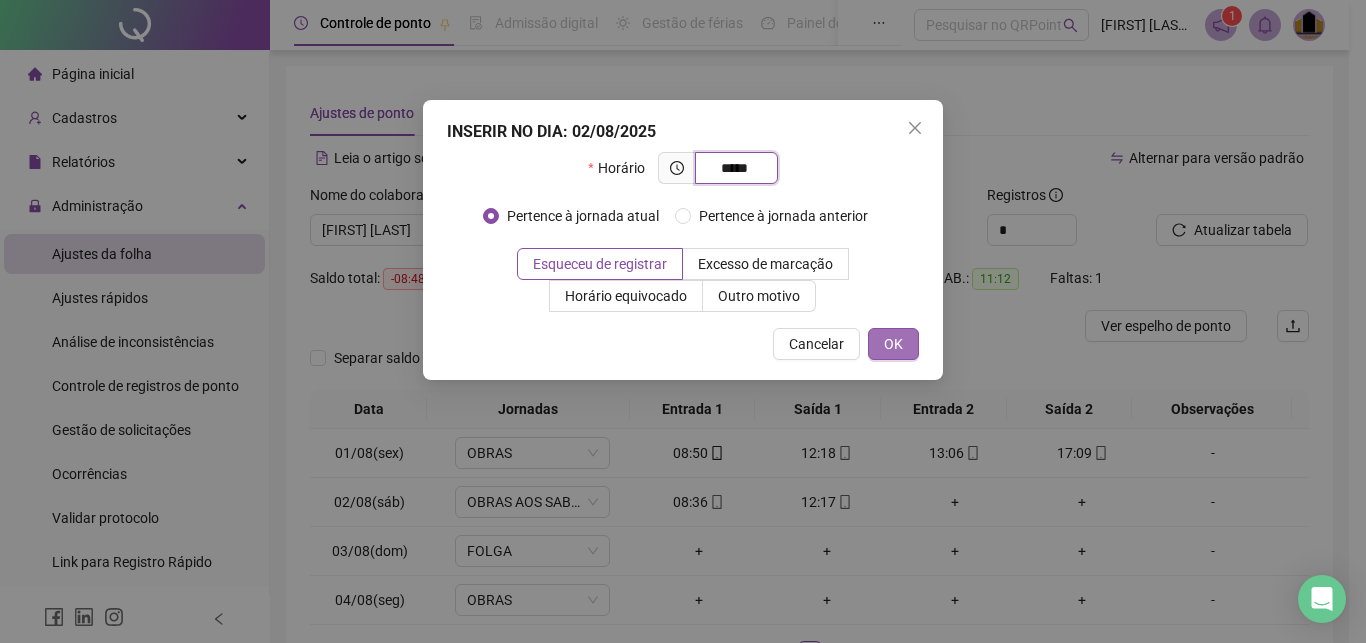 type on "*****" 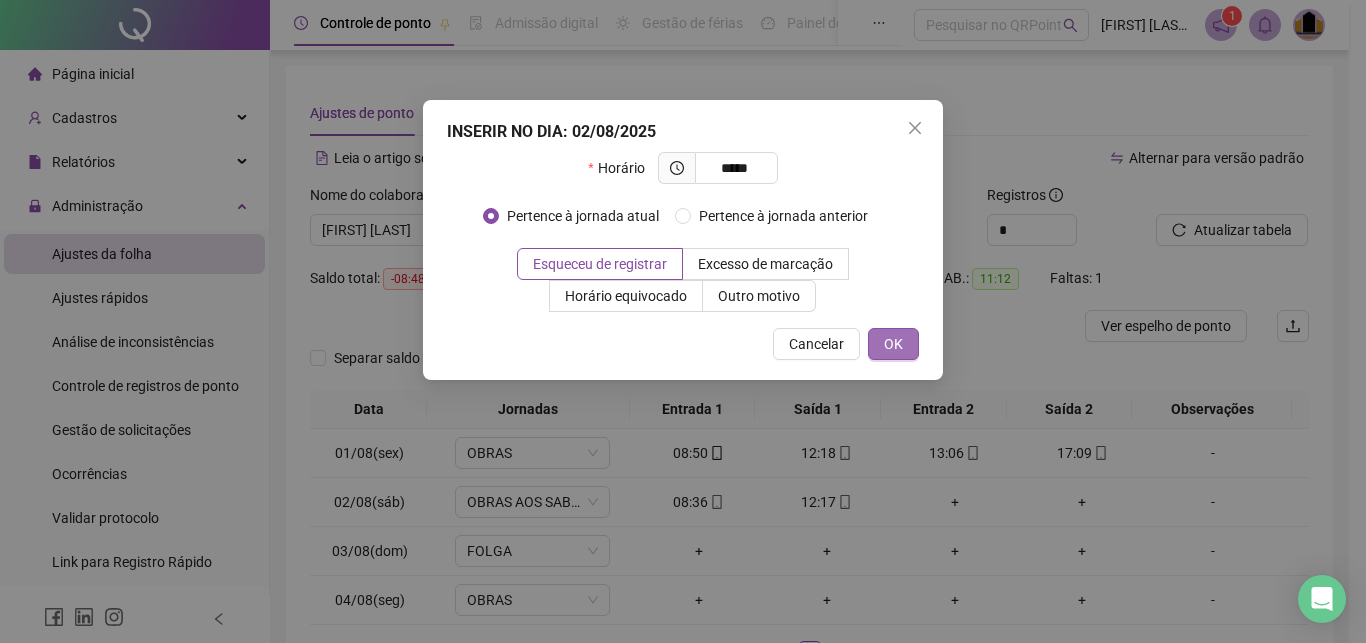 click on "OK" at bounding box center [893, 344] 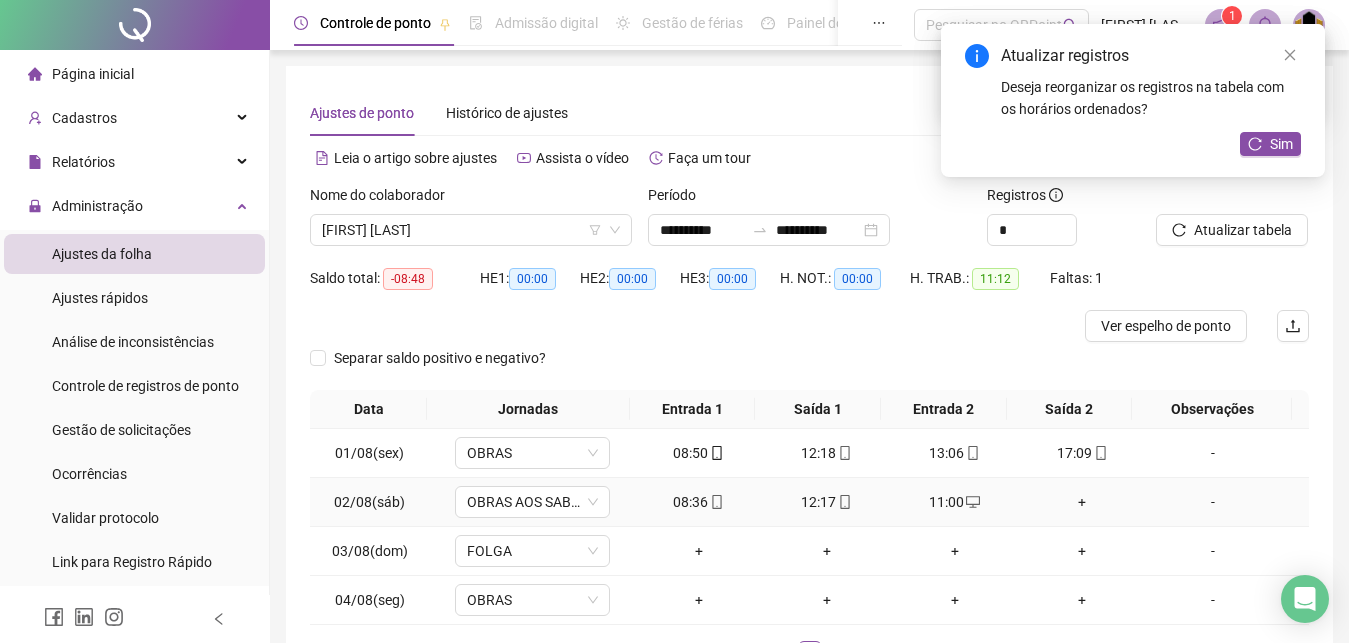 click on "+" at bounding box center [1083, 502] 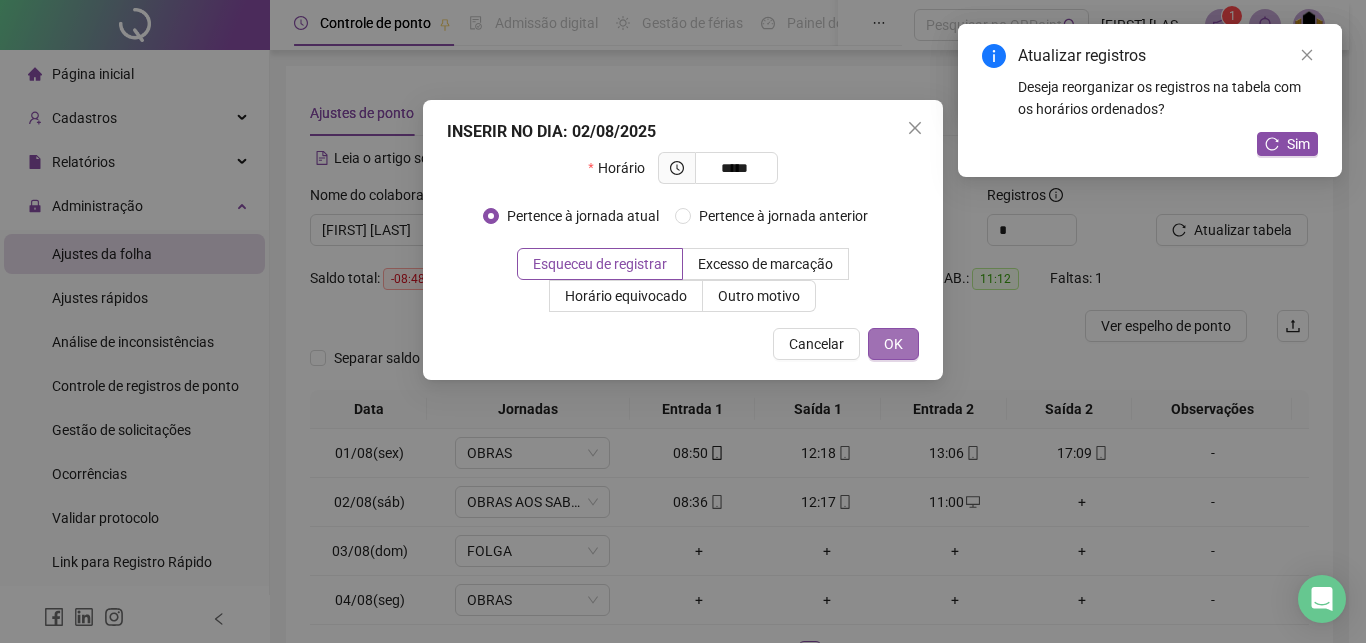 type on "*****" 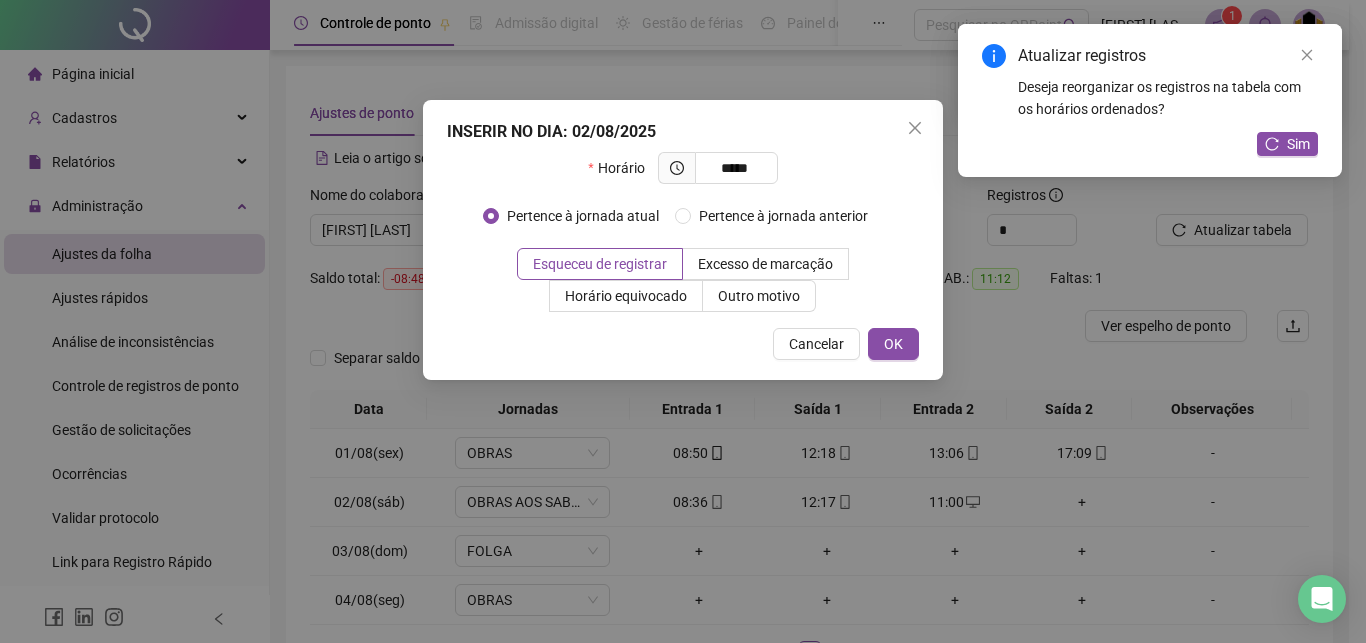 drag, startPoint x: 900, startPoint y: 337, endPoint x: 963, endPoint y: 369, distance: 70.66116 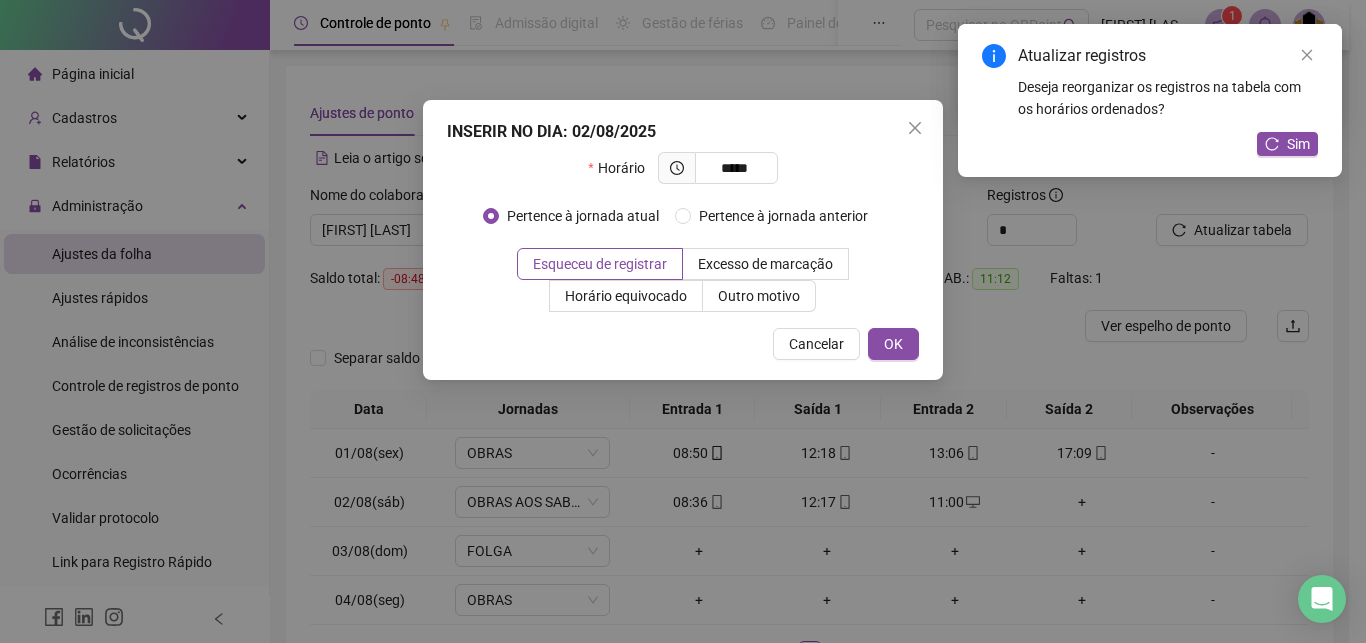 click on "OK" at bounding box center (893, 344) 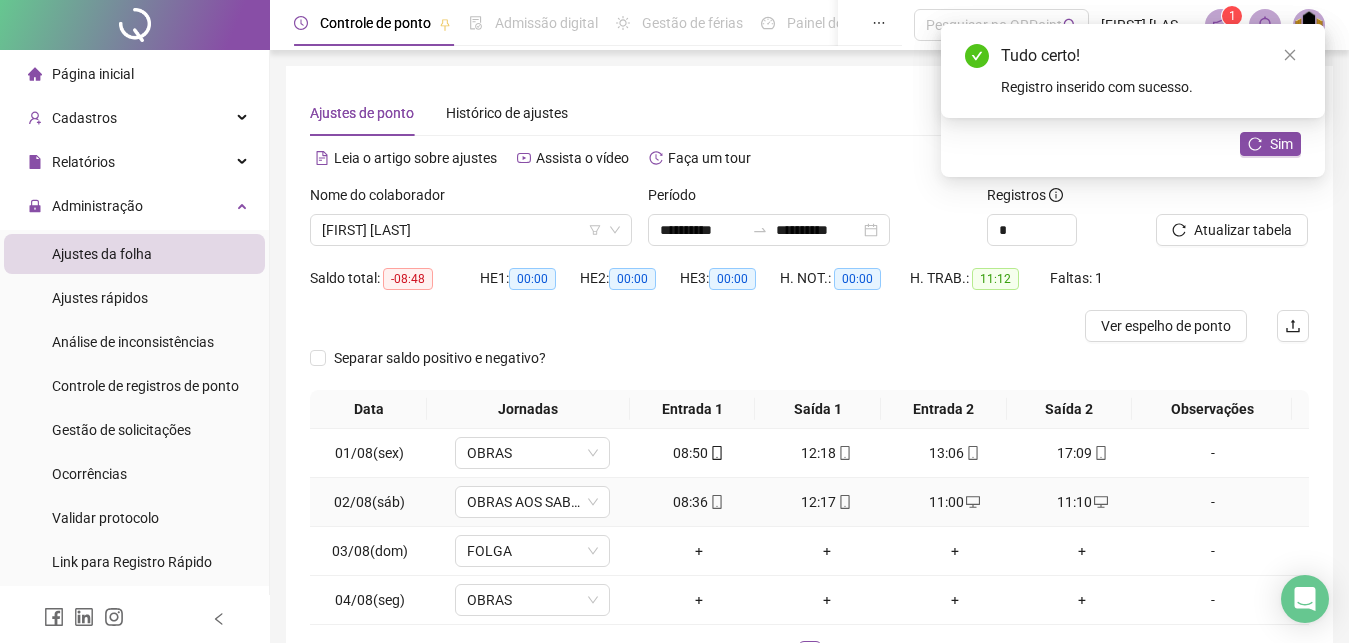 click on "-" at bounding box center (1213, 502) 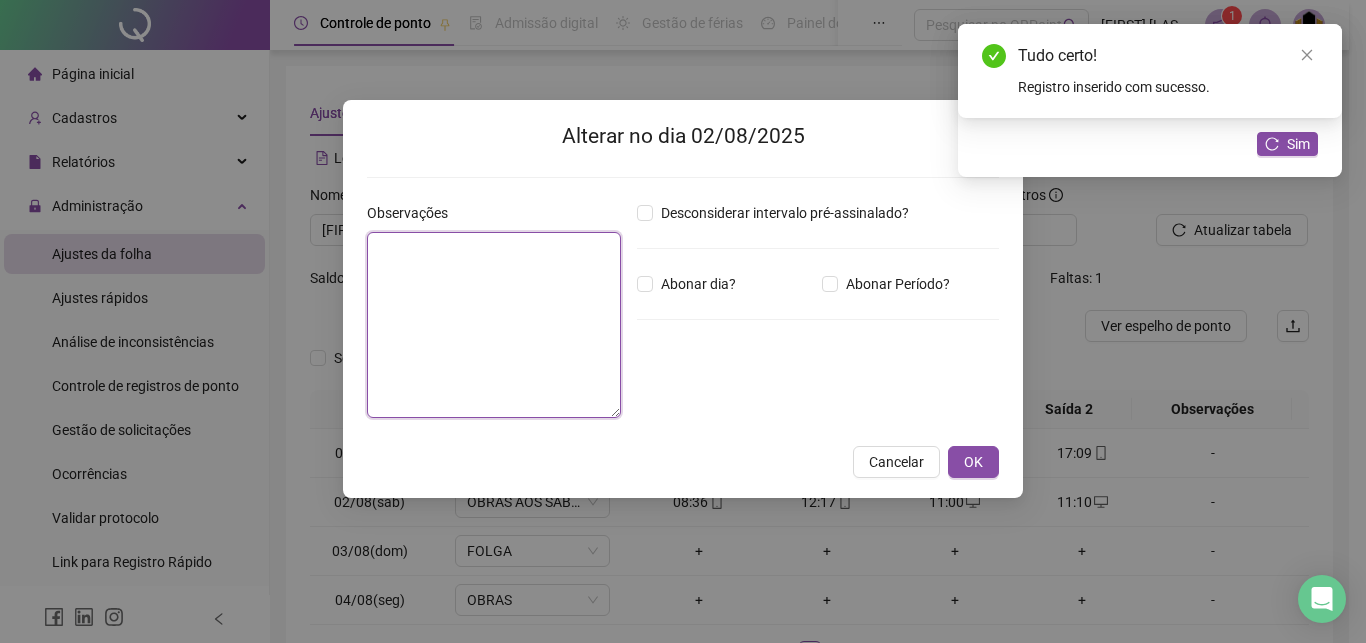 click at bounding box center (494, 325) 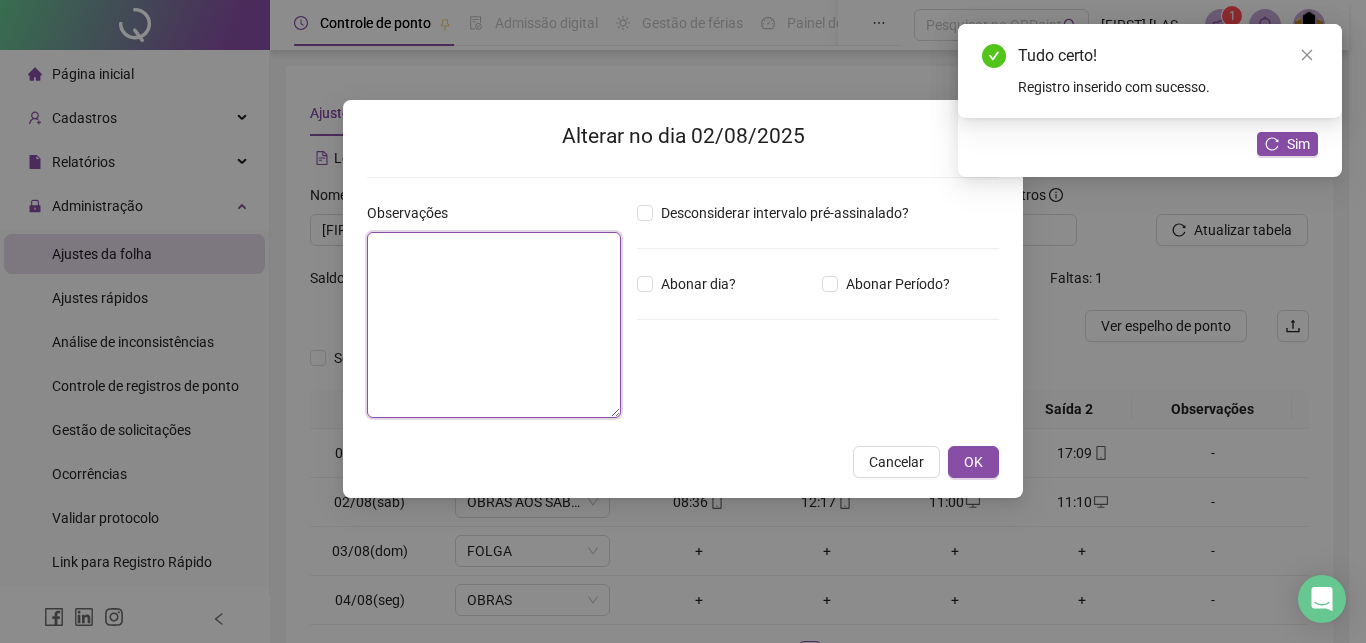 paste on "**********" 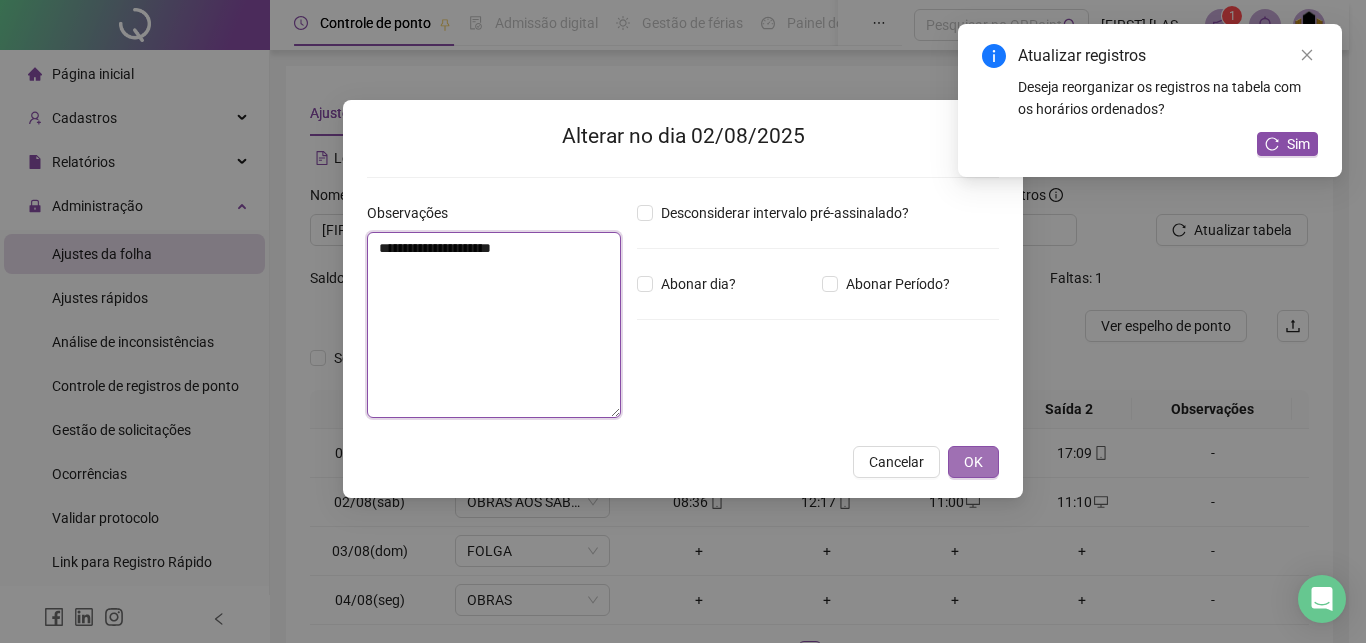 type on "**********" 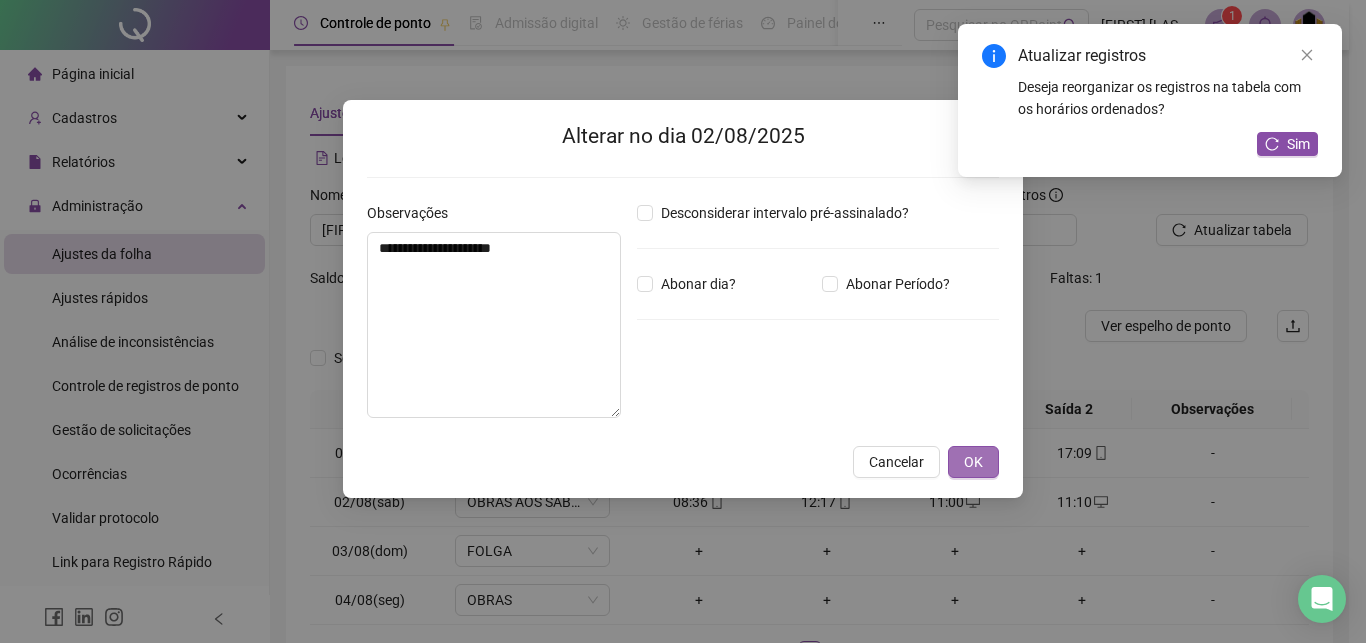 click on "OK" at bounding box center (973, 462) 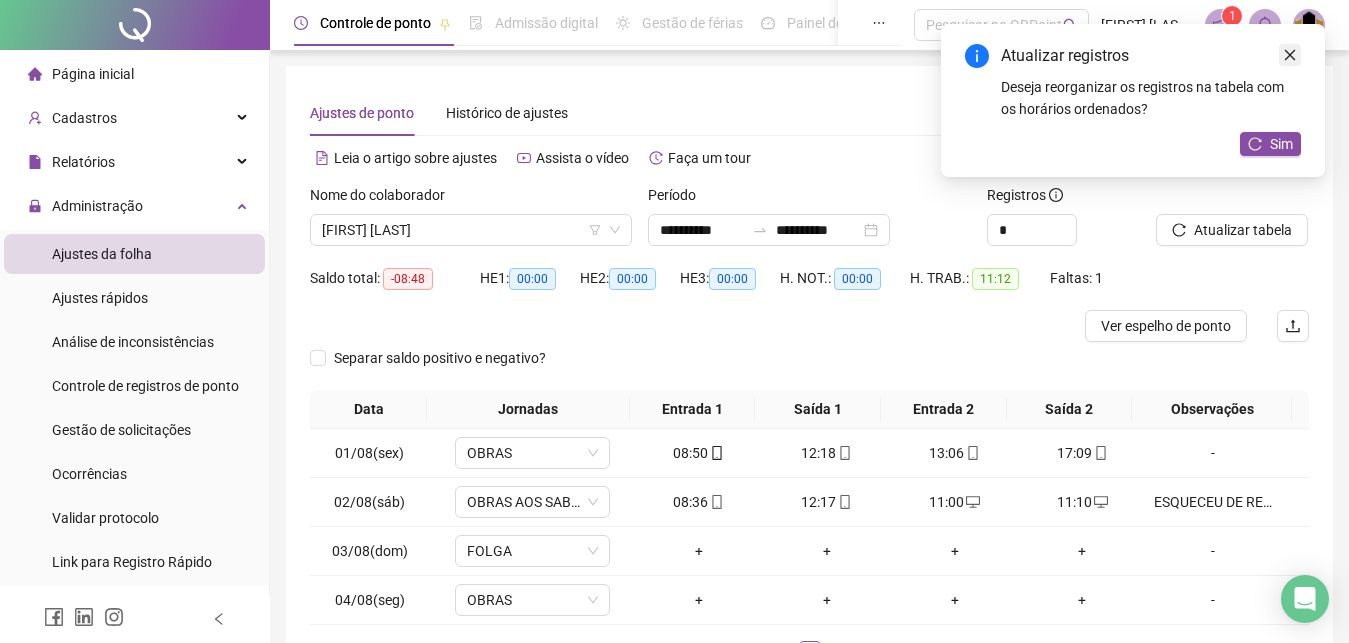 click 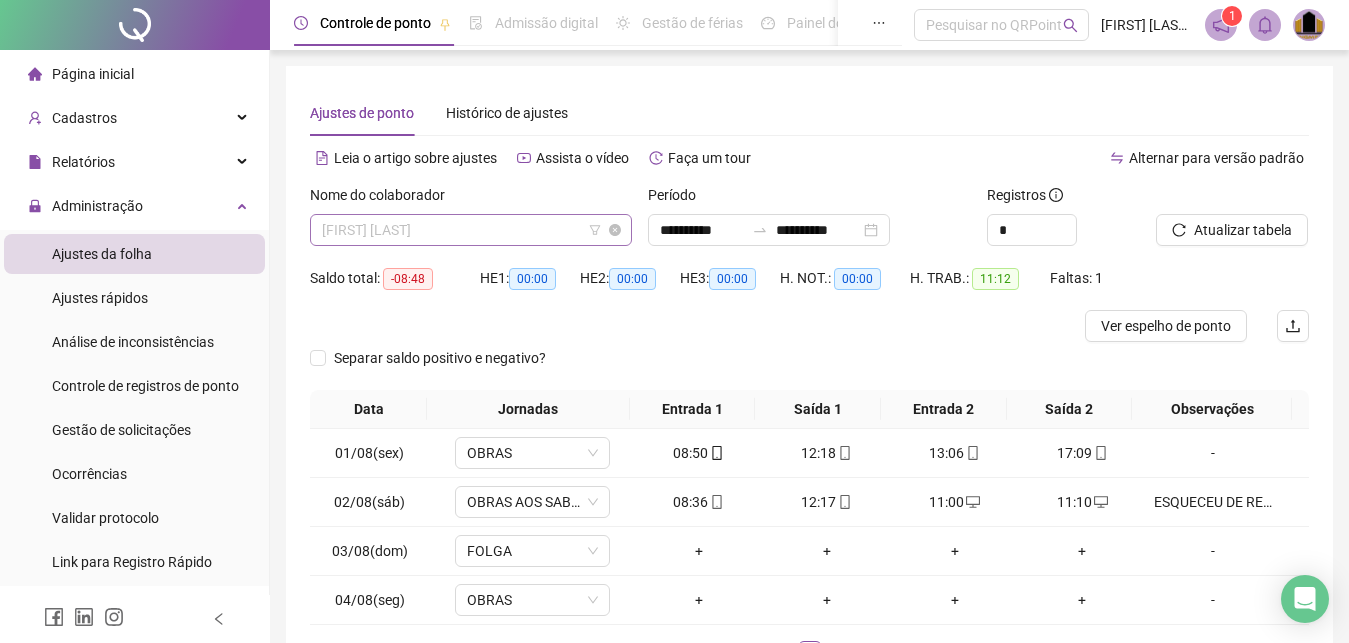 click on "[FIRST] [LAST]" at bounding box center (471, 230) 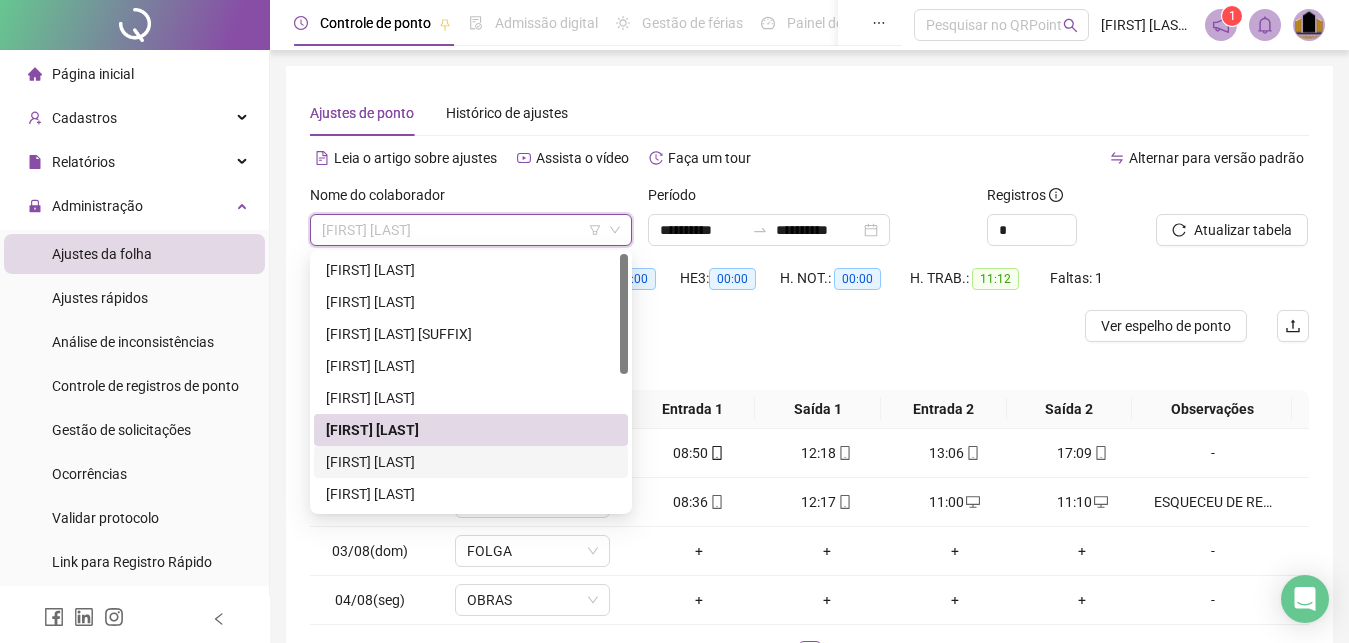 click on "[FIRST] [LAST]" at bounding box center [471, 462] 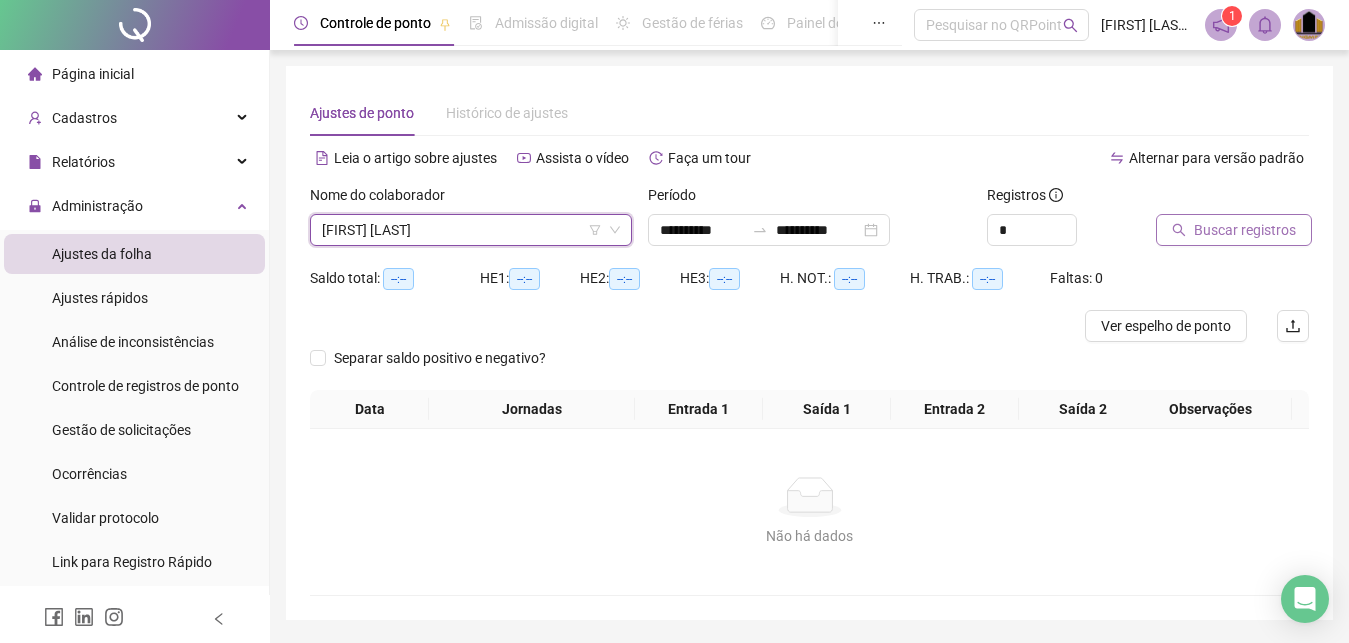 click on "Buscar registros" at bounding box center (1245, 230) 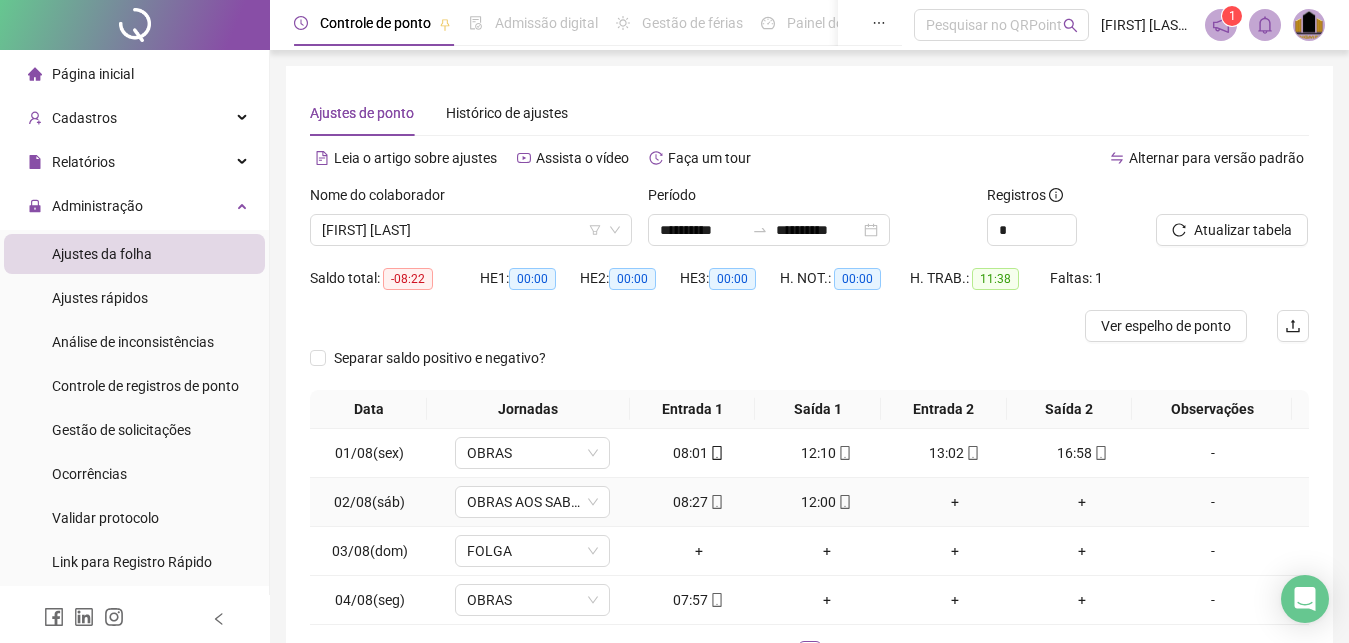 click on "+" at bounding box center [955, 502] 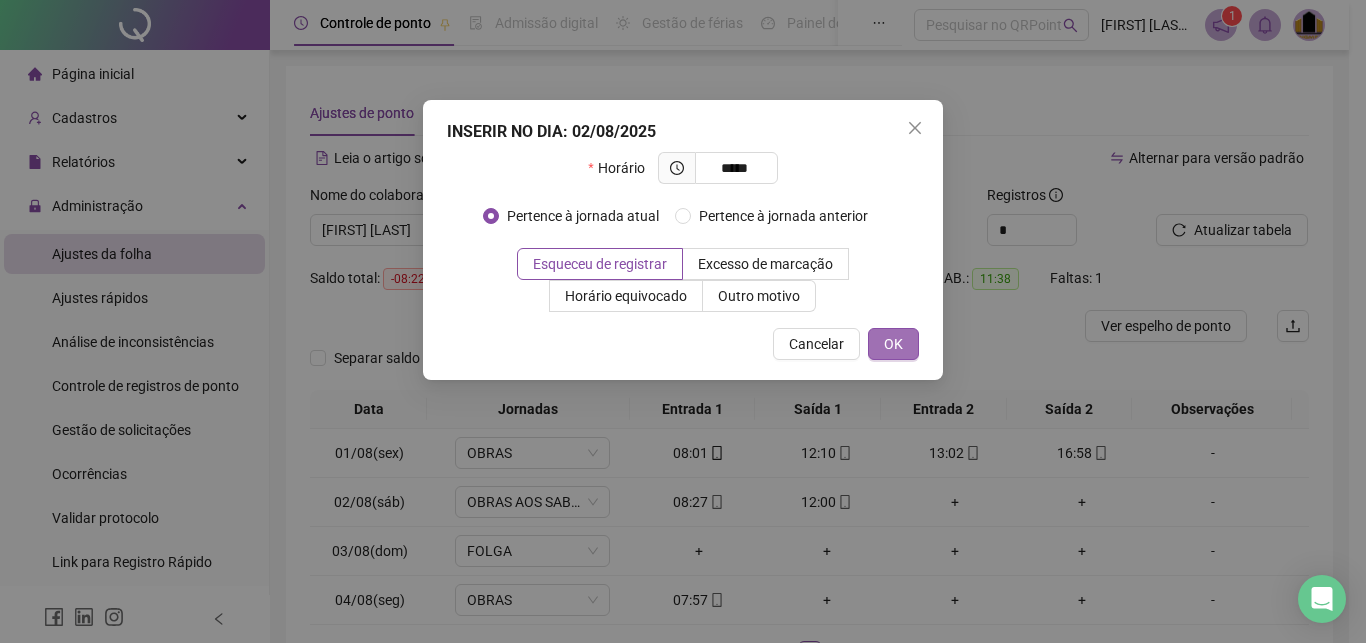 type on "*****" 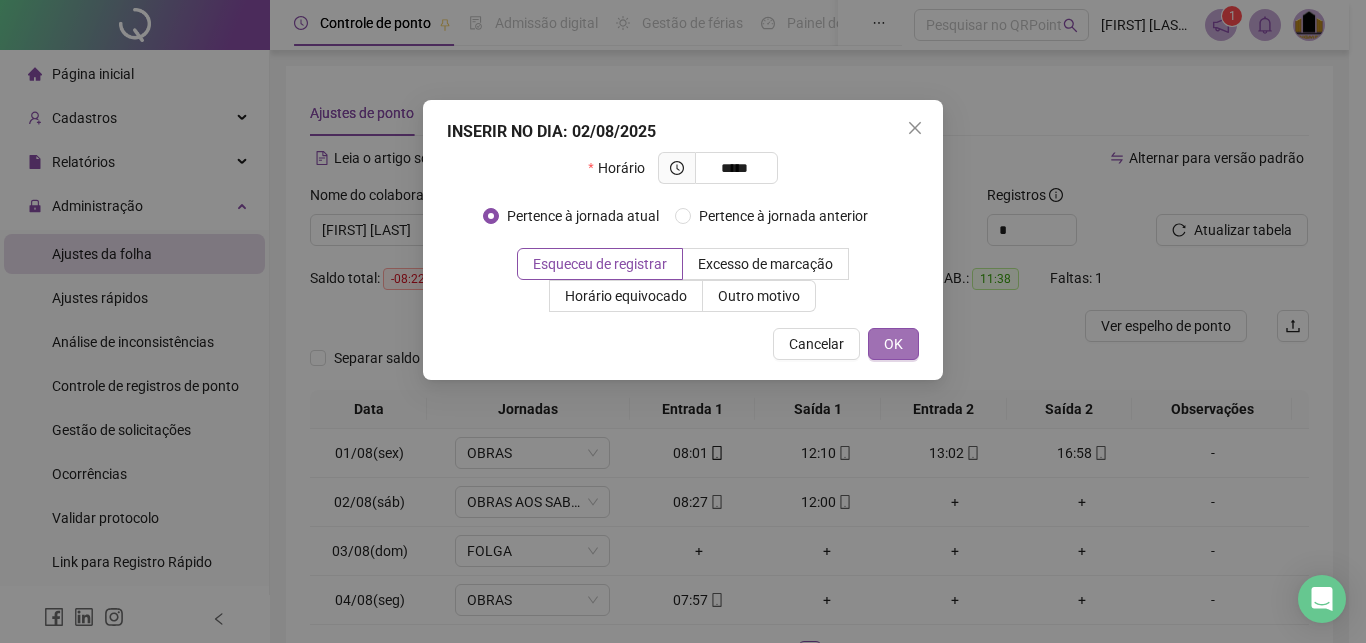 click on "OK" at bounding box center [893, 344] 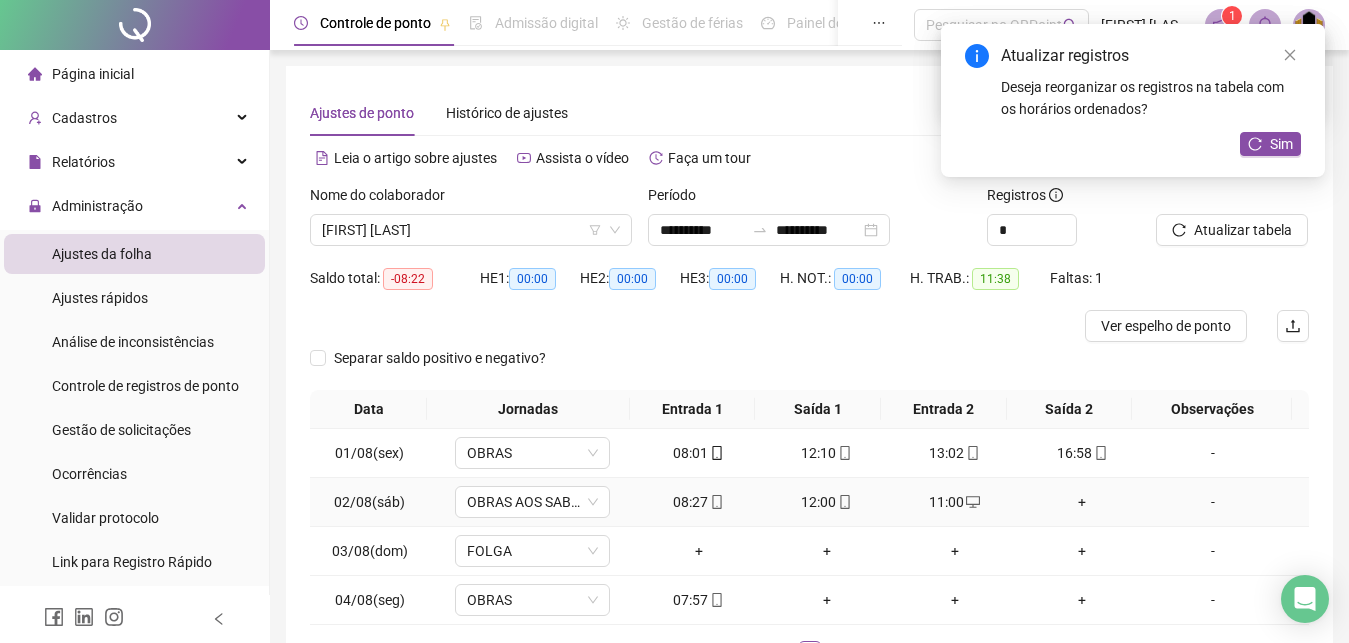 click on "+" at bounding box center [1083, 502] 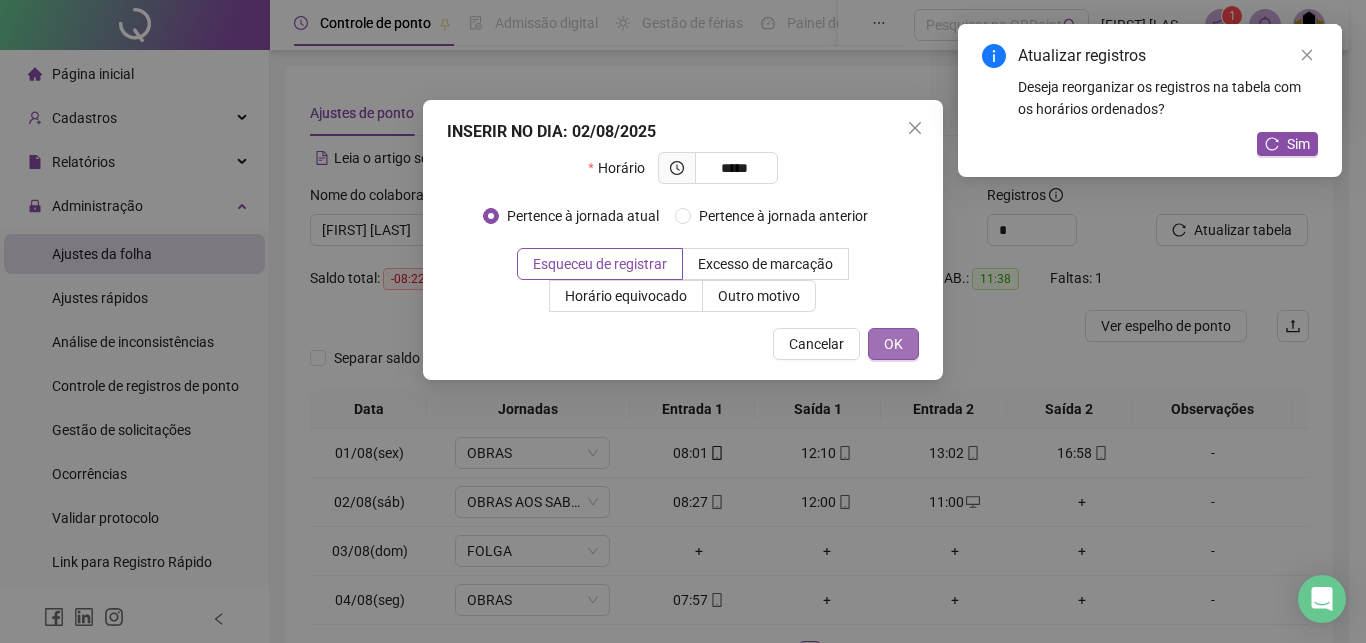type on "*****" 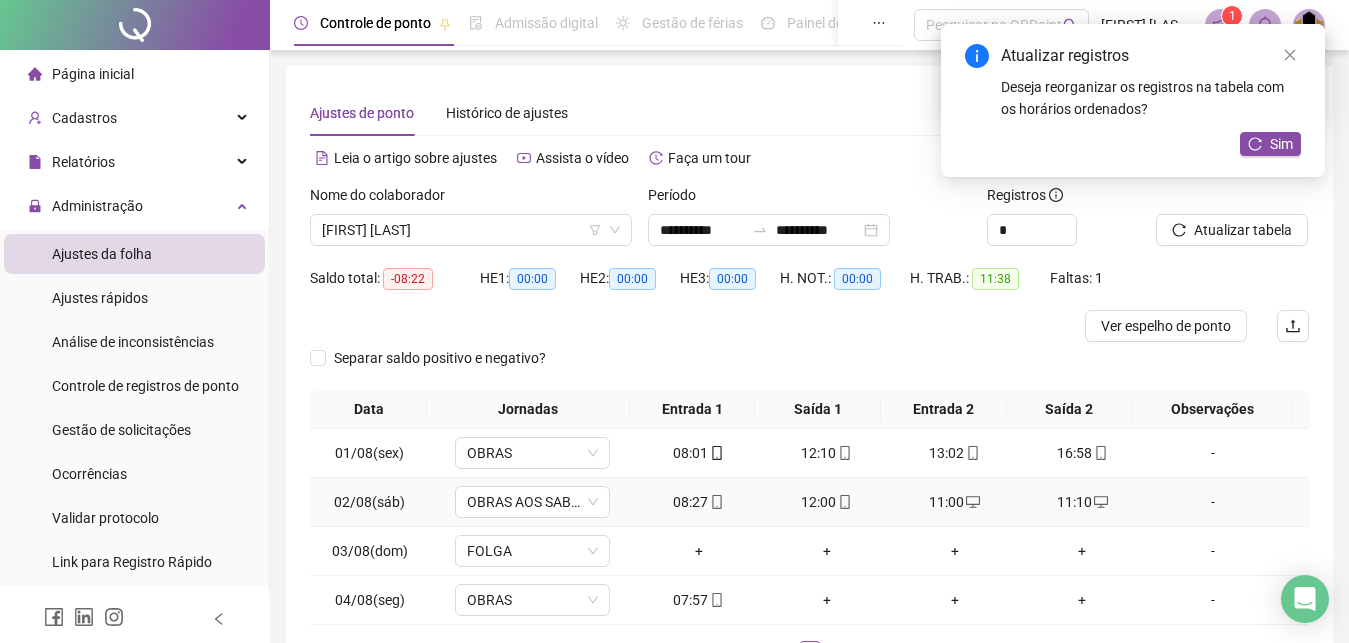 click on "-" at bounding box center [1213, 502] 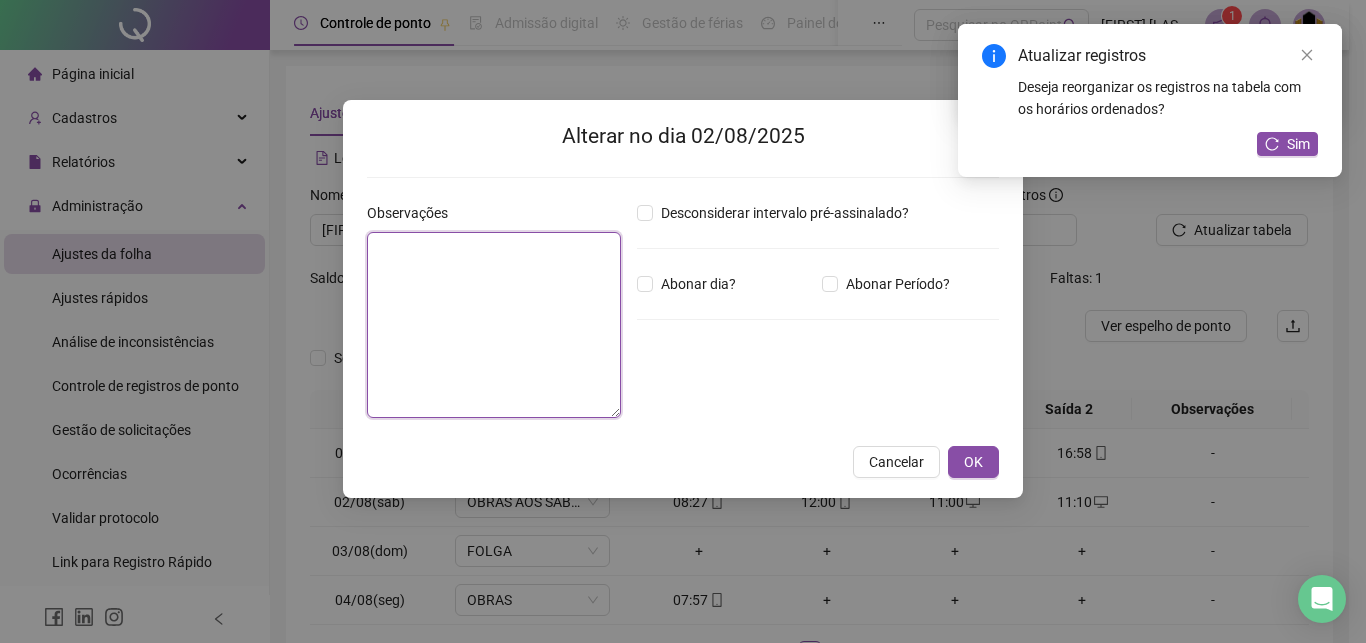 click at bounding box center (494, 325) 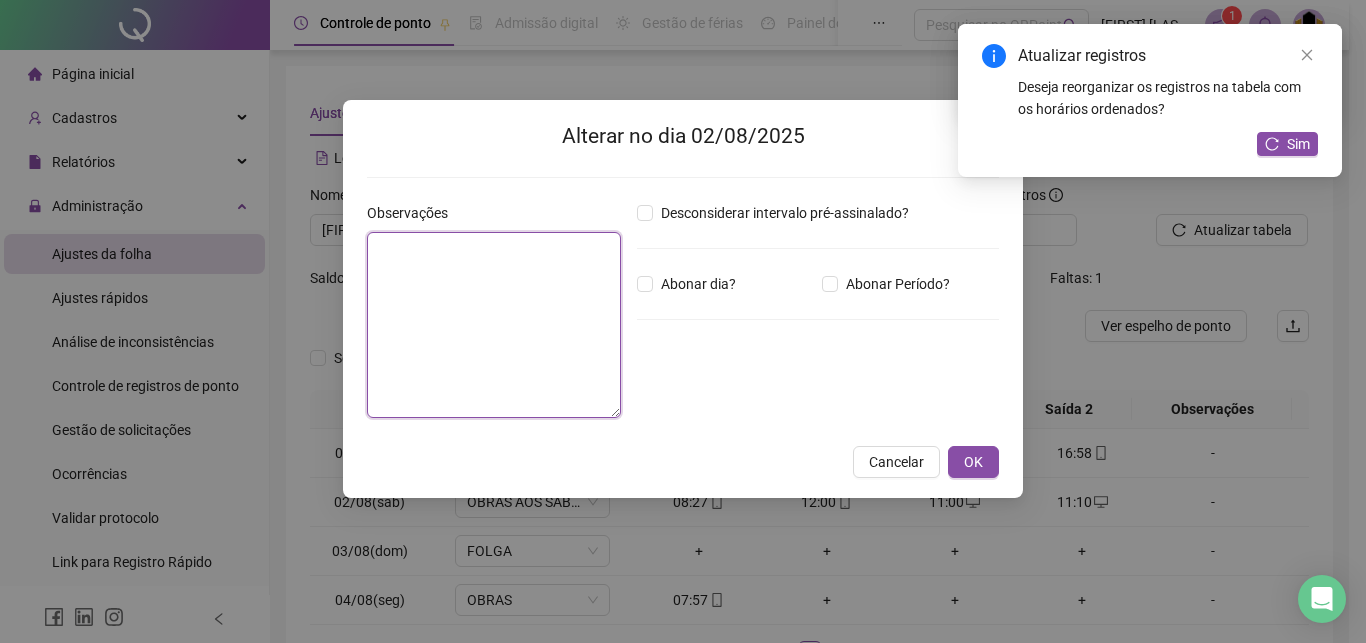 paste on "**********" 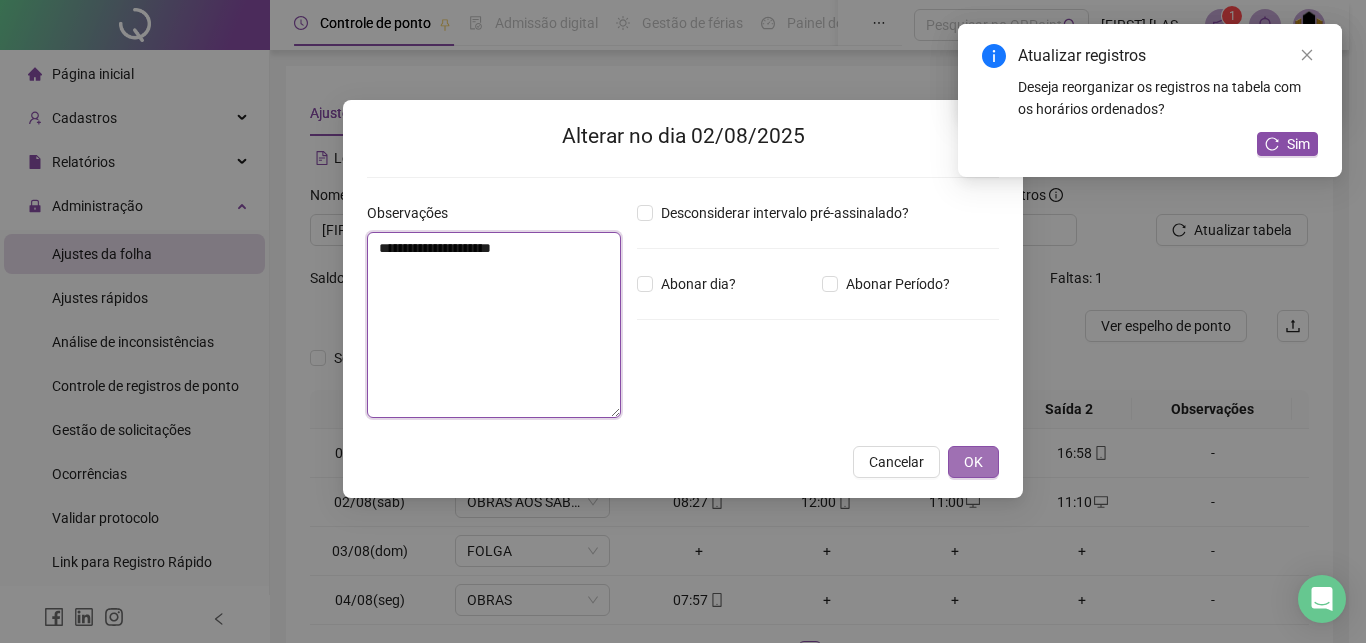 type on "**********" 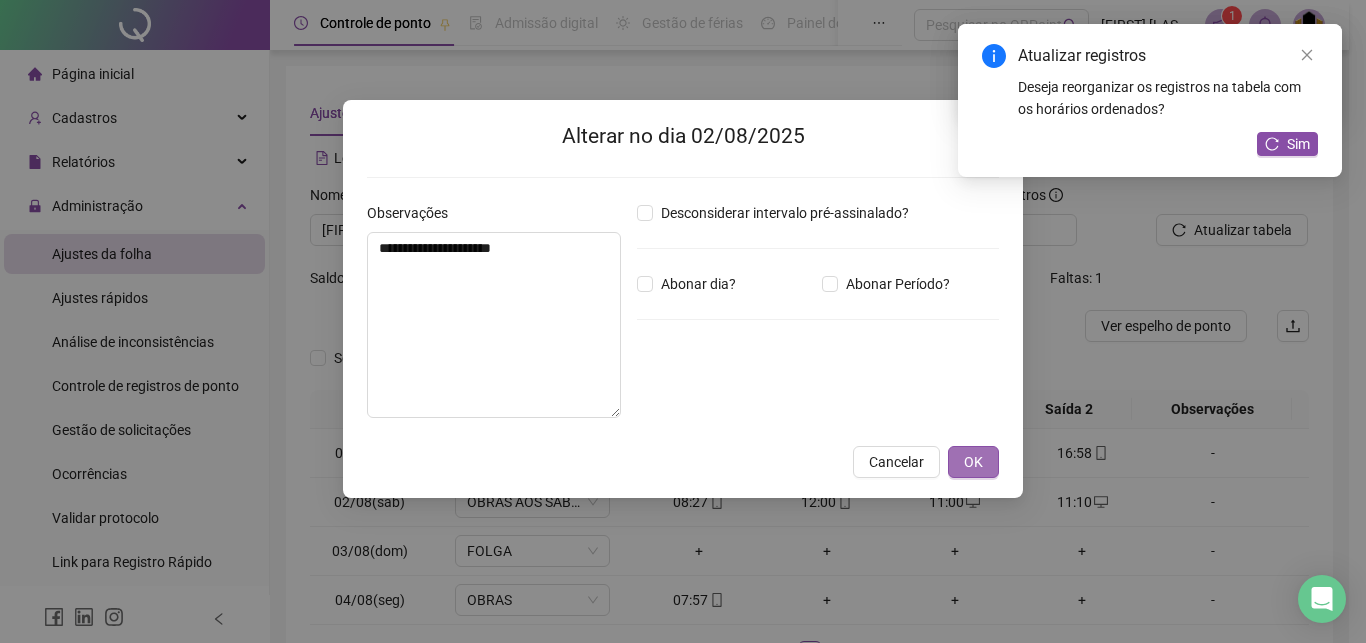 click on "OK" at bounding box center [973, 462] 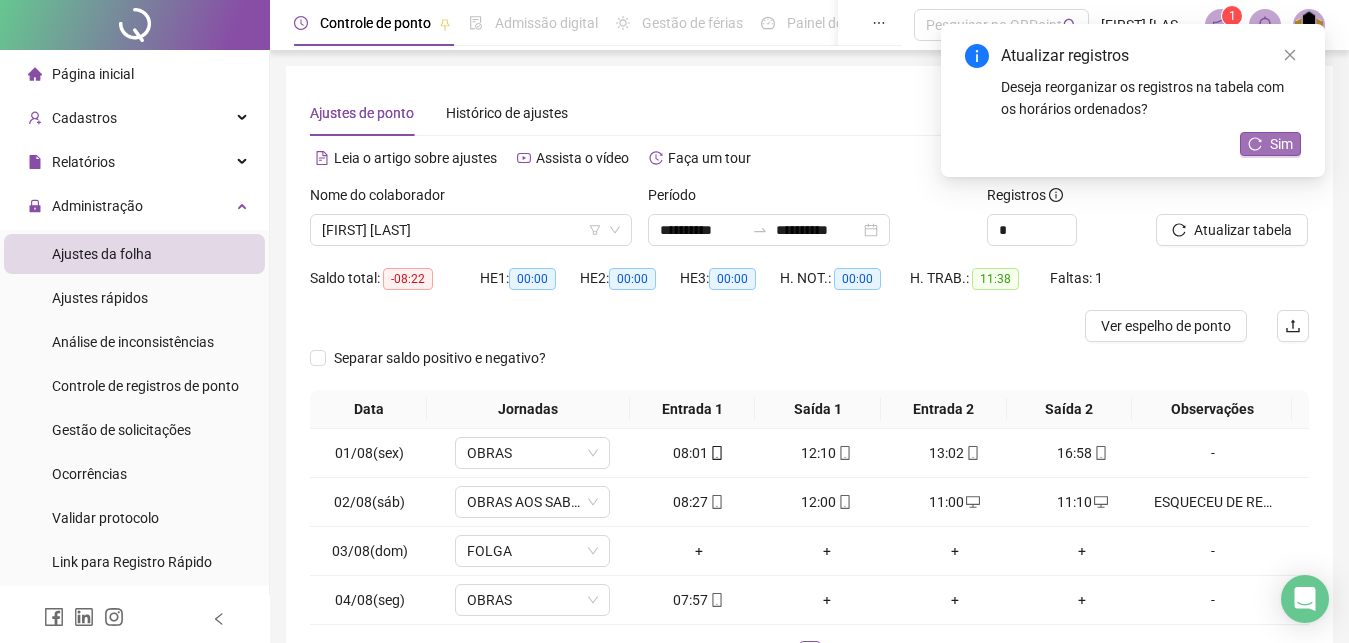 click on "Sim" at bounding box center (1281, 144) 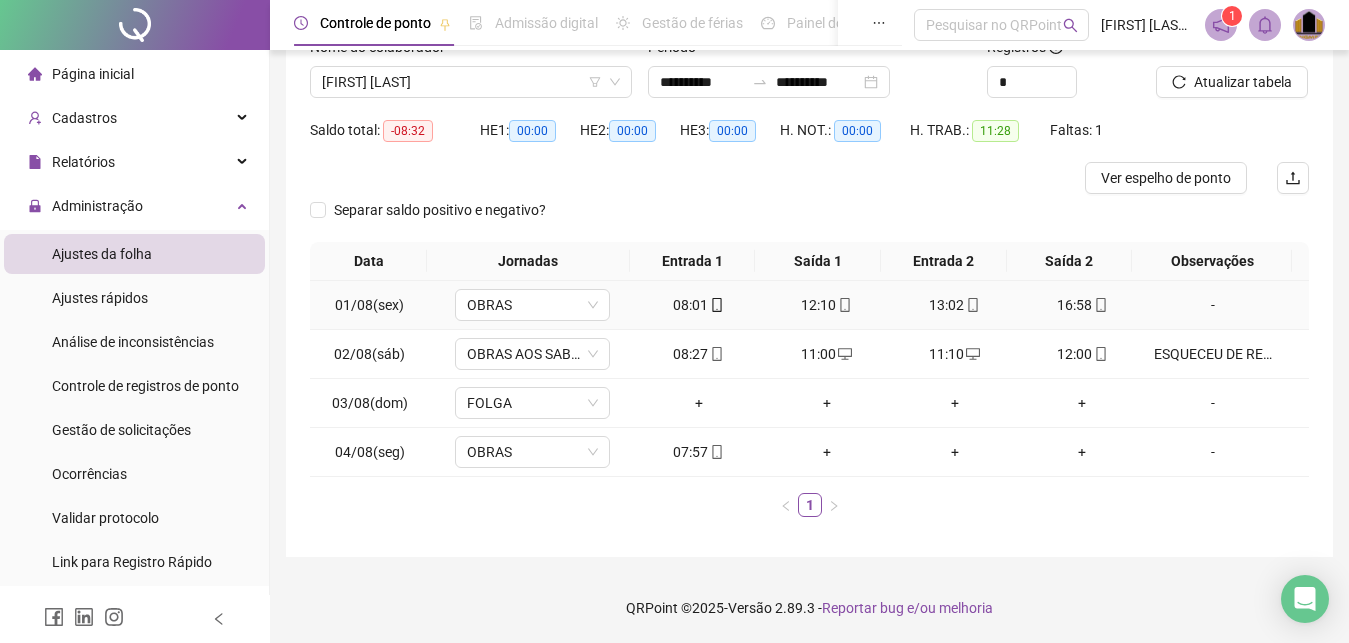 scroll, scrollTop: 46, scrollLeft: 0, axis: vertical 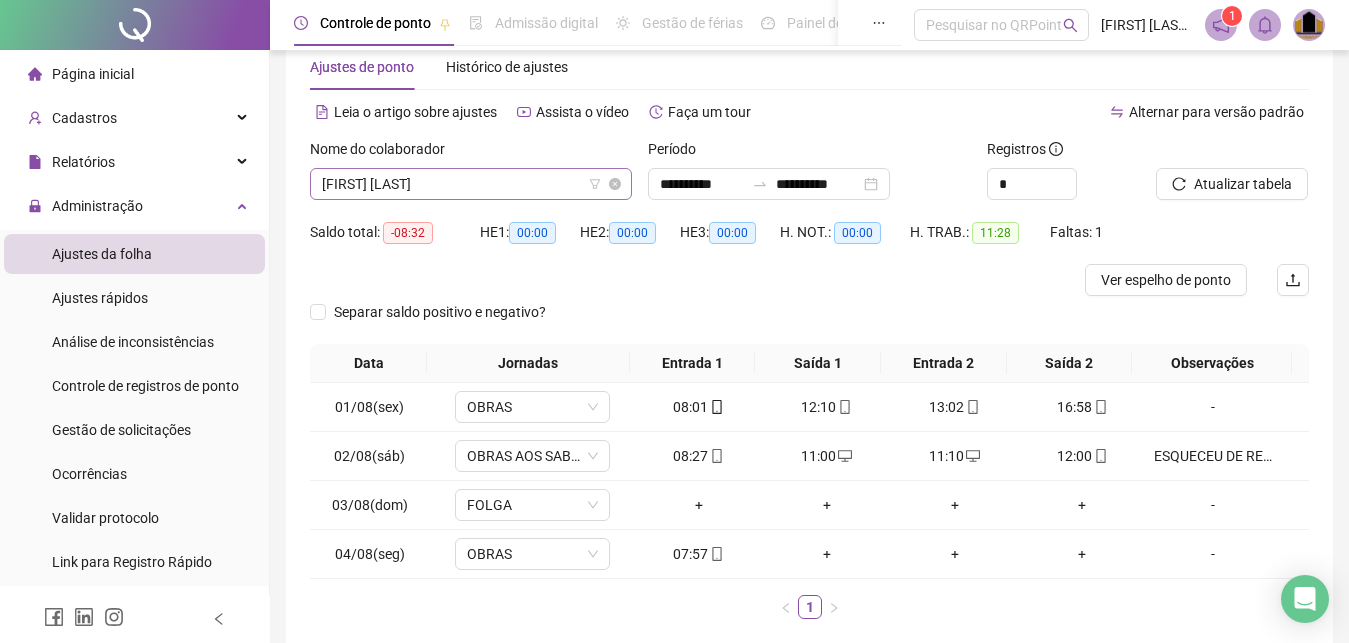 click on "[FIRST] [LAST]" at bounding box center [471, 184] 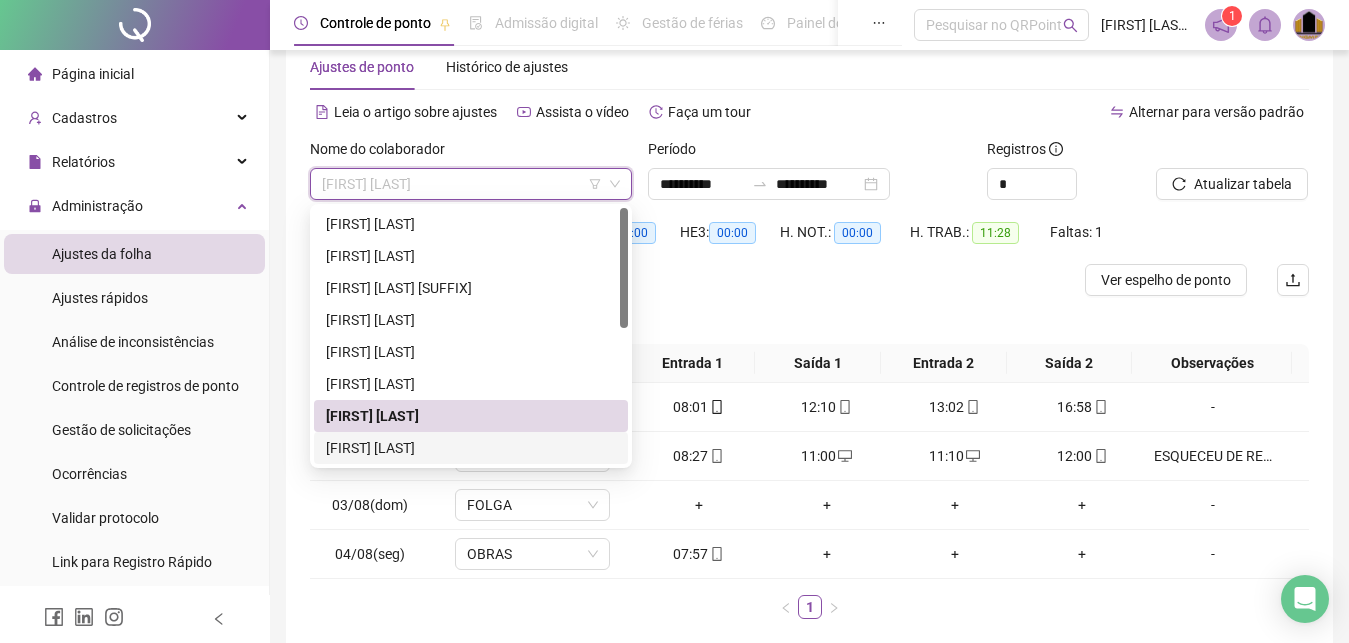 click on "[FIRST] [LAST]" at bounding box center [471, 448] 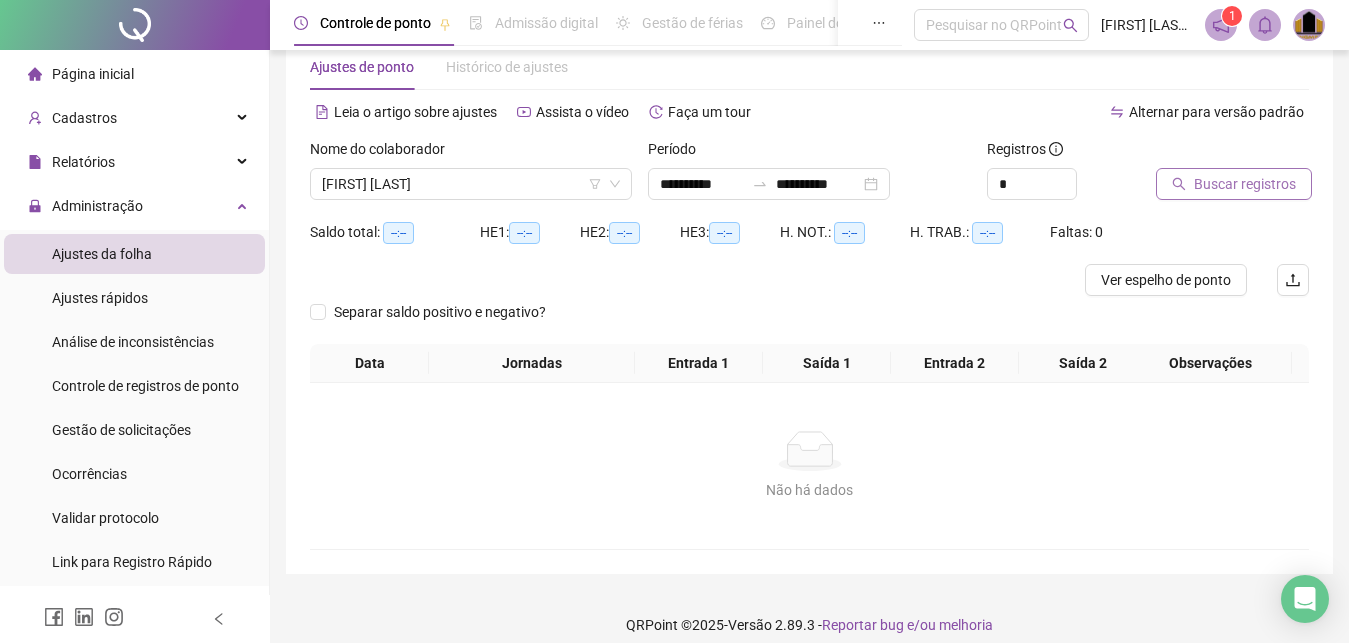 click on "Buscar registros" at bounding box center [1245, 184] 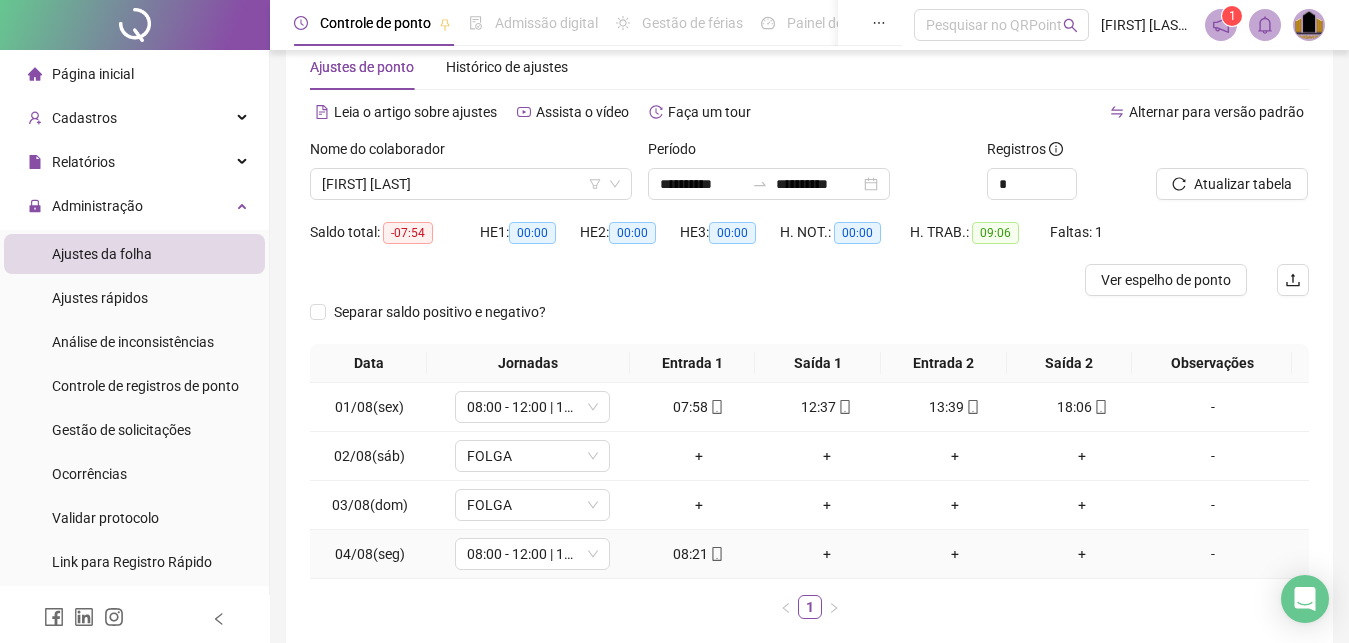 click on "08:21" at bounding box center (699, 554) 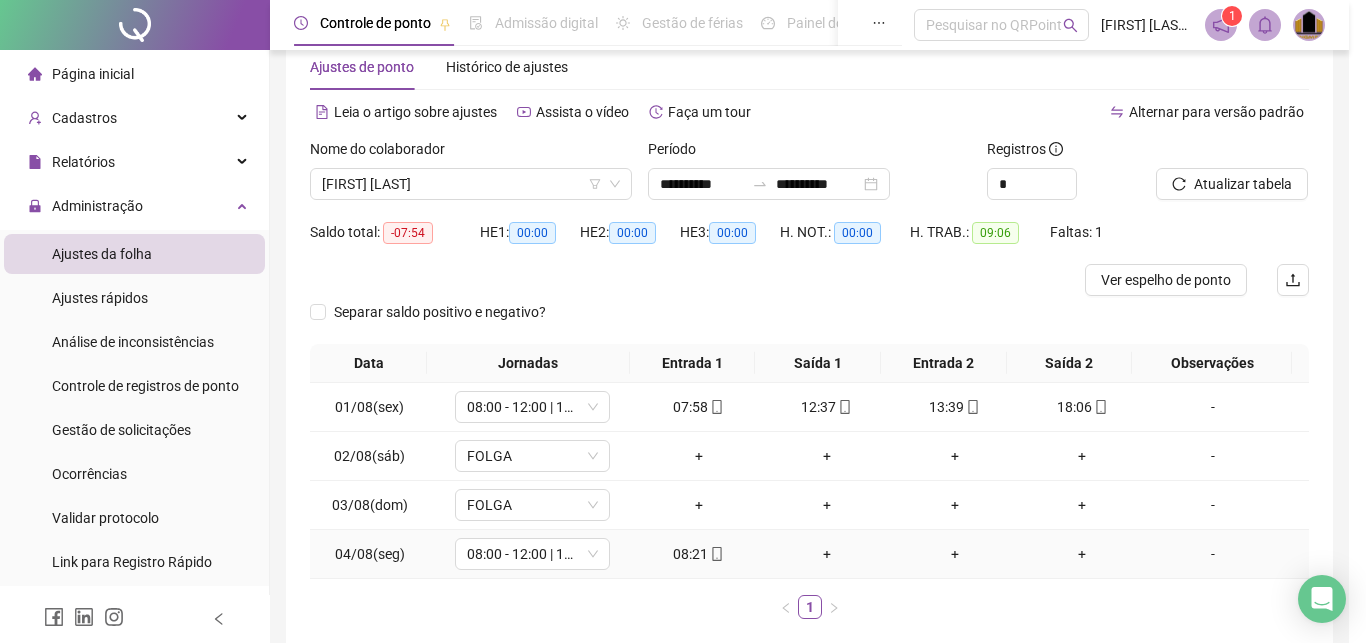 type on "**********" 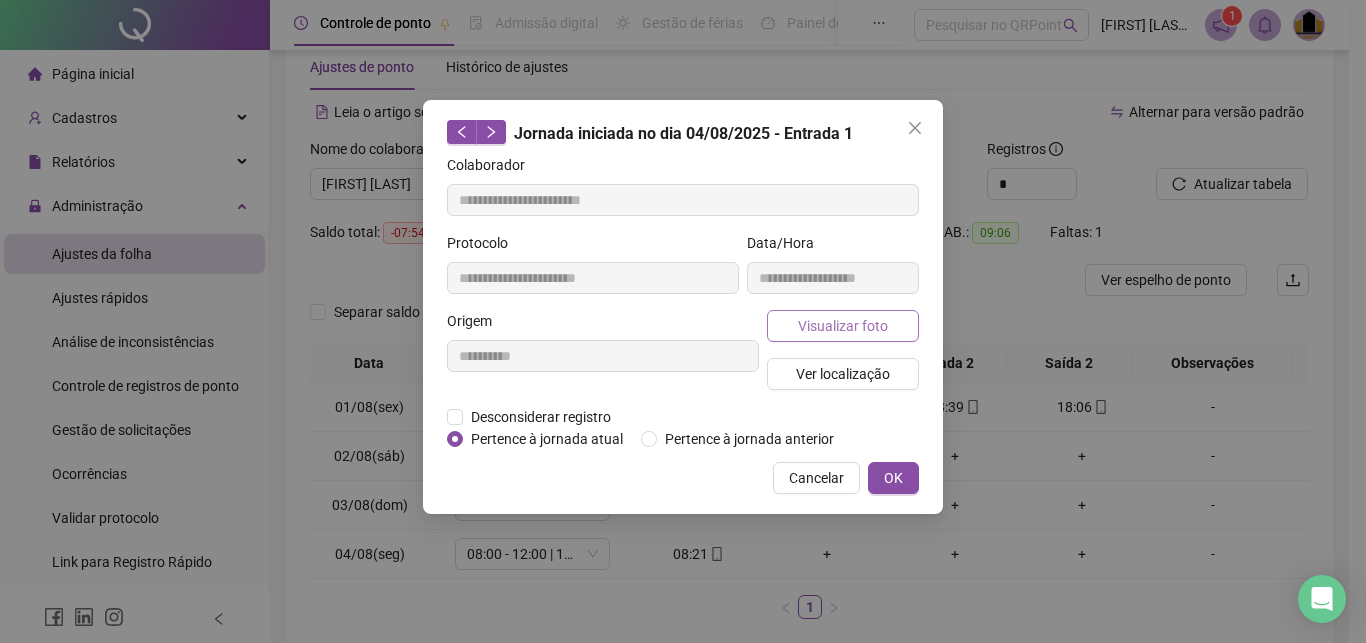 click on "Visualizar foto" at bounding box center [843, 326] 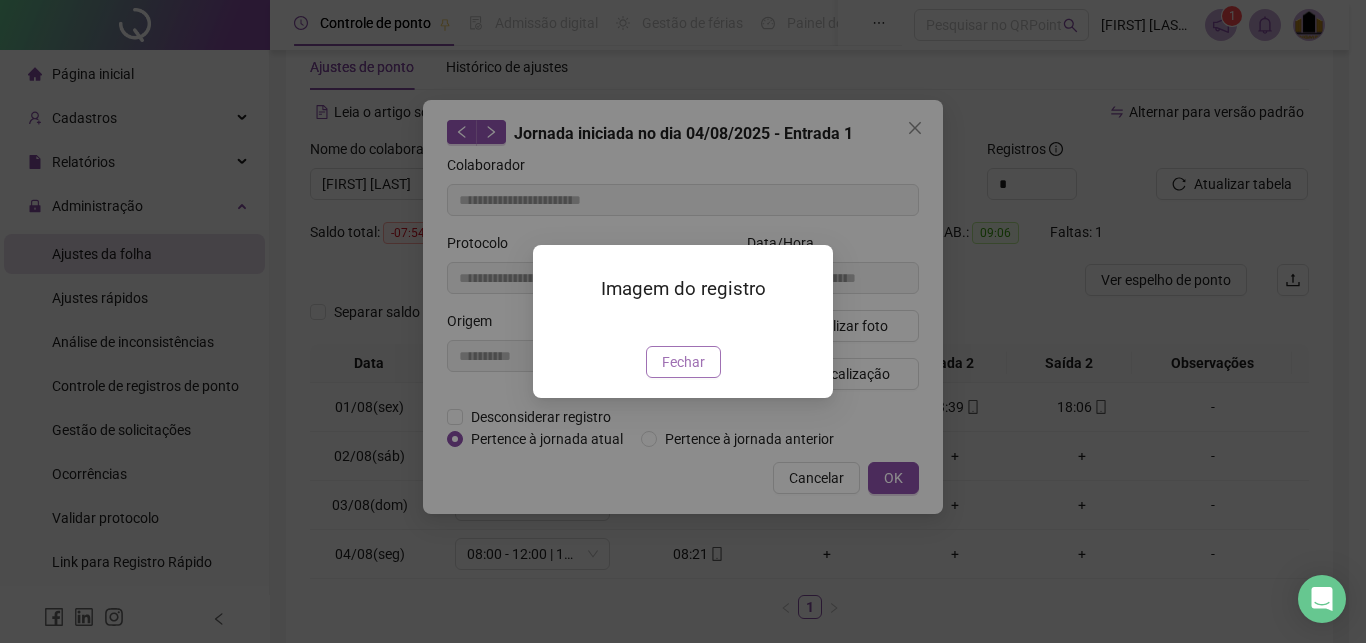 click on "Fechar" at bounding box center [683, 362] 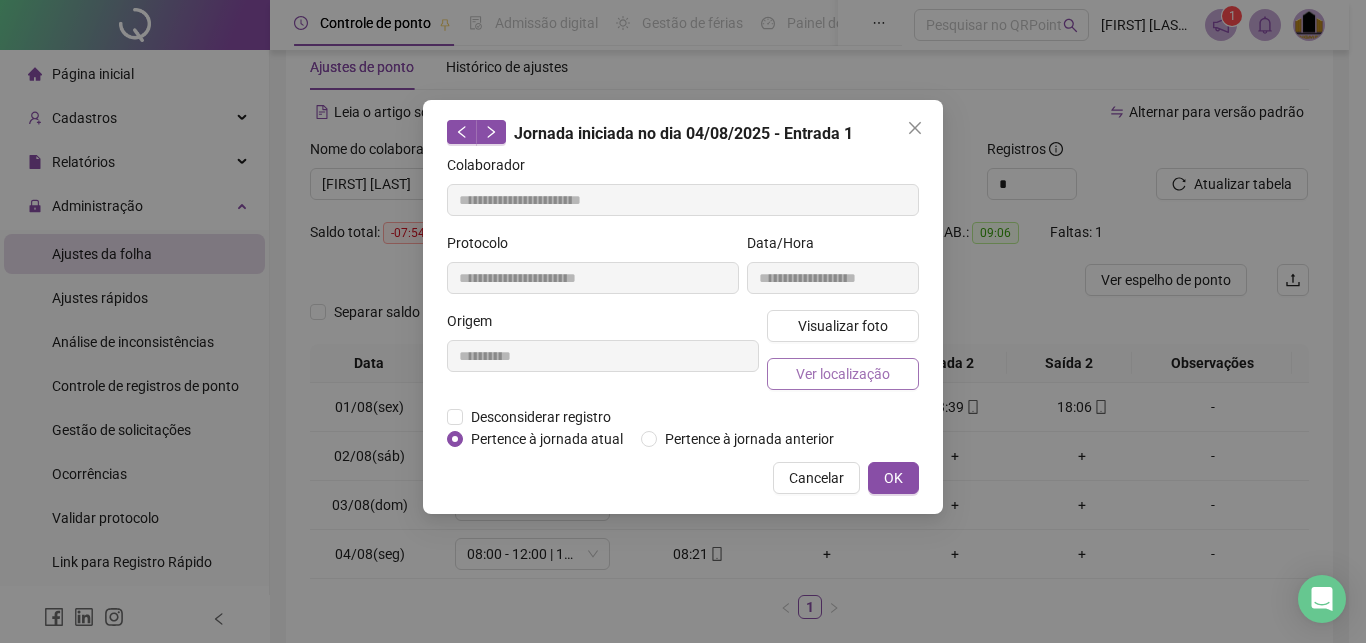 click on "Ver localização" at bounding box center [843, 374] 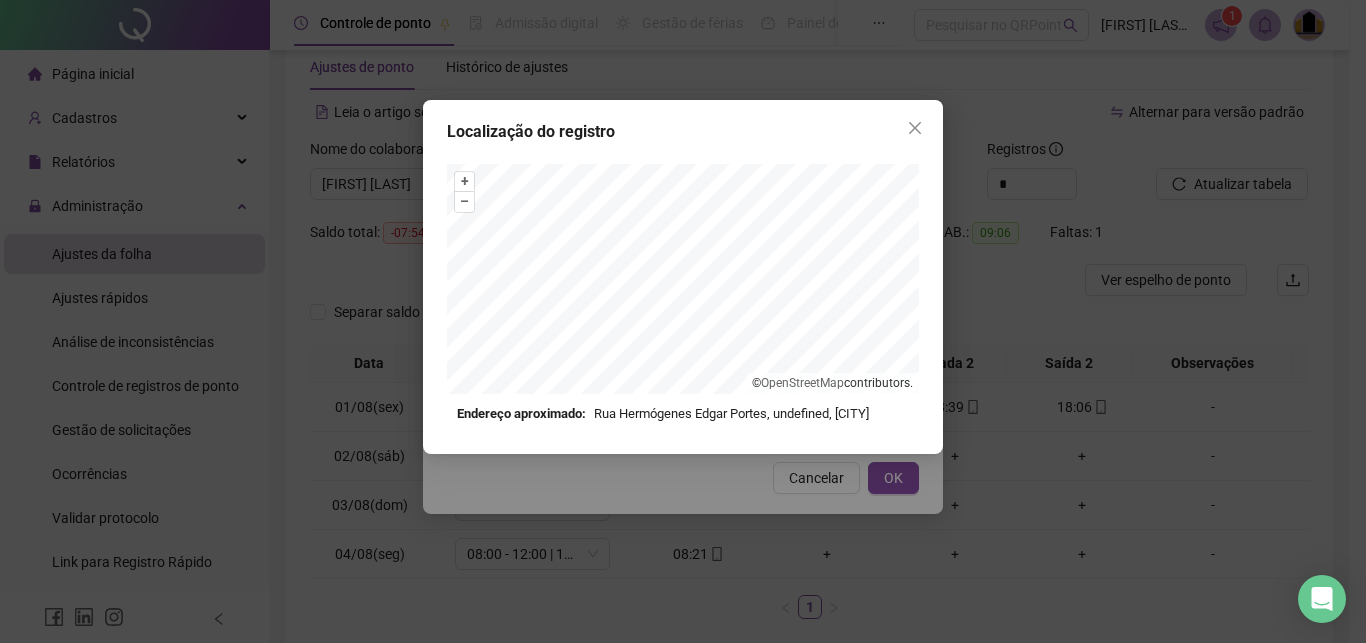 click on "Localização do registro + – ⇧ › ©  OpenStreetMap  contributors. Endereço aproximado:   Rua Hermógenes Edgar Portes, undefined, [CITY] *OBS Os registros de ponto executados através da web utilizam uma tecnologia menos precisa para obter a geolocalização do colaborador, o que poderá resultar em localizações distintas." at bounding box center [683, 321] 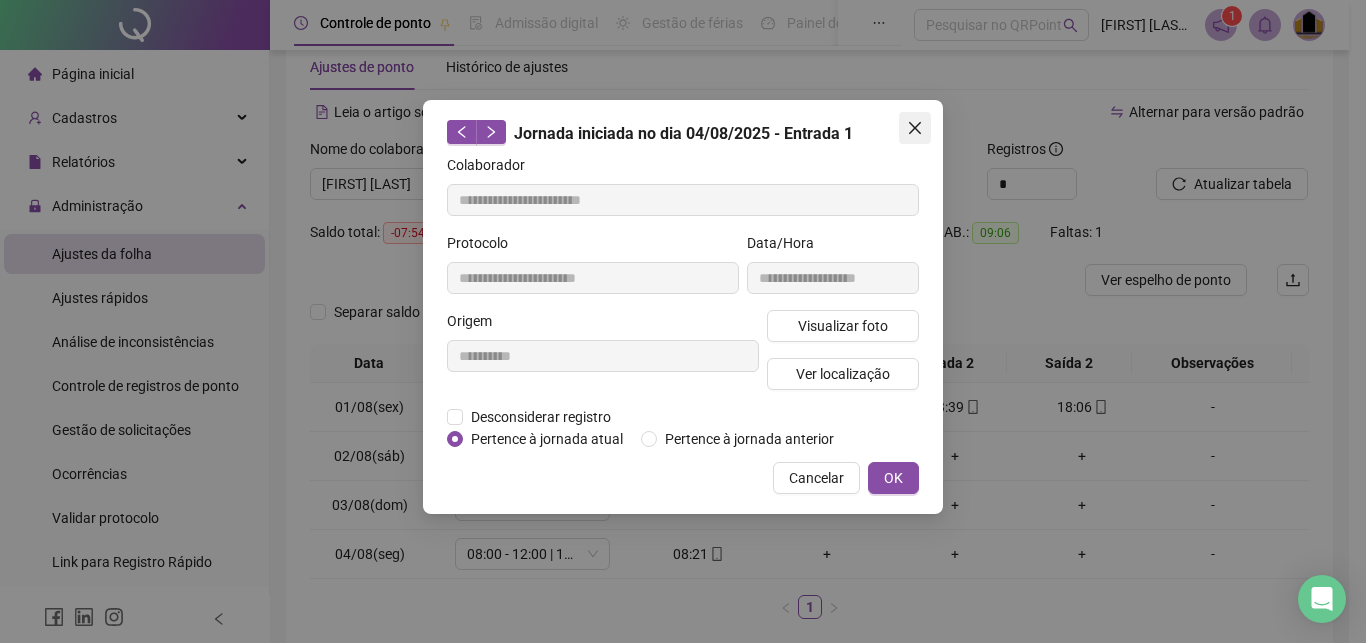 click at bounding box center [915, 128] 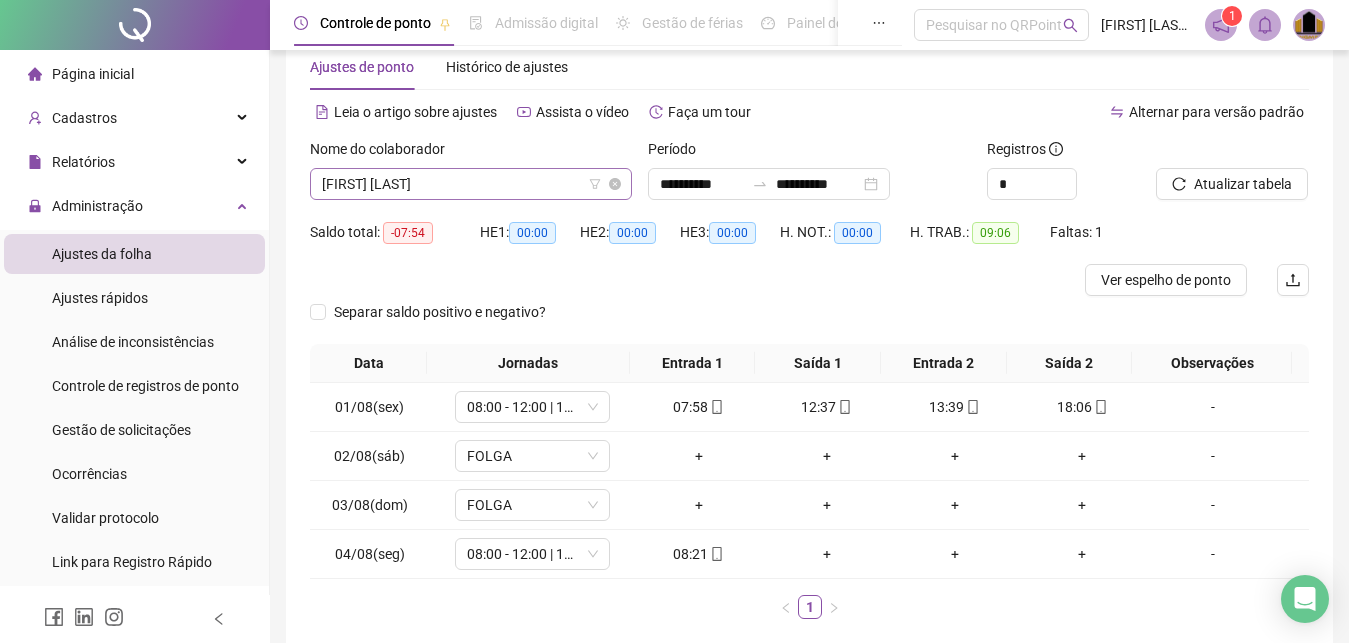 click on "[FIRST] [LAST]" at bounding box center [471, 184] 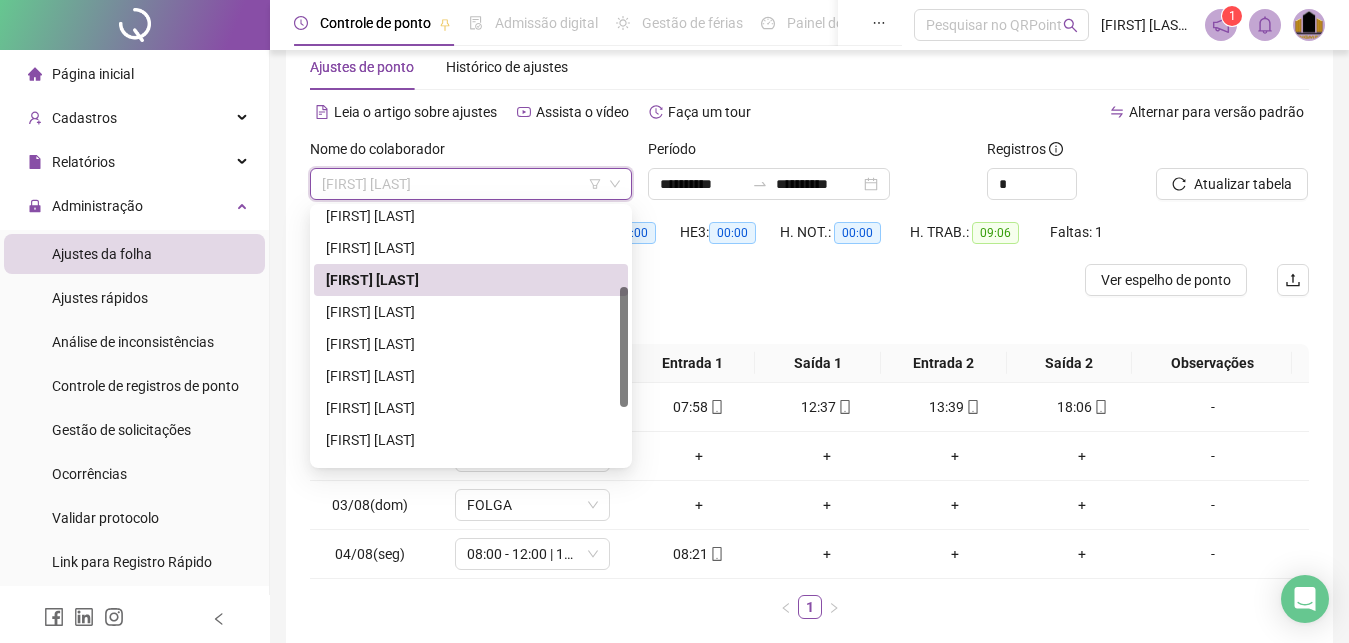 scroll, scrollTop: 219, scrollLeft: 0, axis: vertical 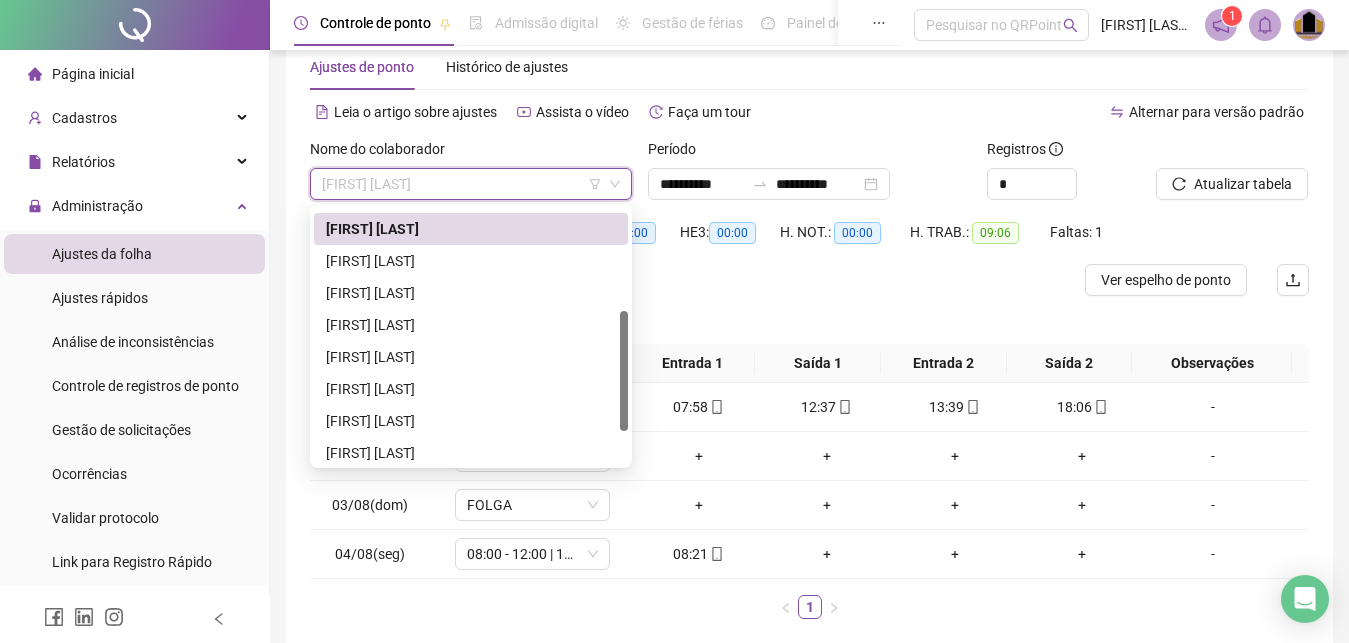 drag, startPoint x: 621, startPoint y: 300, endPoint x: 629, endPoint y: 395, distance: 95.33625 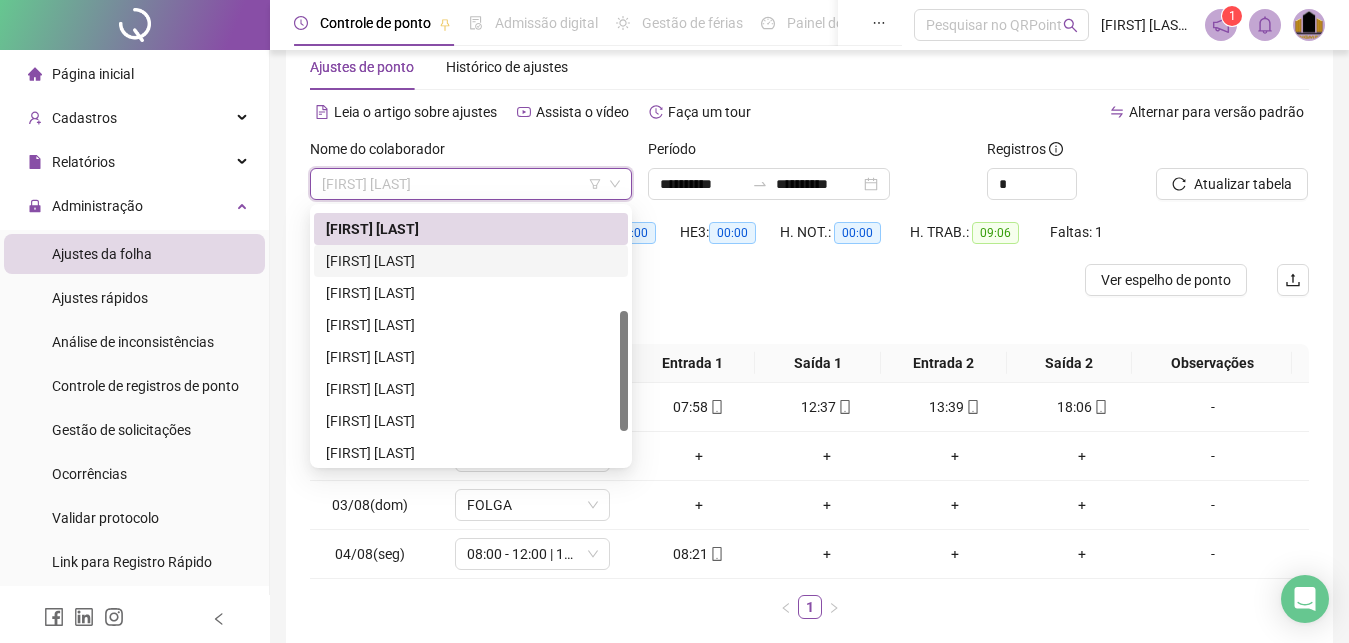 click on "[FIRST] [LAST]" at bounding box center [471, 261] 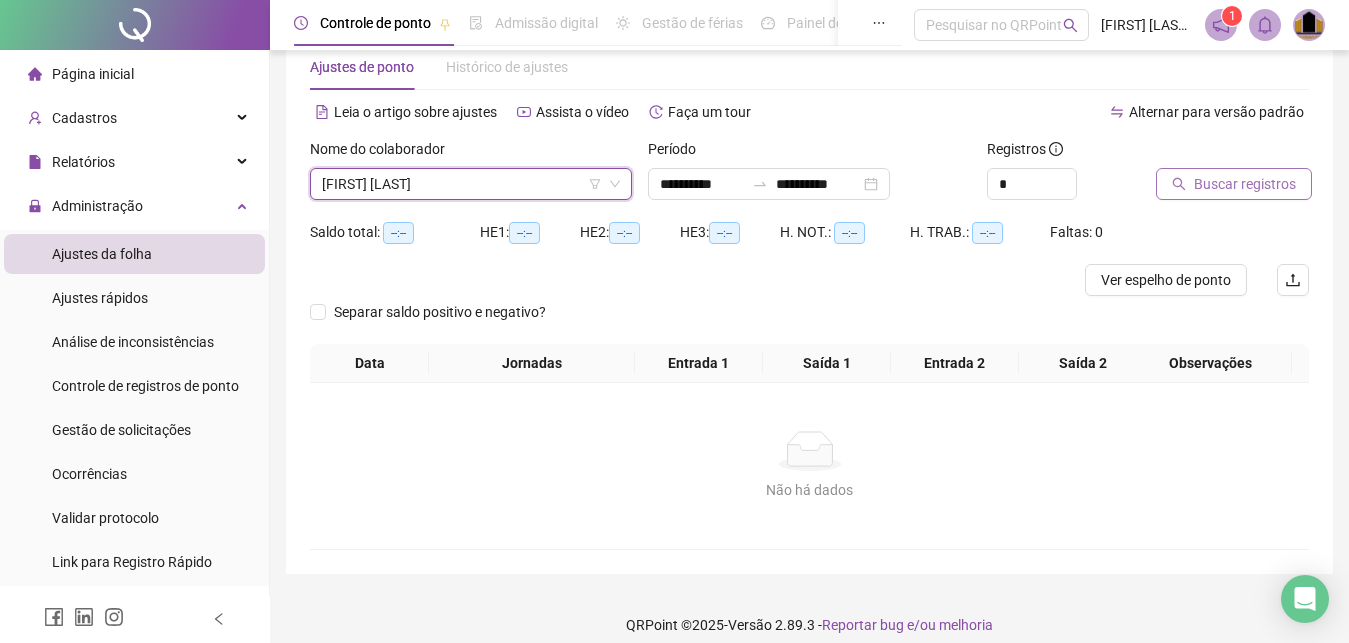 click on "Buscar registros" at bounding box center (1245, 184) 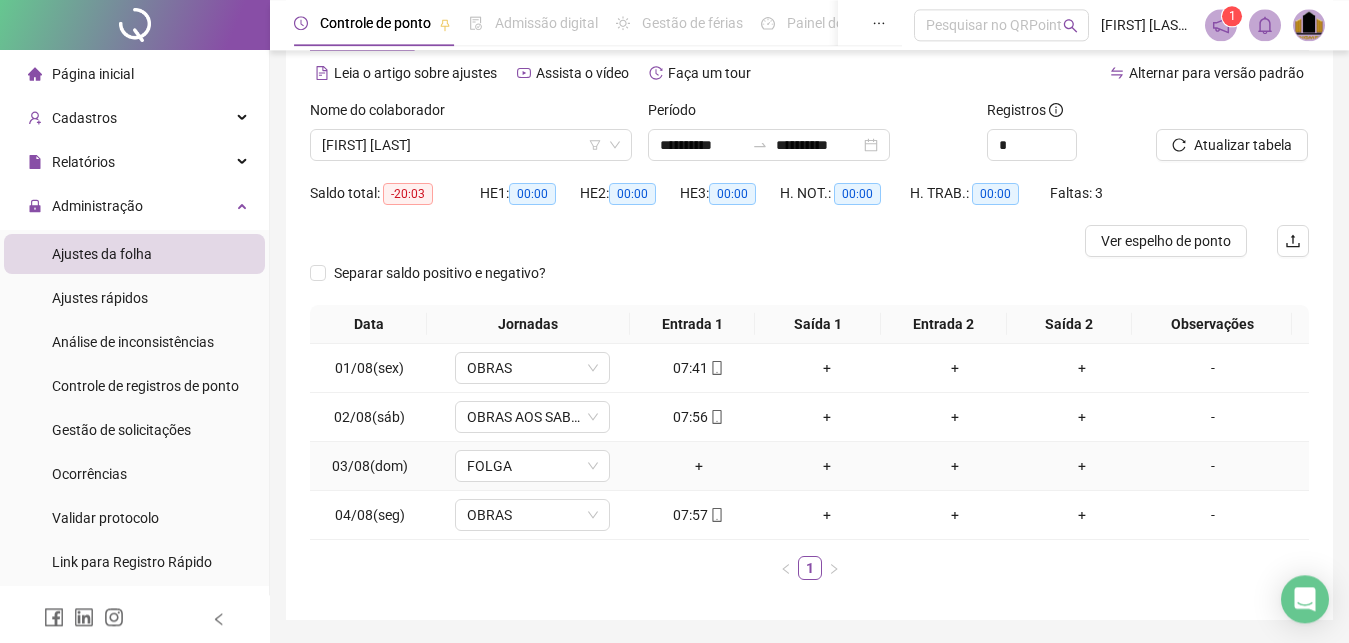 scroll, scrollTop: 46, scrollLeft: 0, axis: vertical 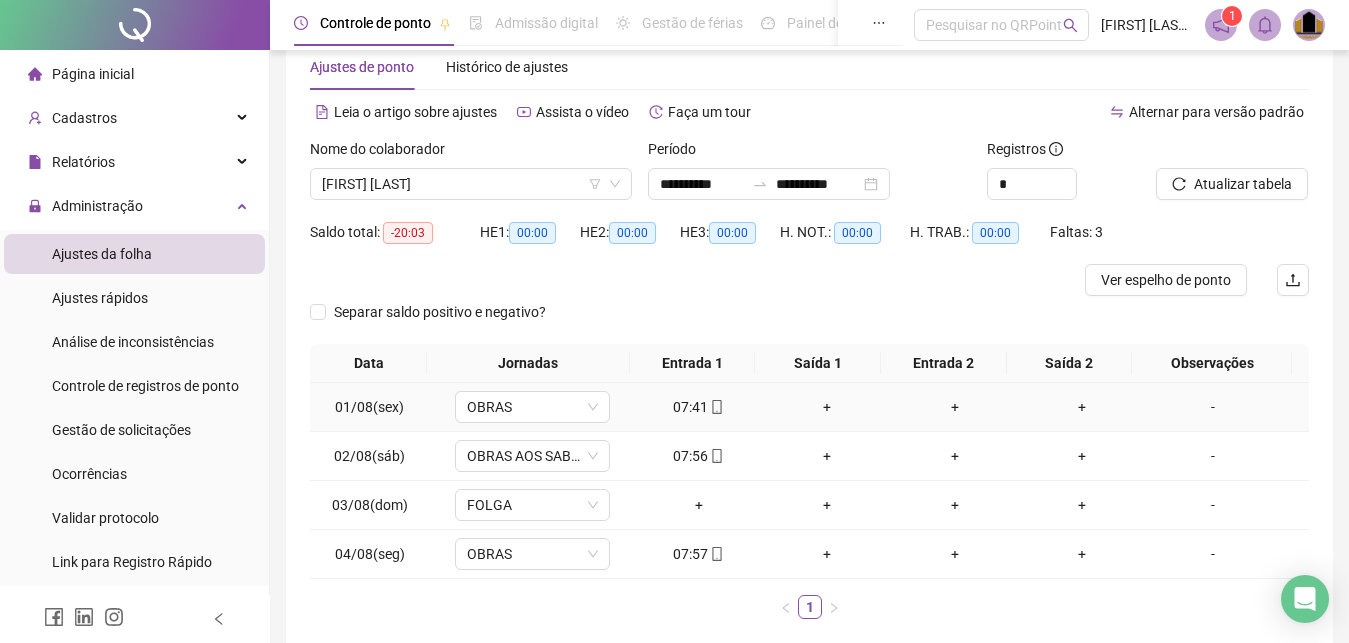 click on "+" at bounding box center [827, 407] 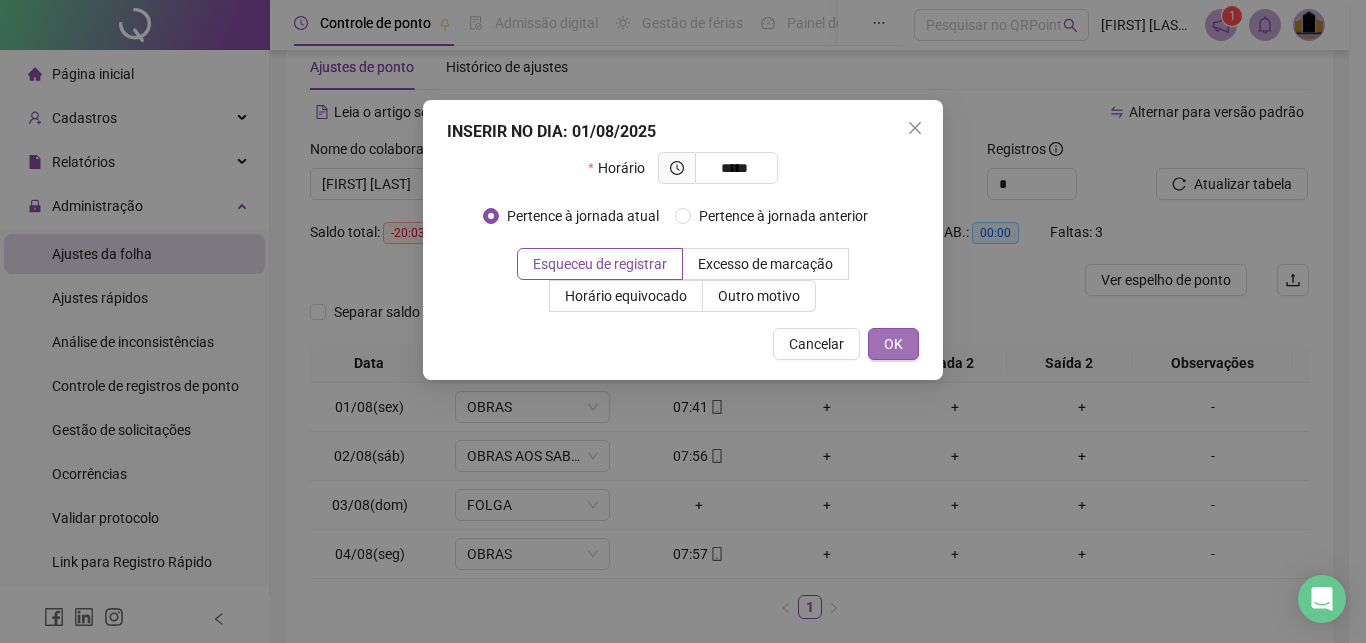 type on "*****" 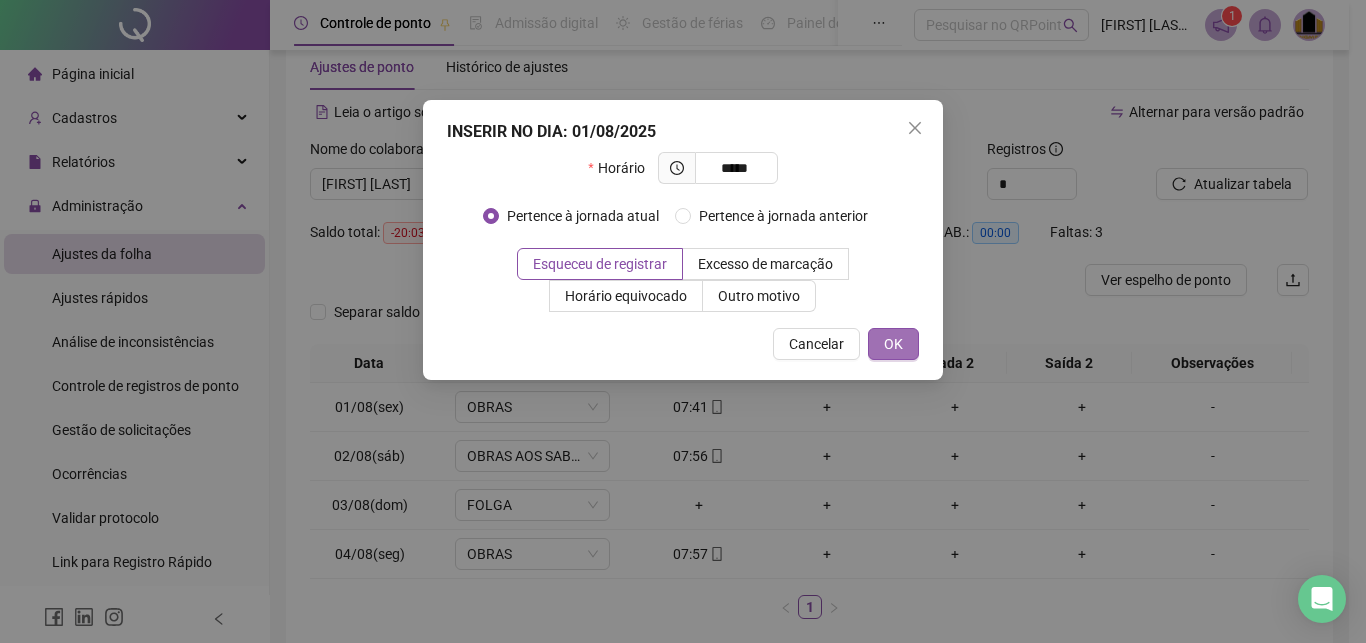click on "OK" at bounding box center [893, 344] 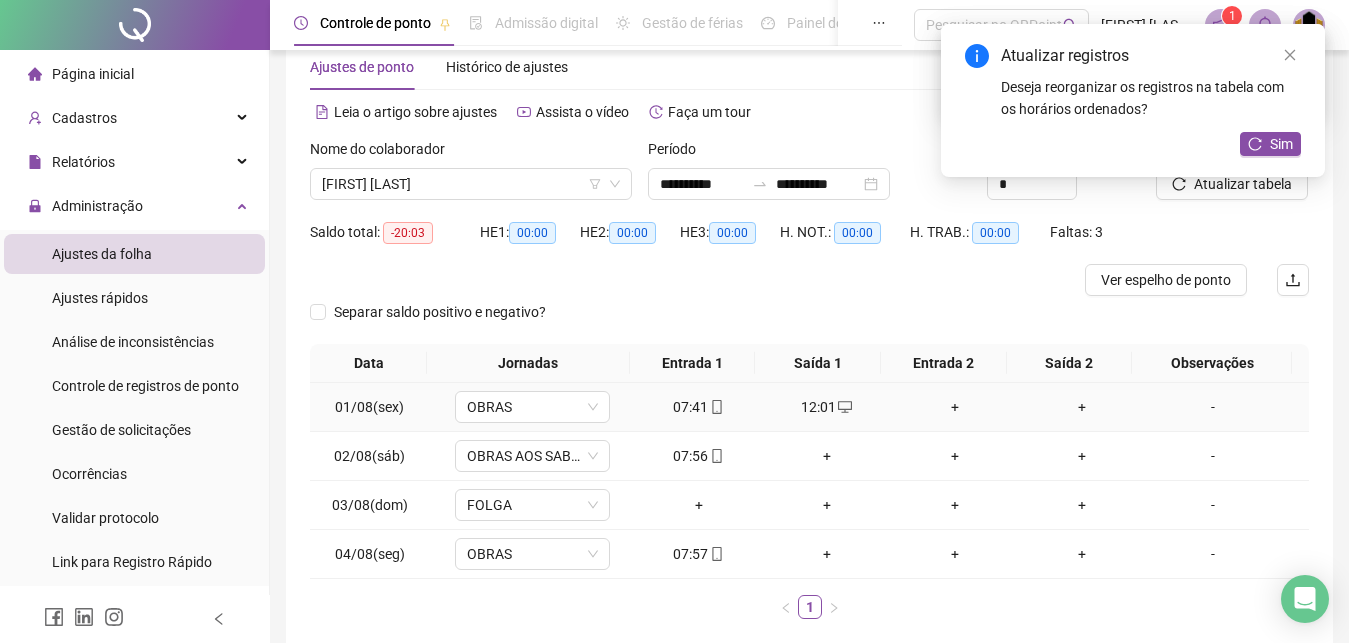 click on "+" at bounding box center [955, 407] 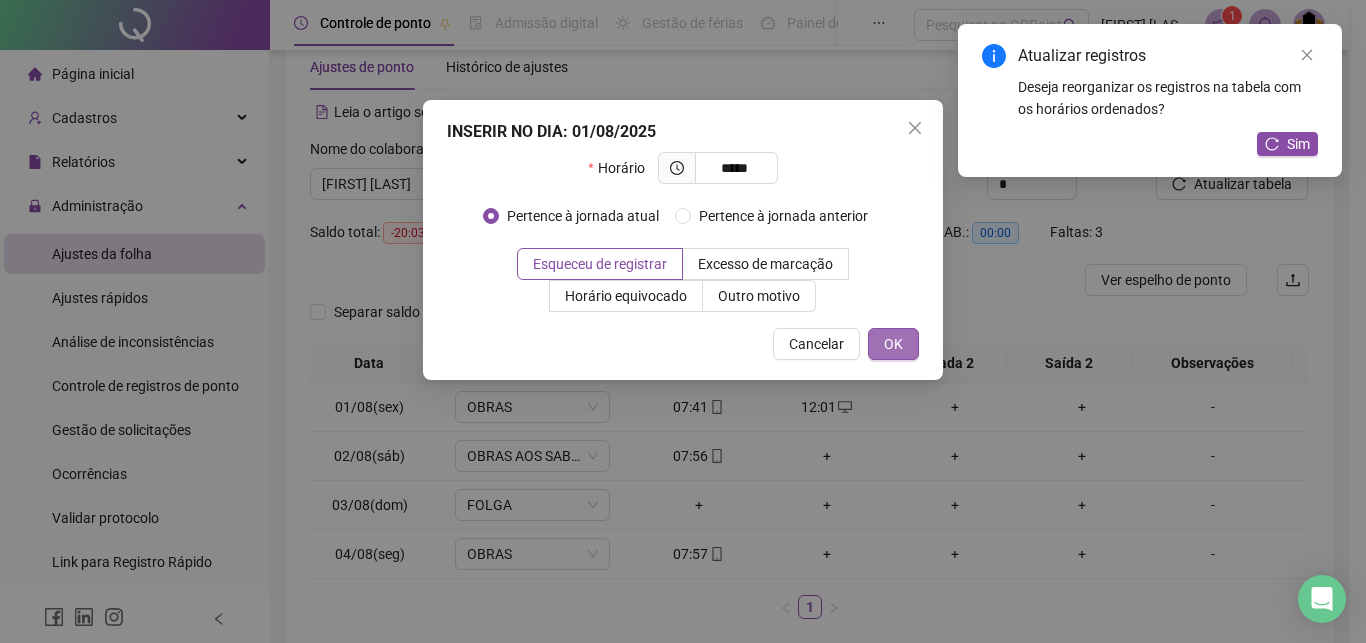 type on "*****" 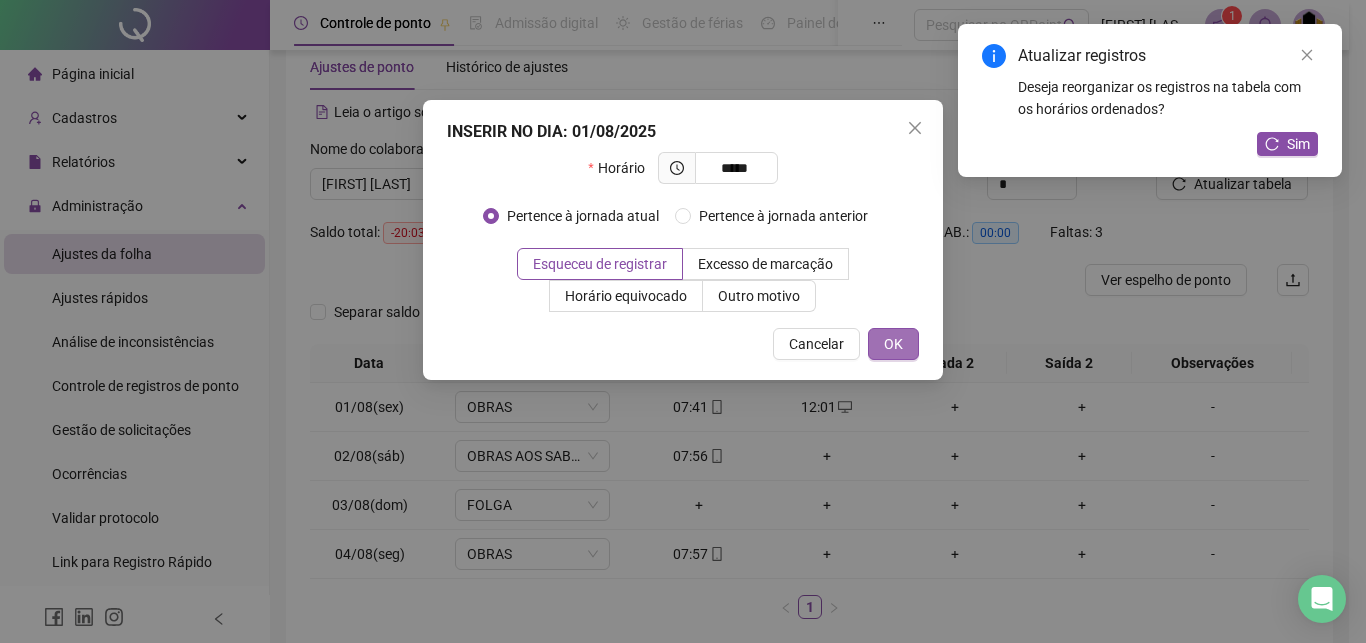 click on "OK" at bounding box center [893, 344] 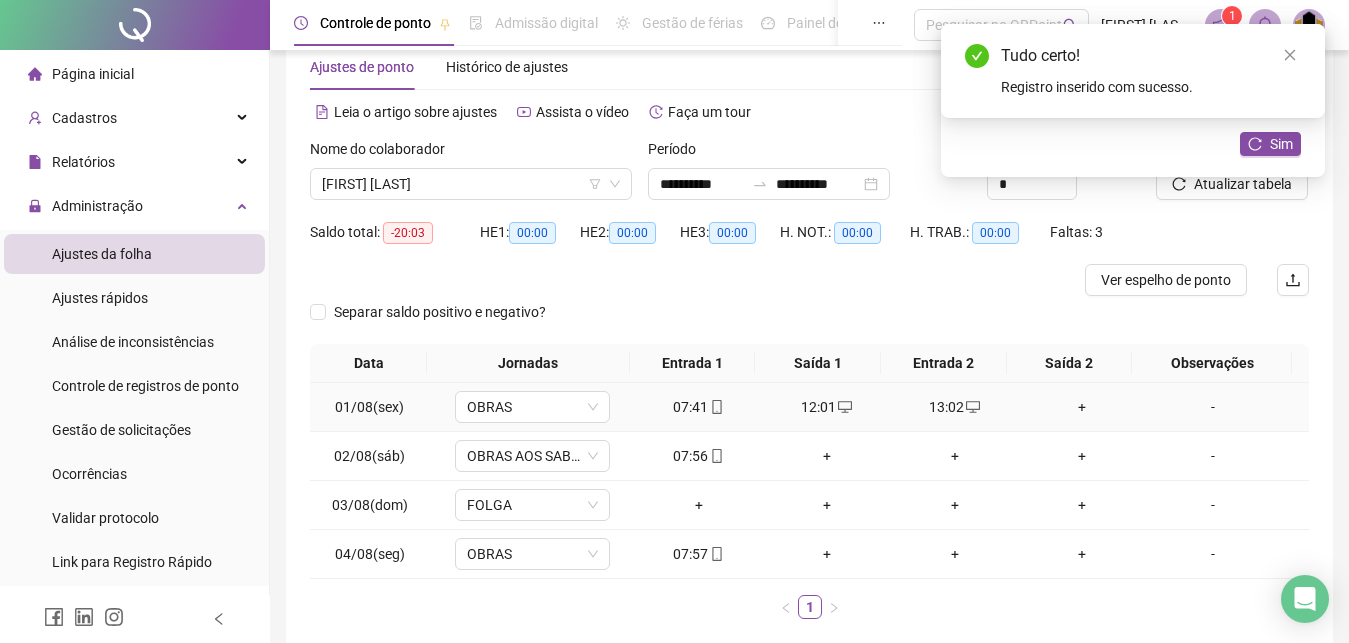 click on "+" at bounding box center [1083, 407] 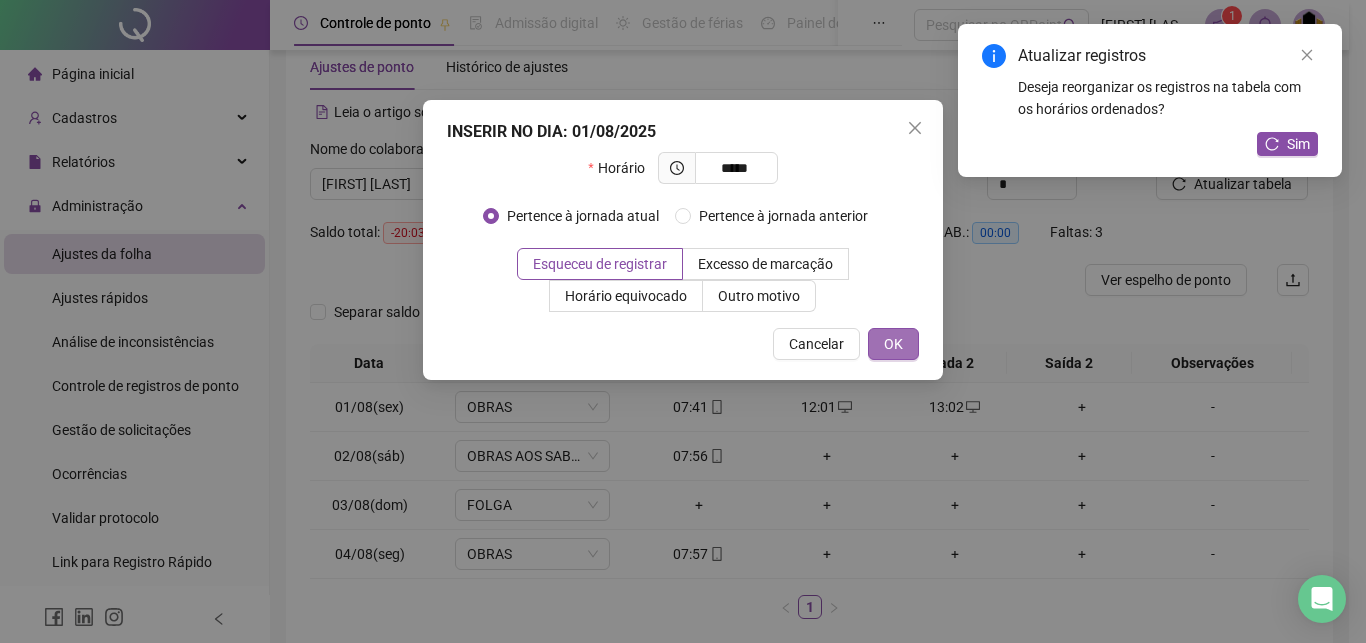 type on "*****" 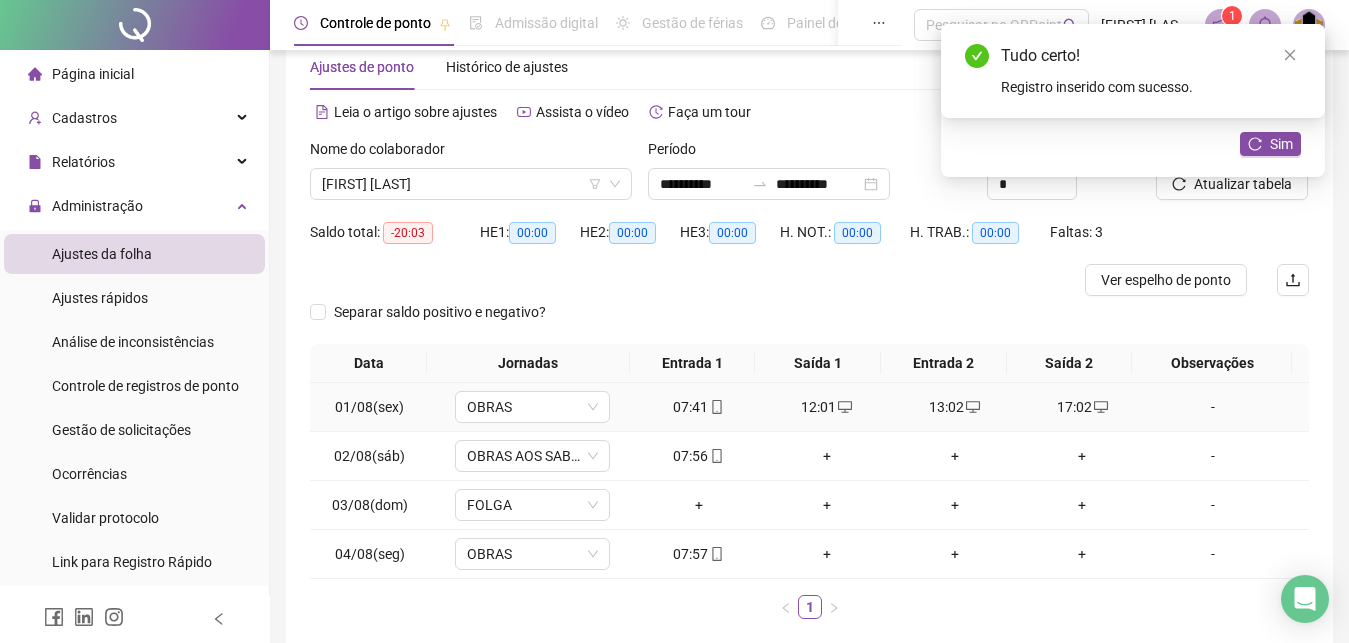 click on "-" at bounding box center (1213, 407) 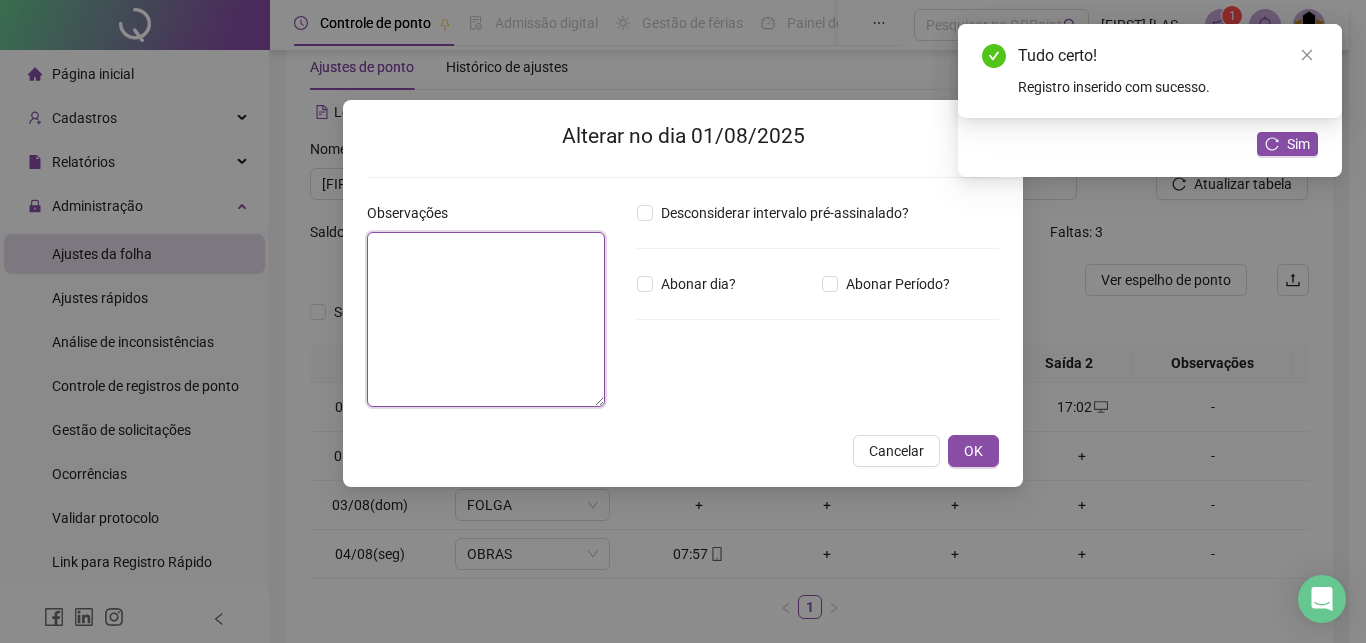 click at bounding box center [486, 319] 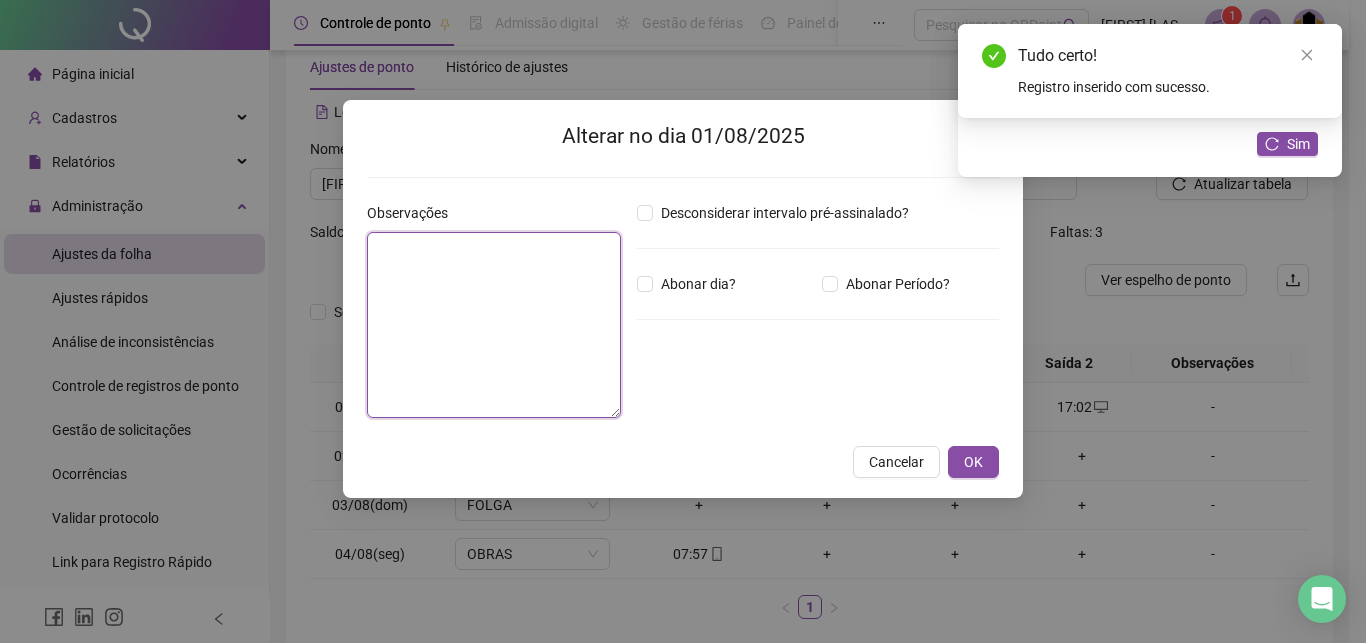 paste on "**********" 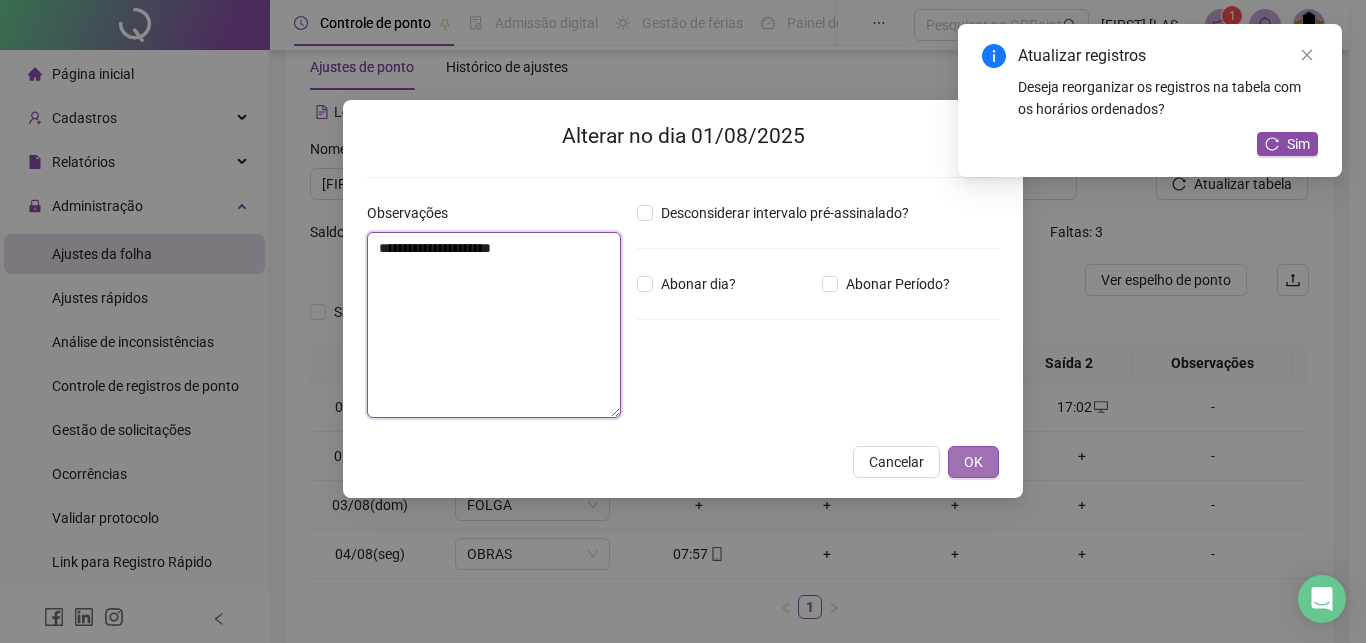 type on "**********" 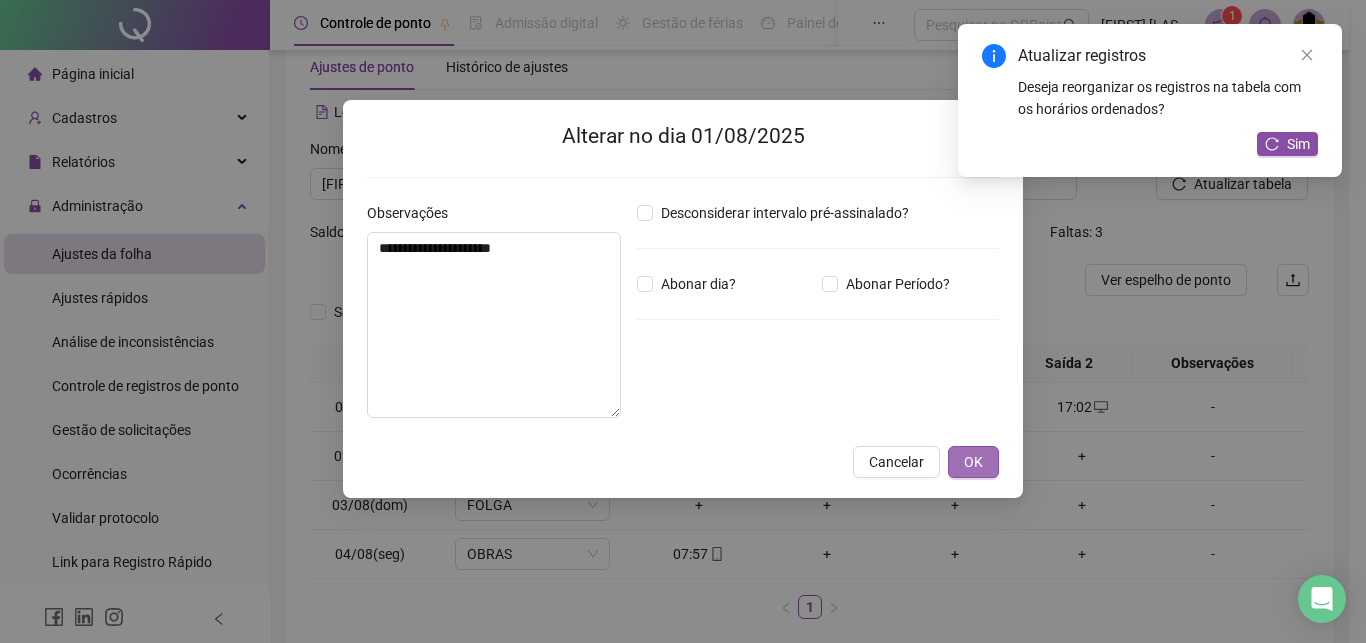 click on "OK" at bounding box center [973, 462] 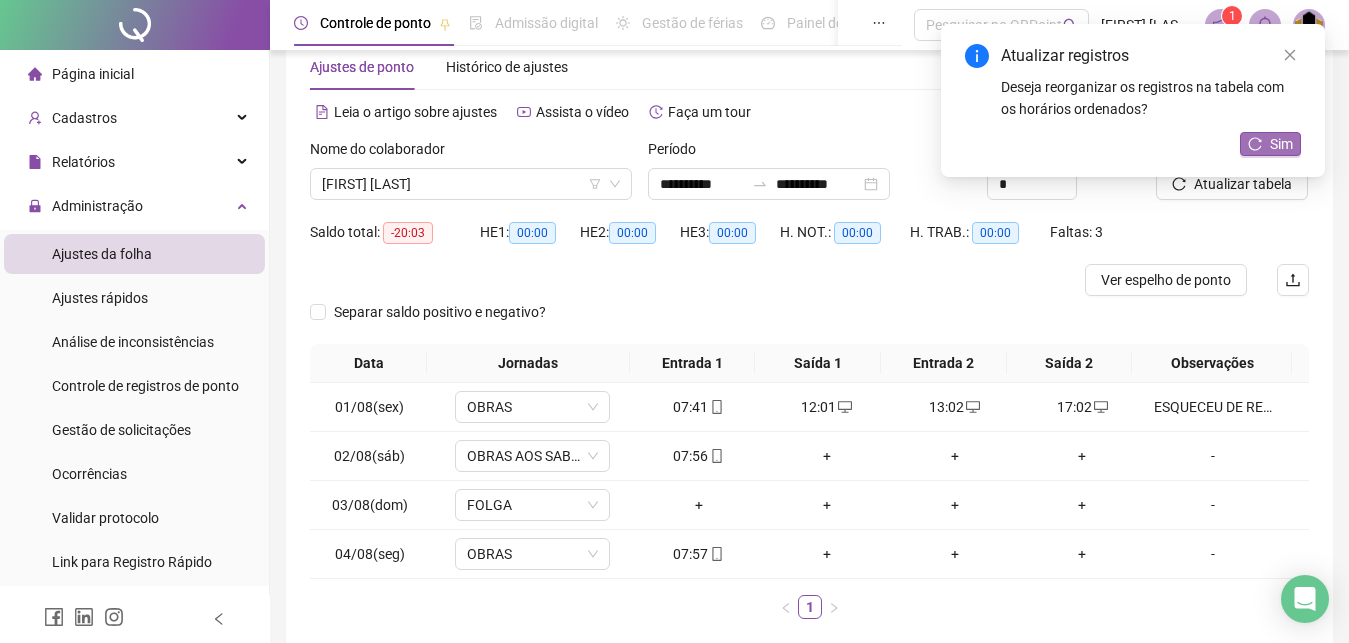click on "Sim" at bounding box center [1281, 144] 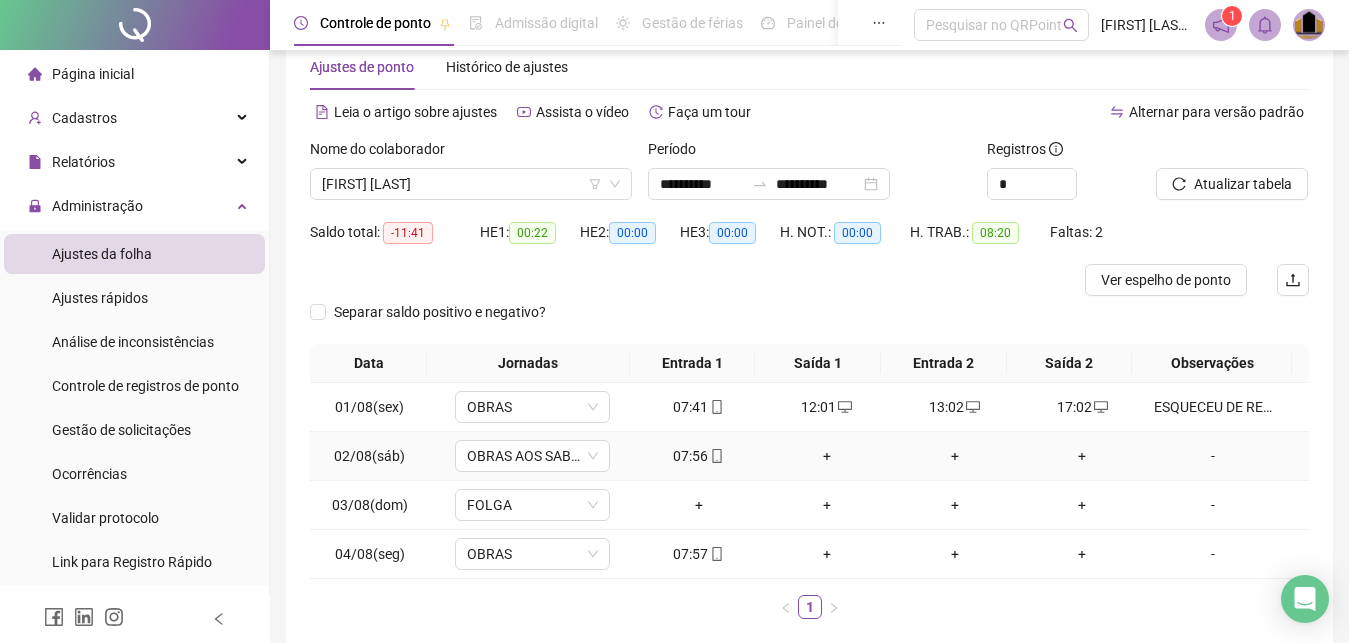 click on "+" at bounding box center [827, 456] 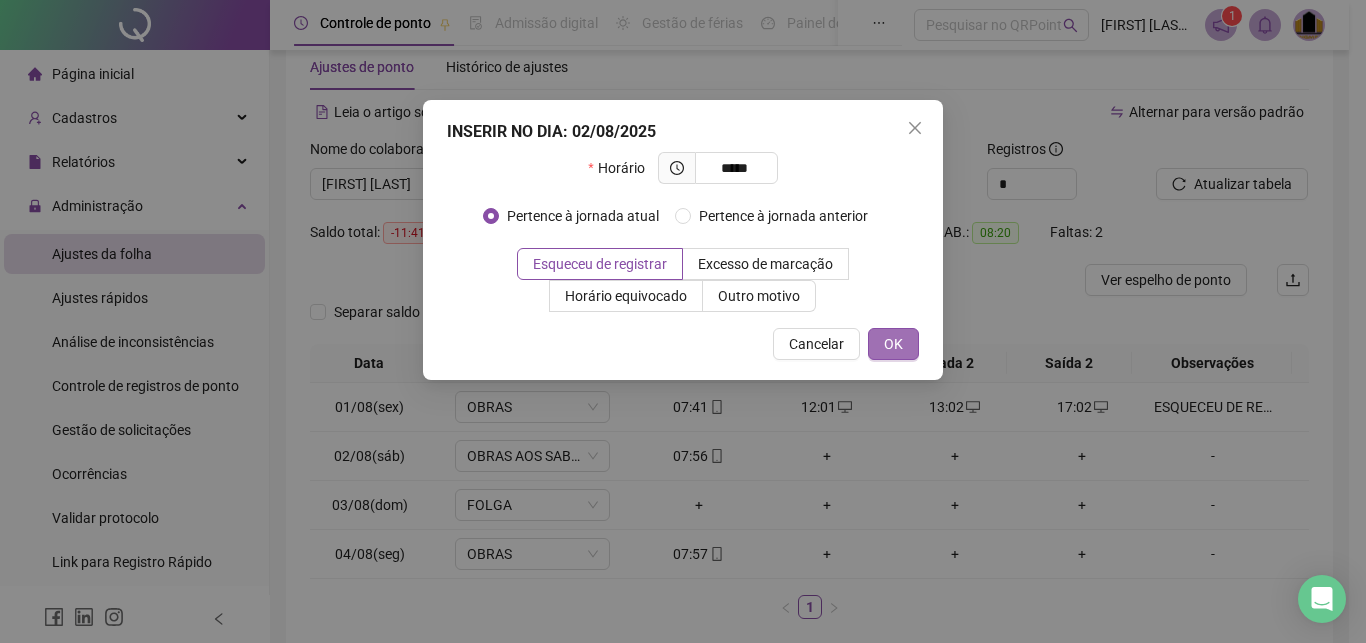 type on "*****" 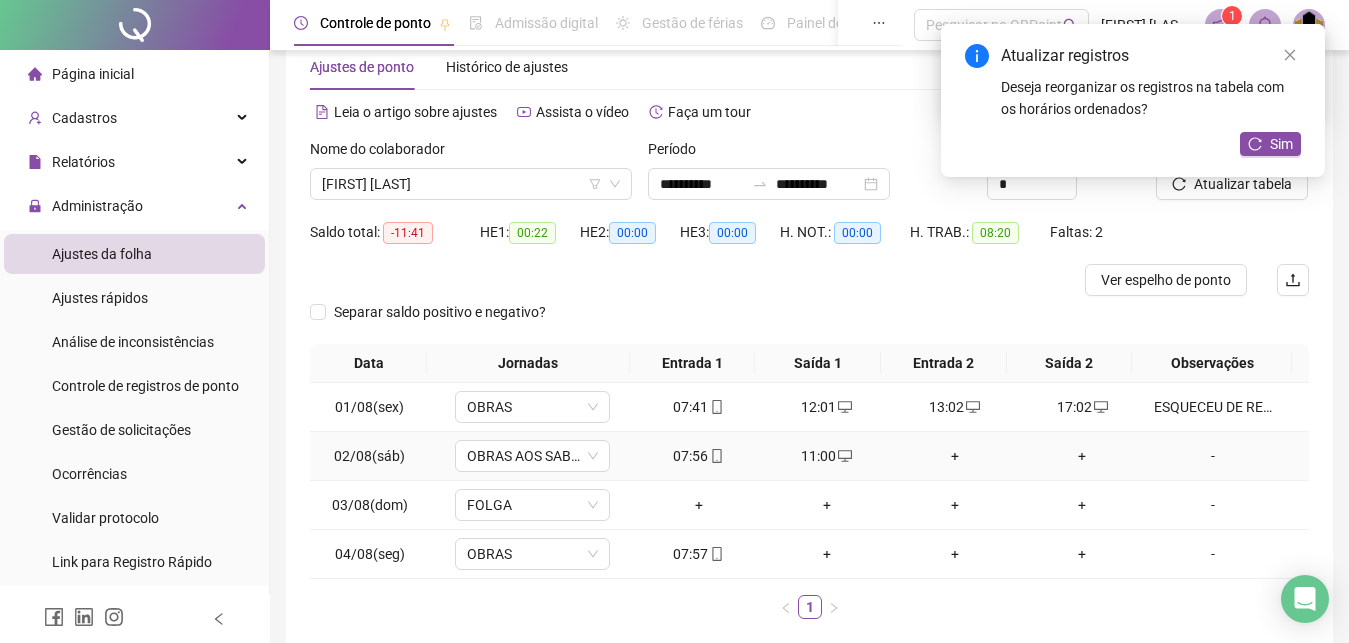 click on "+" at bounding box center [955, 456] 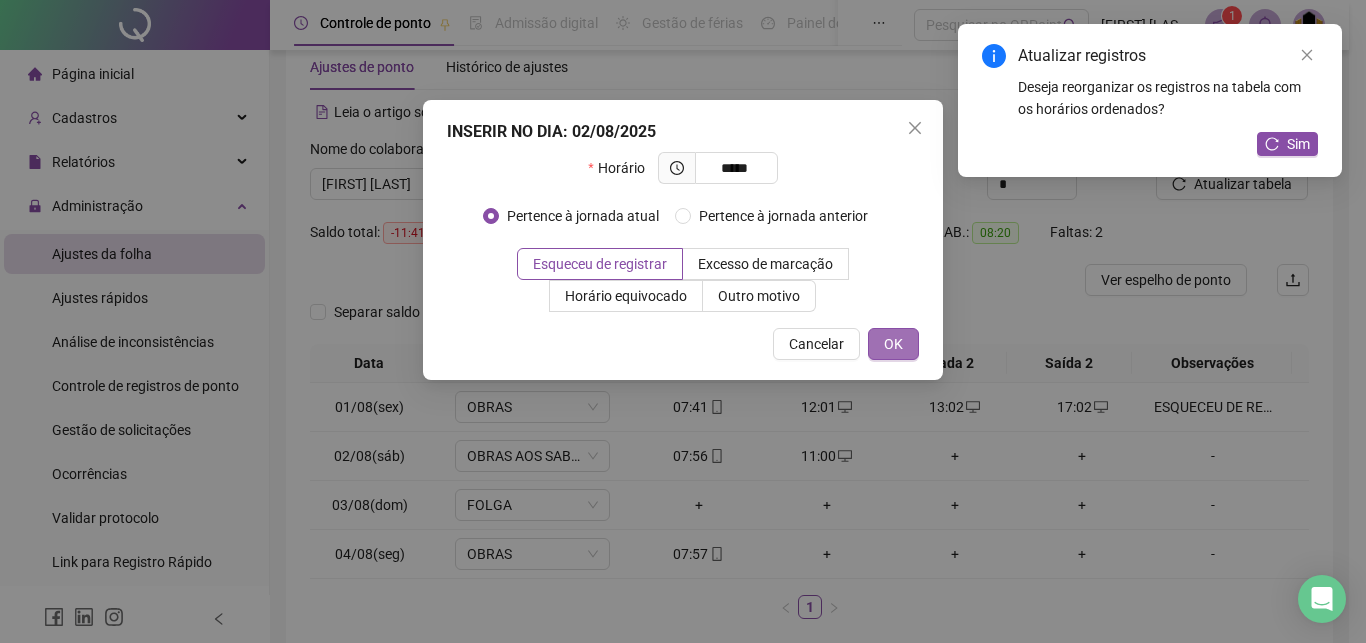 type on "*****" 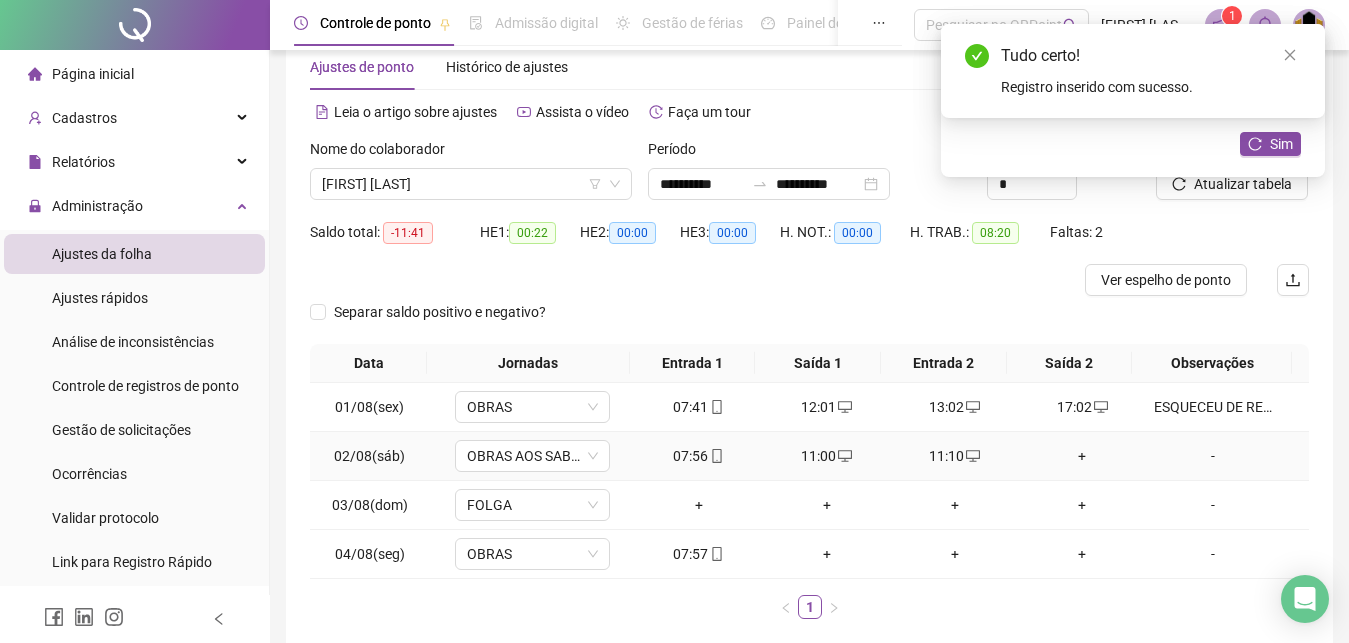 click on "+" at bounding box center (1083, 456) 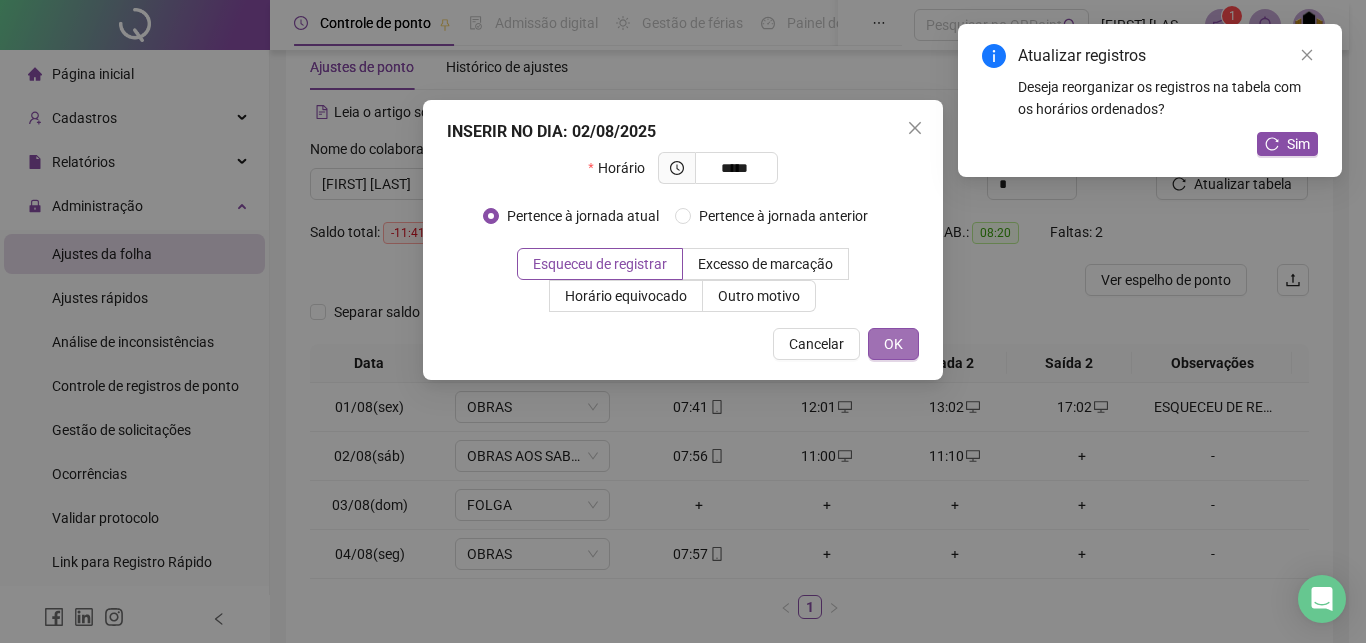 type on "*****" 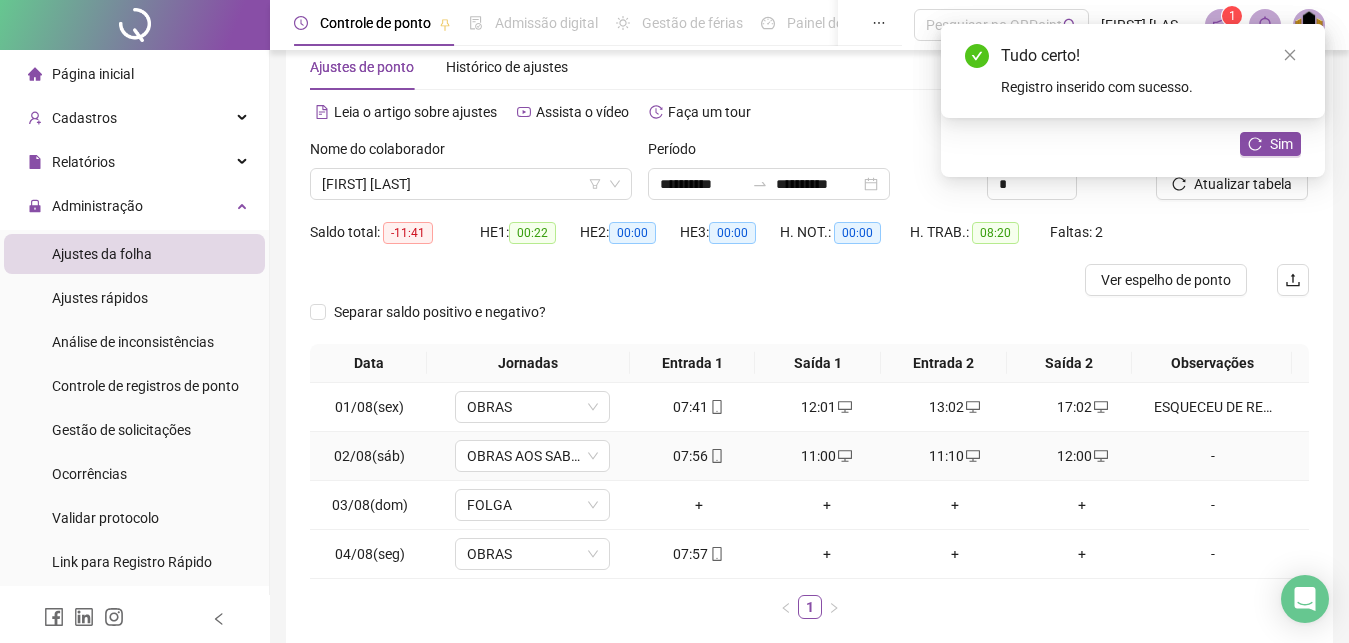 click on "-" at bounding box center (1213, 456) 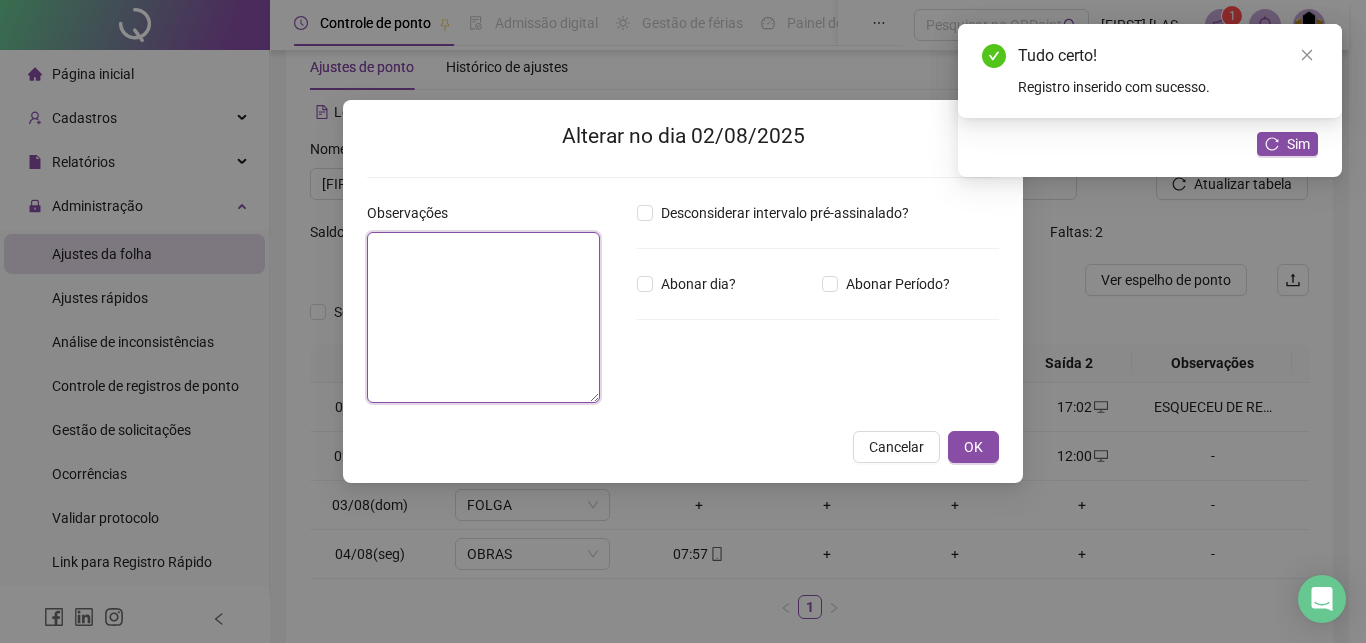 click at bounding box center (483, 317) 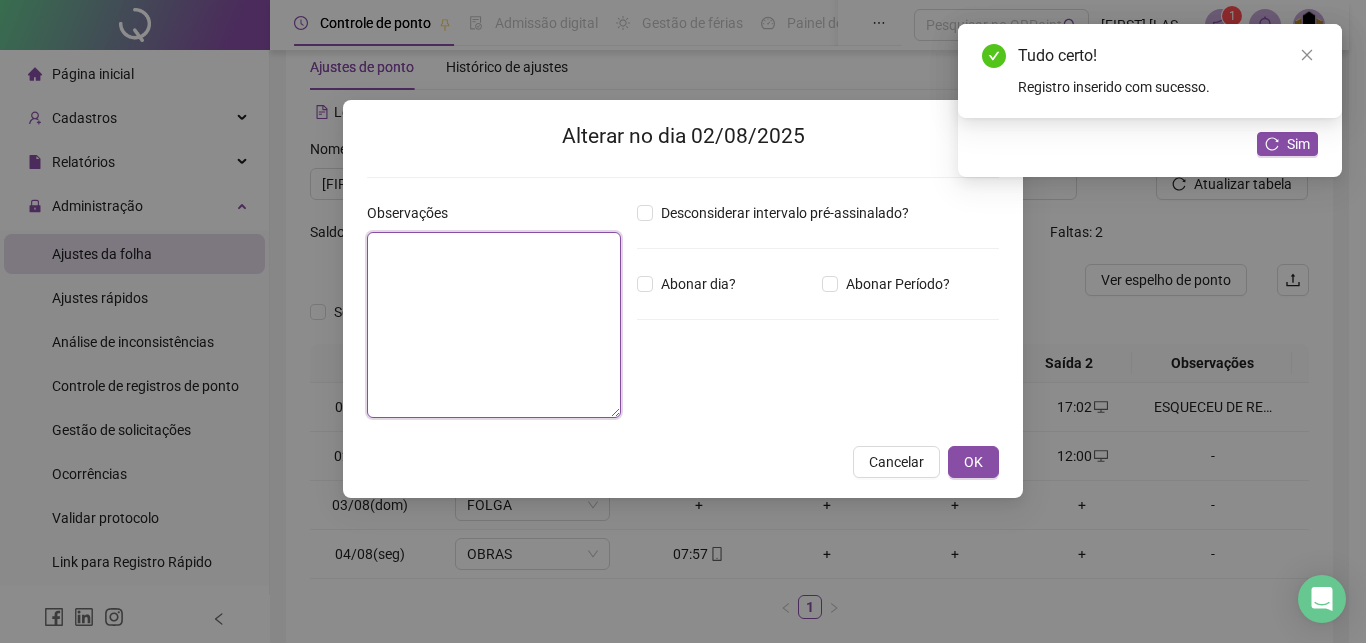 paste on "**********" 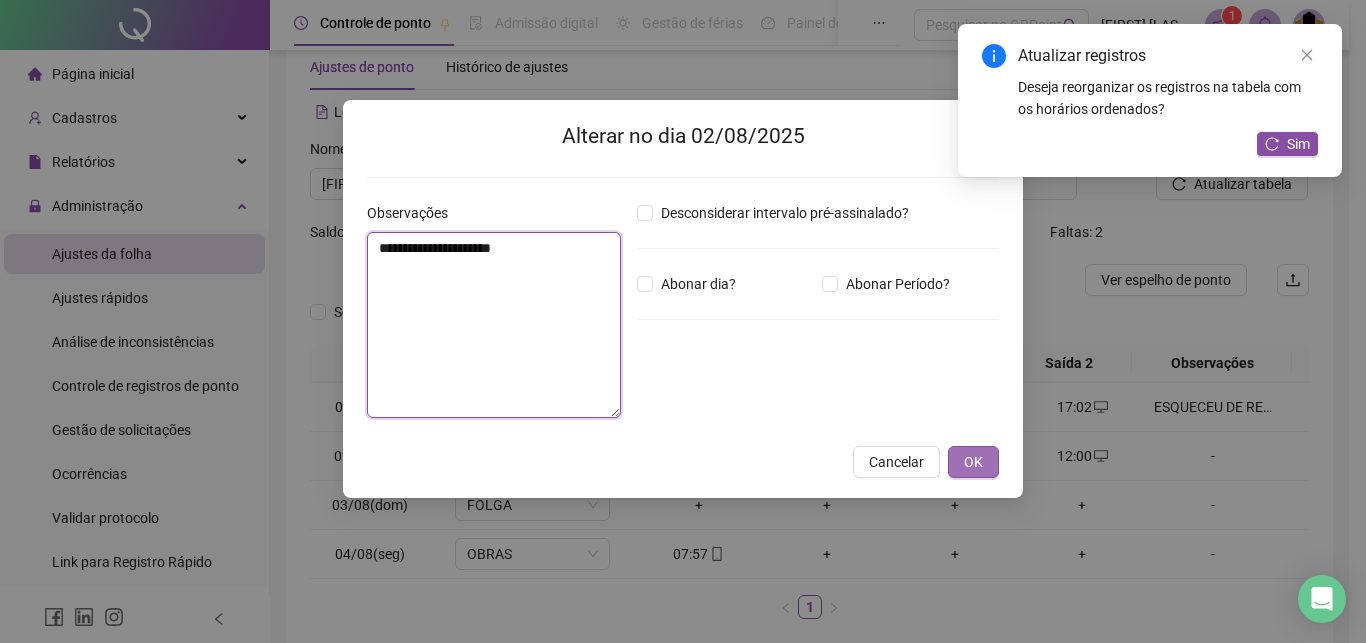 type on "**********" 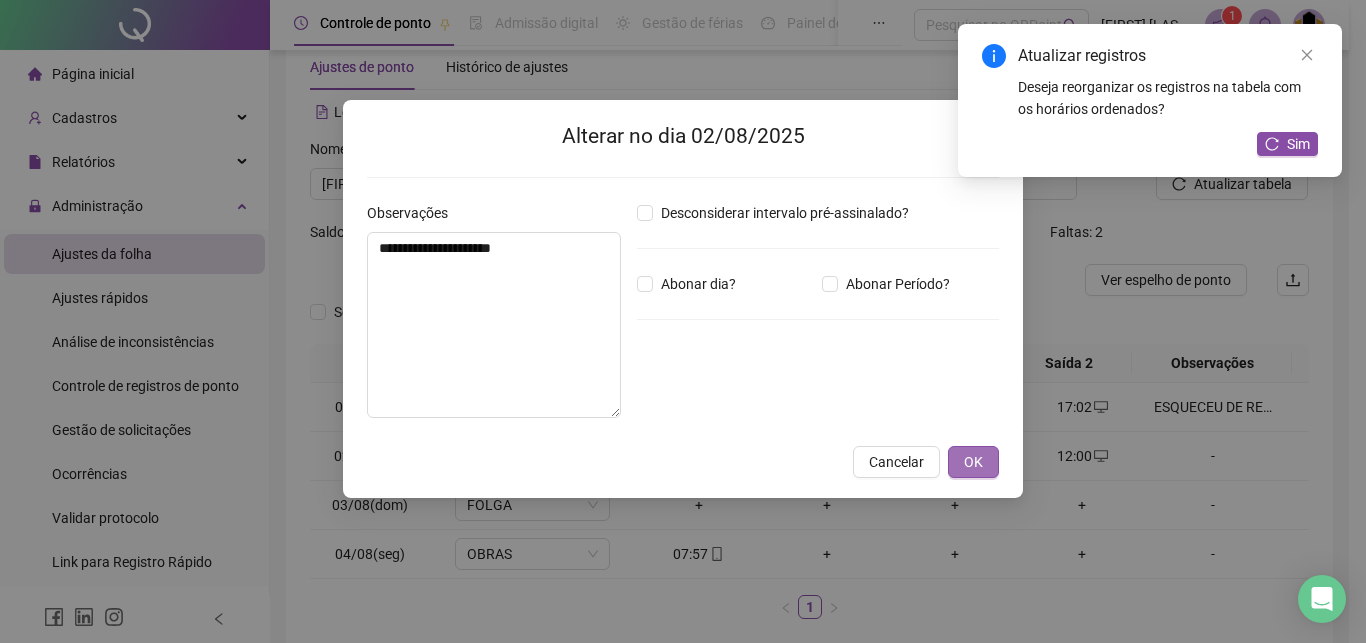 click on "OK" at bounding box center (973, 462) 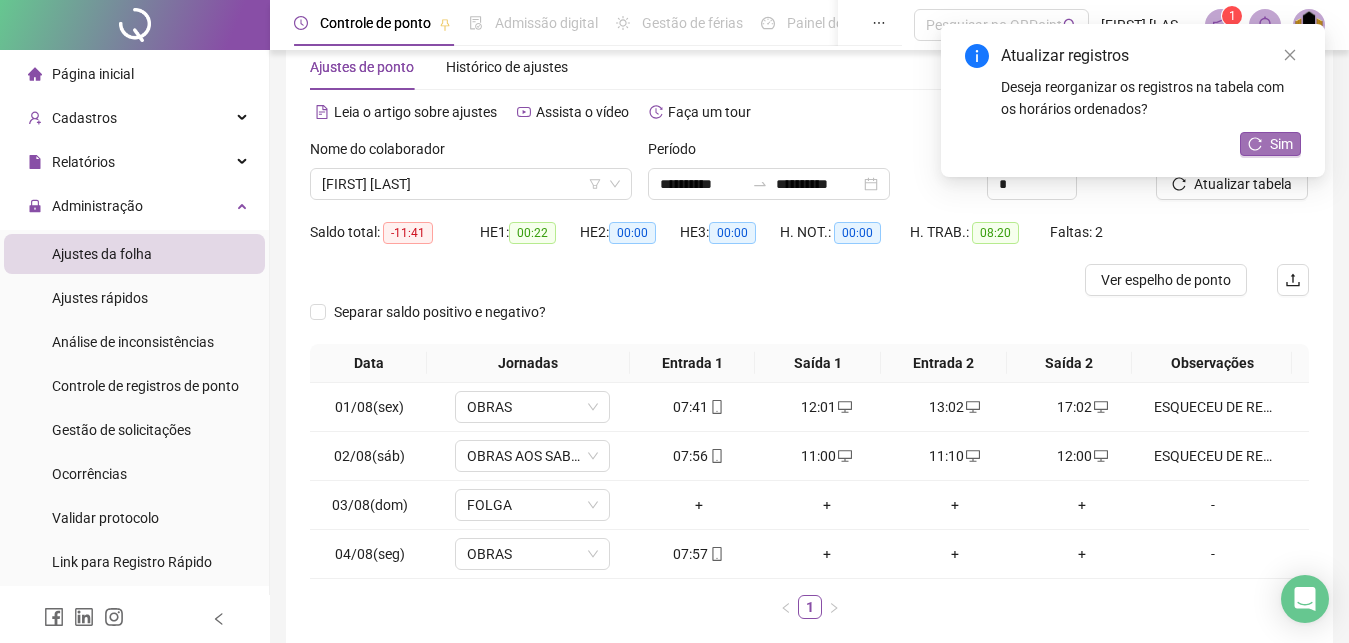 click on "Sim" at bounding box center [1281, 144] 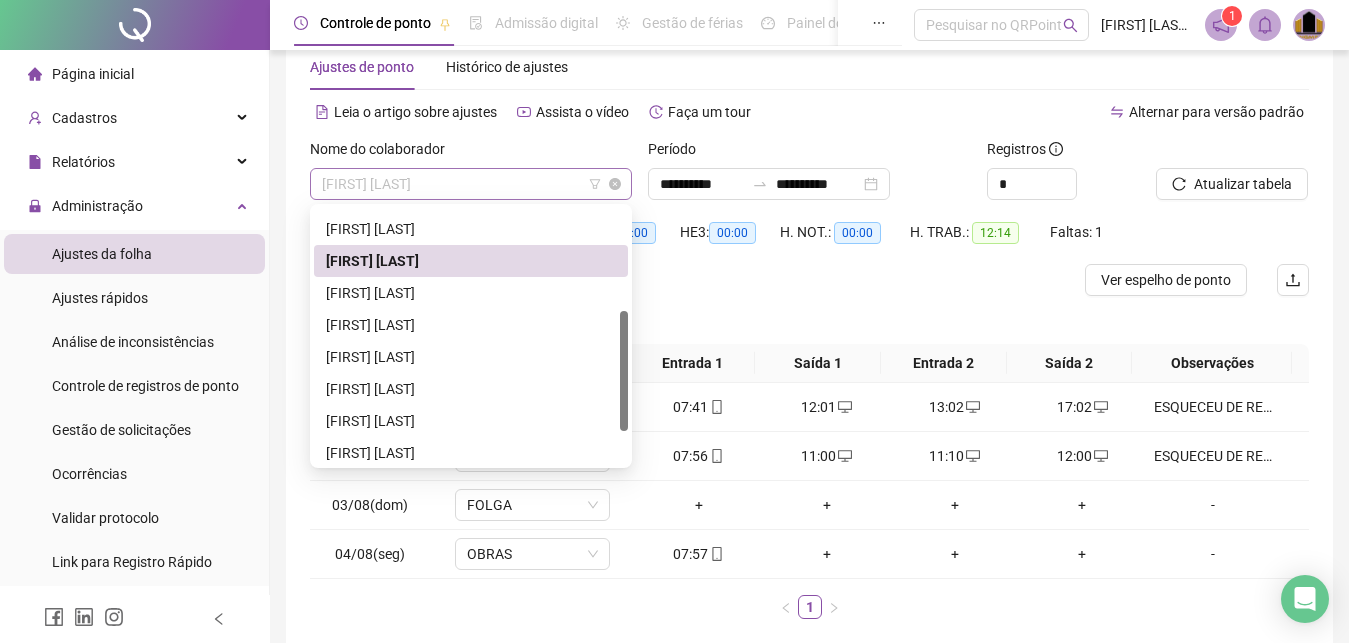 click on "[FIRST] [LAST]" at bounding box center (471, 184) 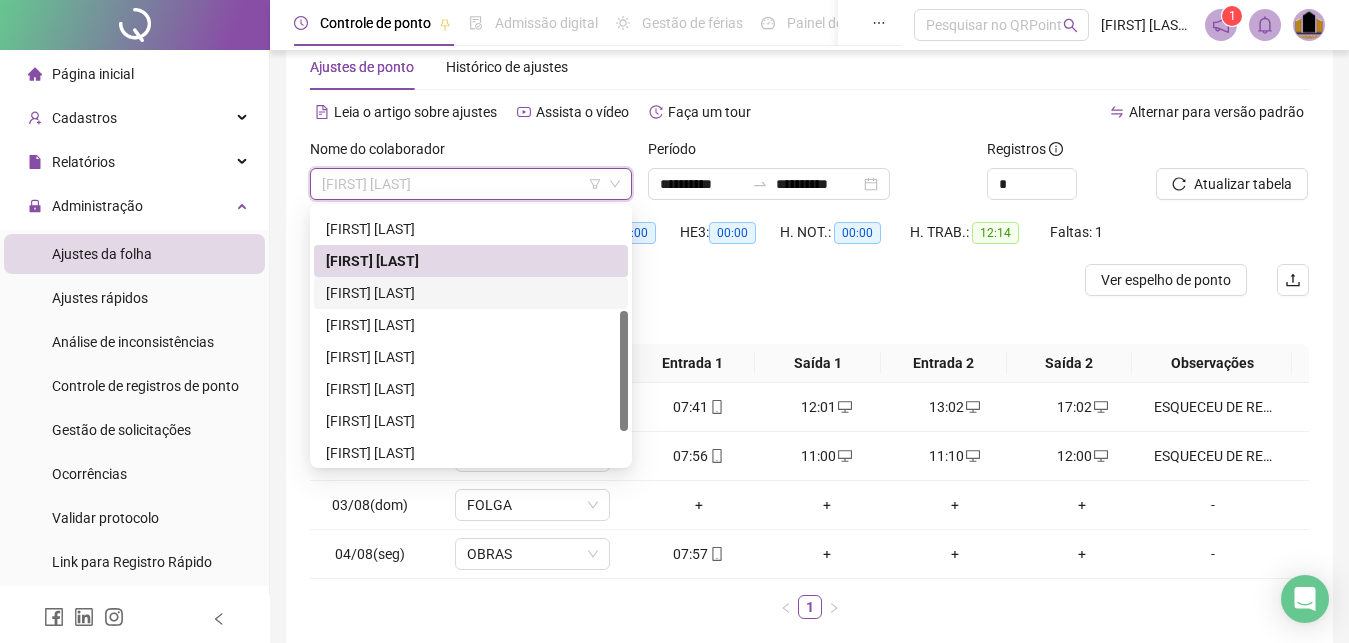 click on "[FIRST] [LAST]" at bounding box center (471, 293) 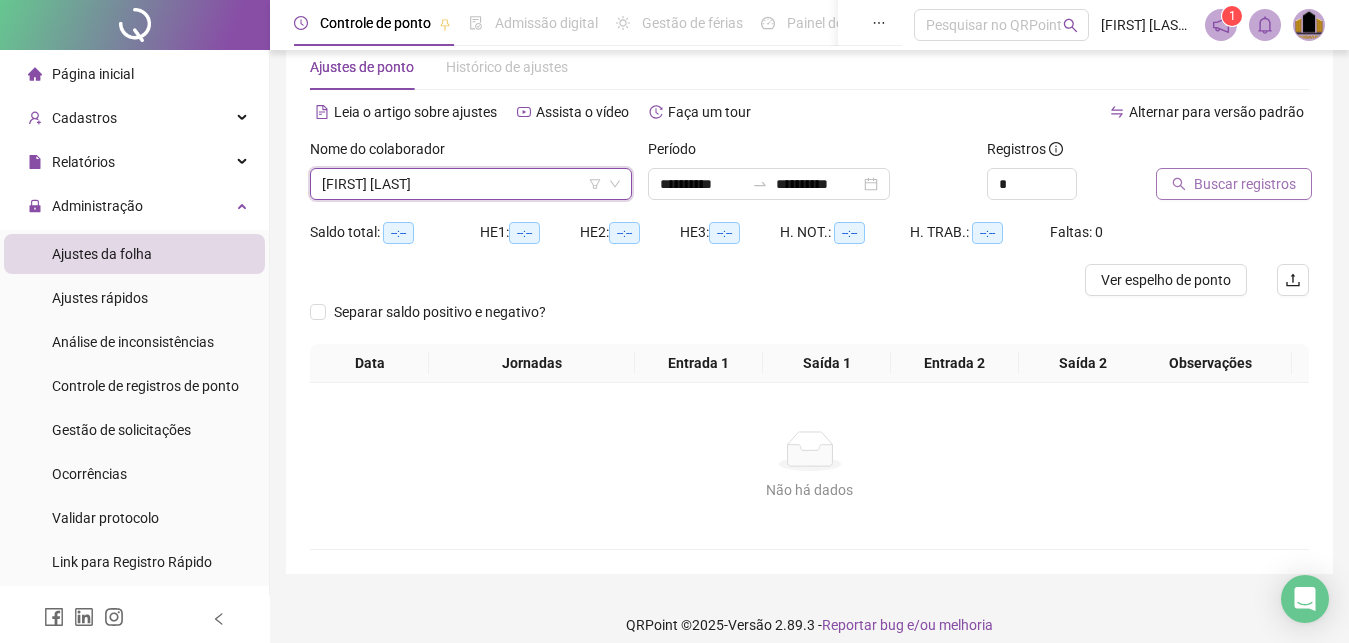 click on "Buscar registros" at bounding box center [1245, 184] 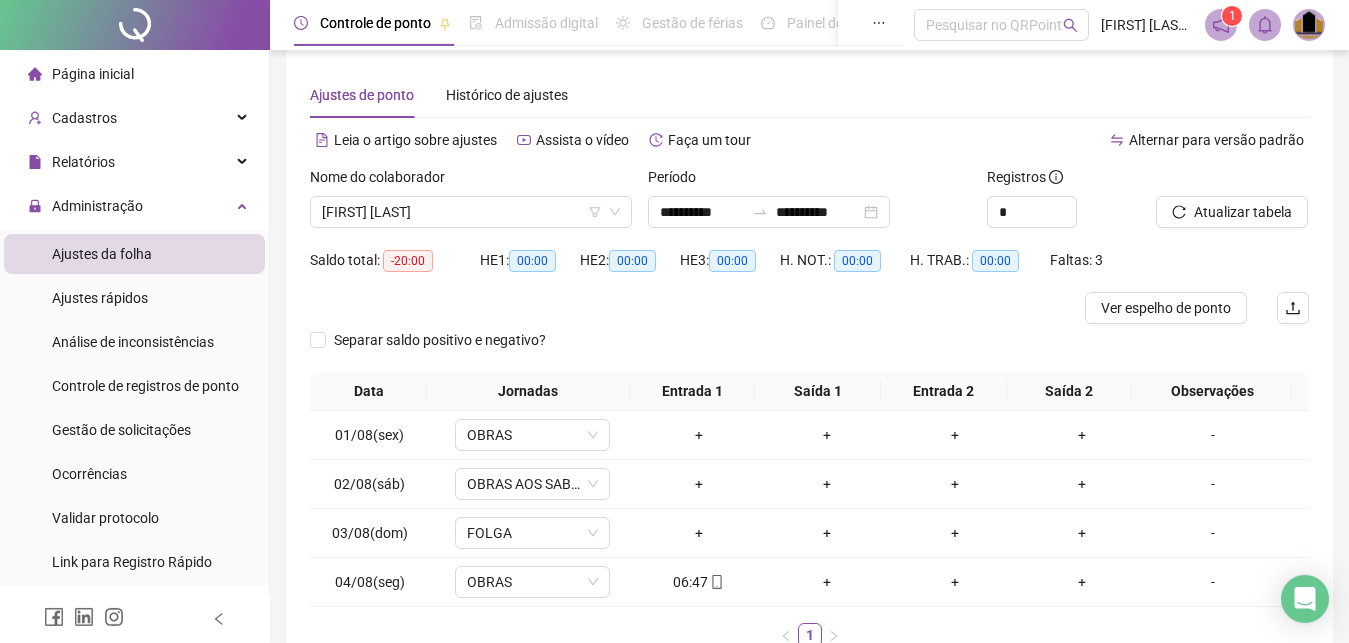 scroll, scrollTop: 0, scrollLeft: 0, axis: both 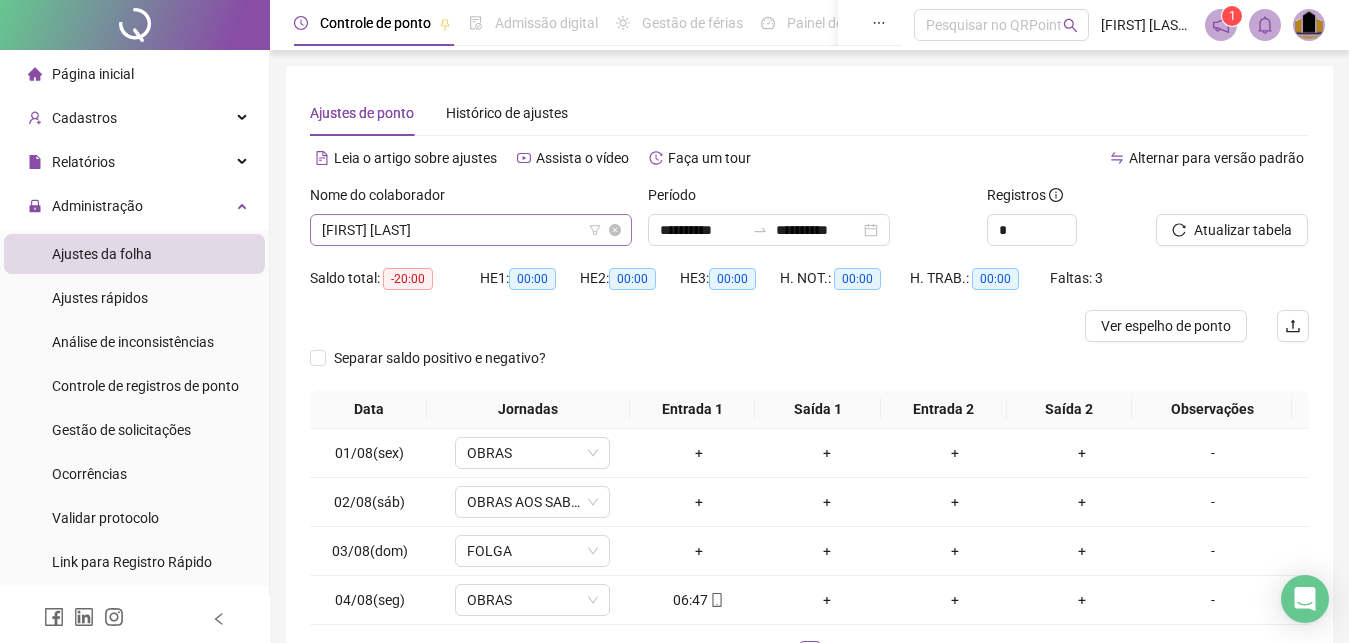 click on "[FIRST] [LAST]" at bounding box center [471, 230] 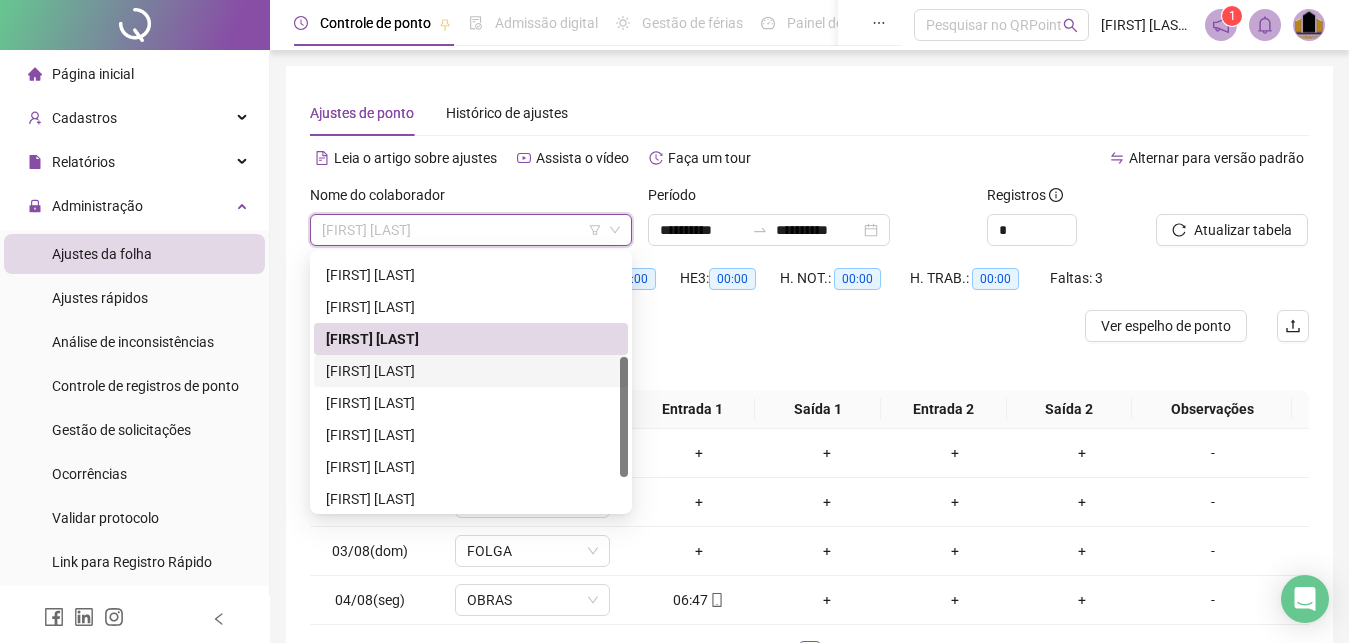 click on "[FIRST] [LAST]" at bounding box center [471, 371] 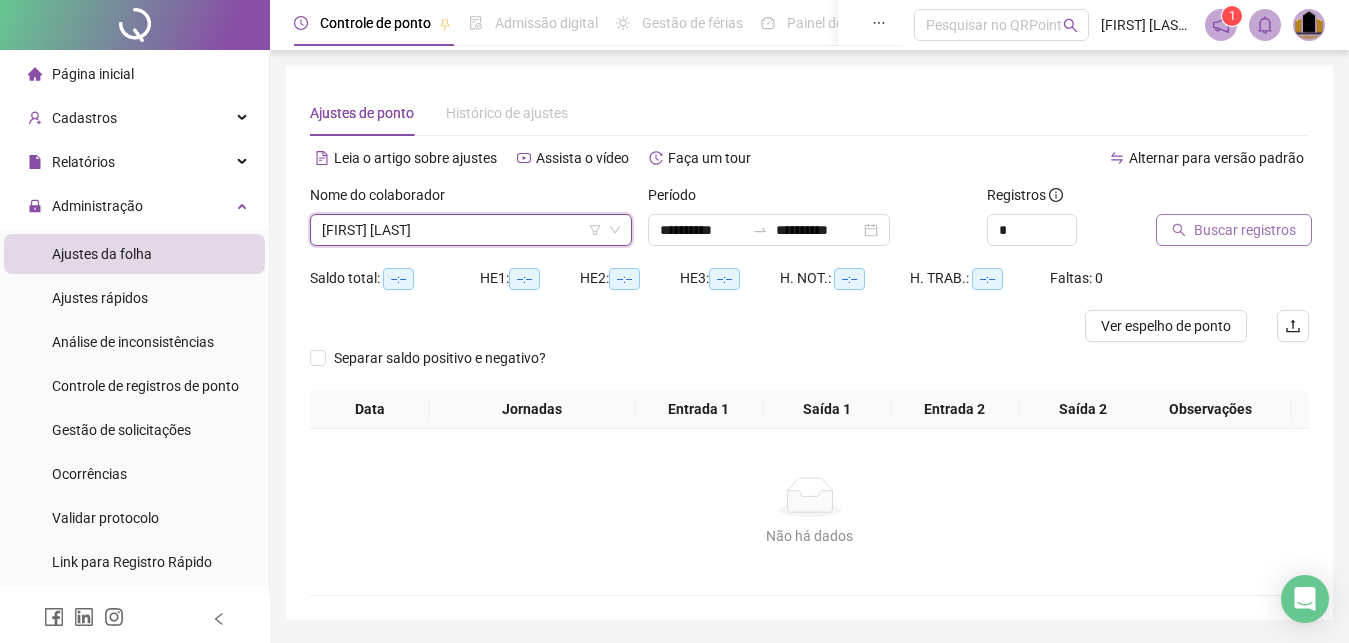 click on "Buscar registros" at bounding box center [1245, 230] 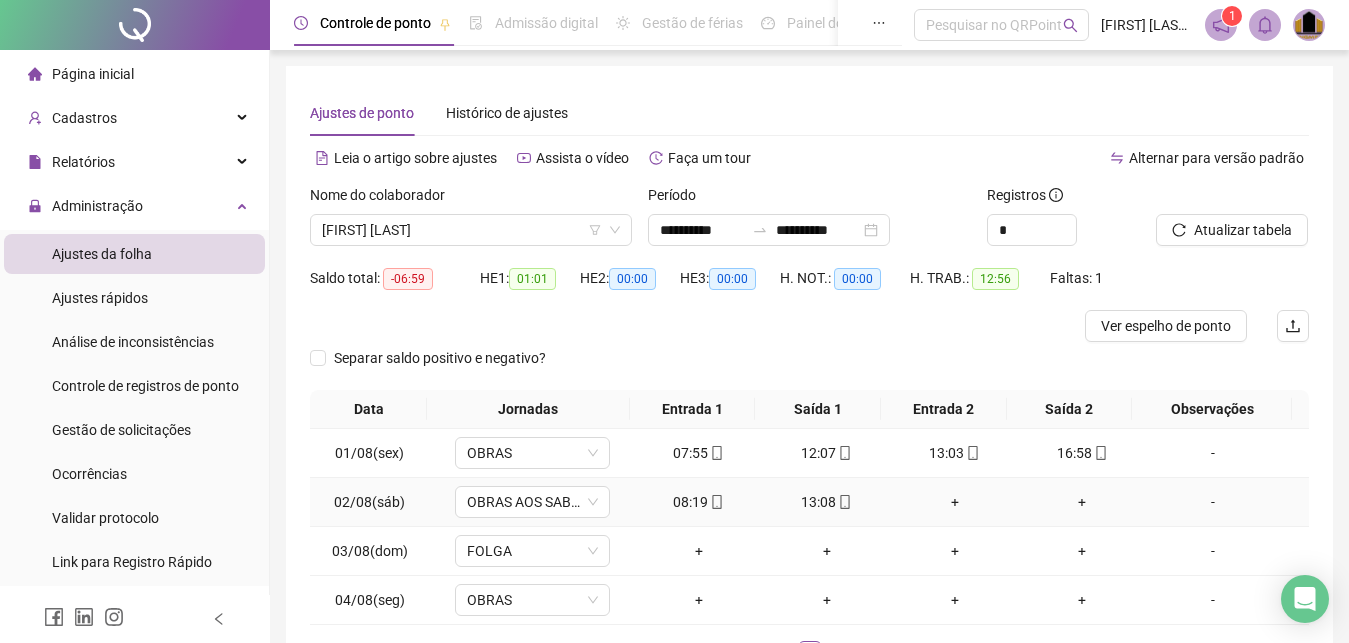 click on "+" at bounding box center (955, 502) 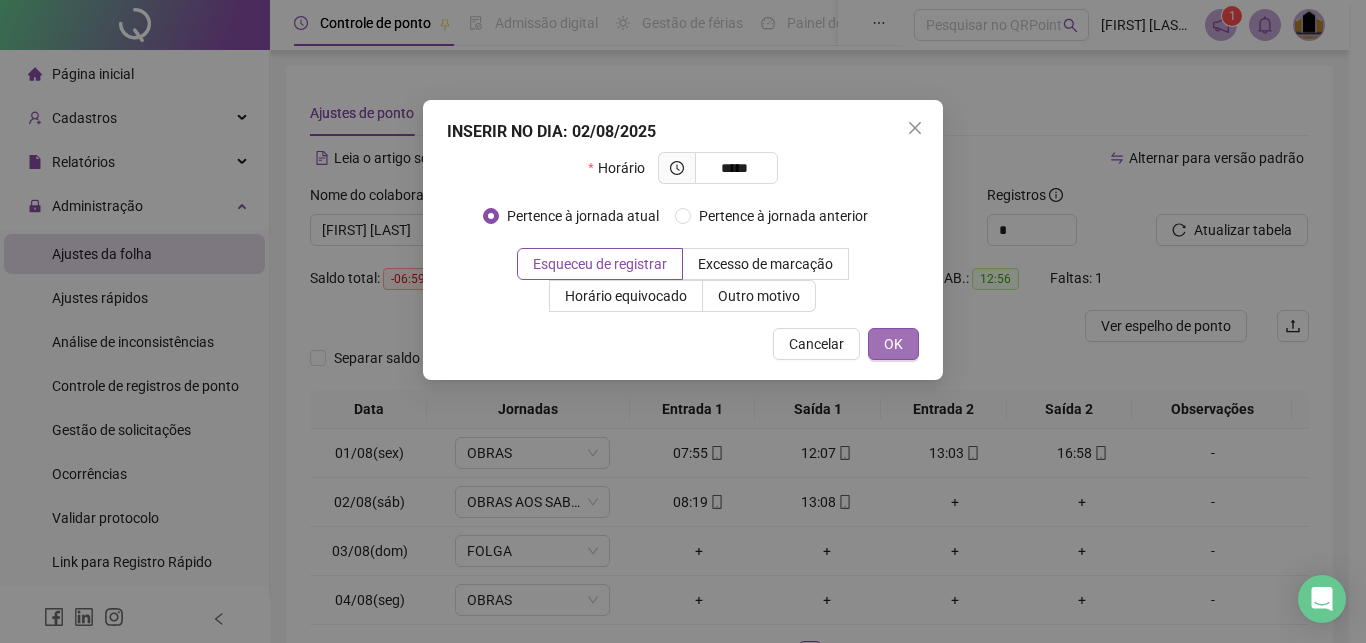 type on "*****" 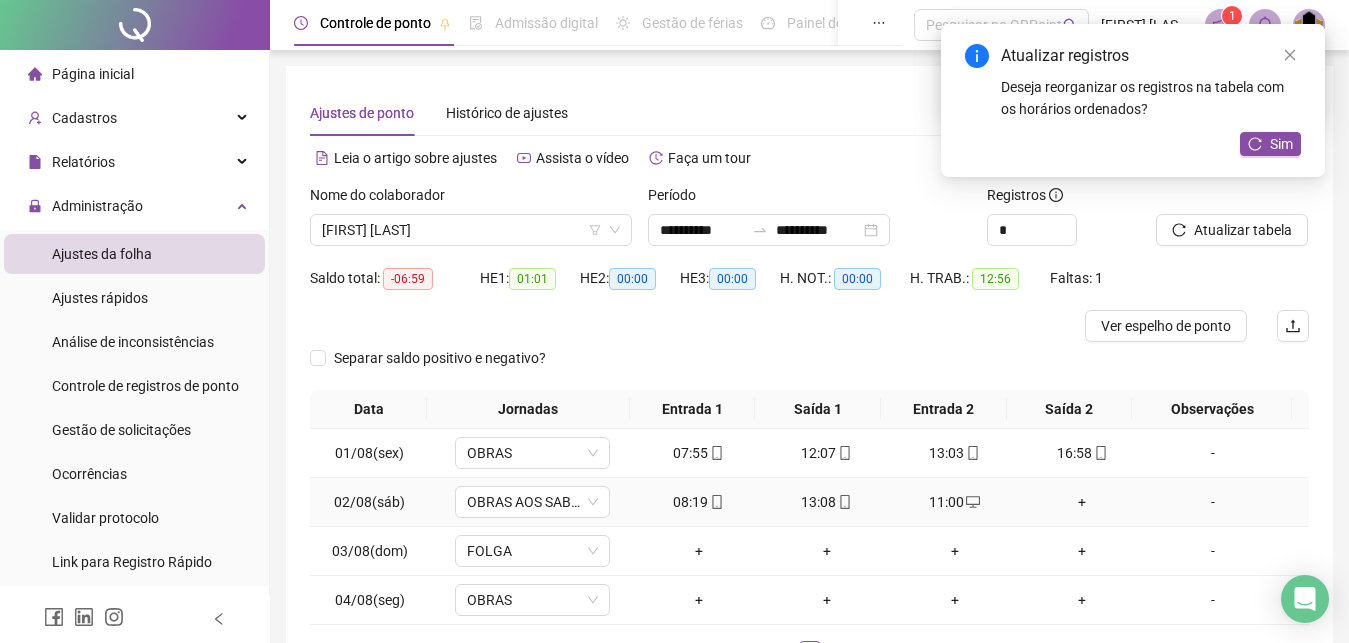 click on "+" at bounding box center [1083, 502] 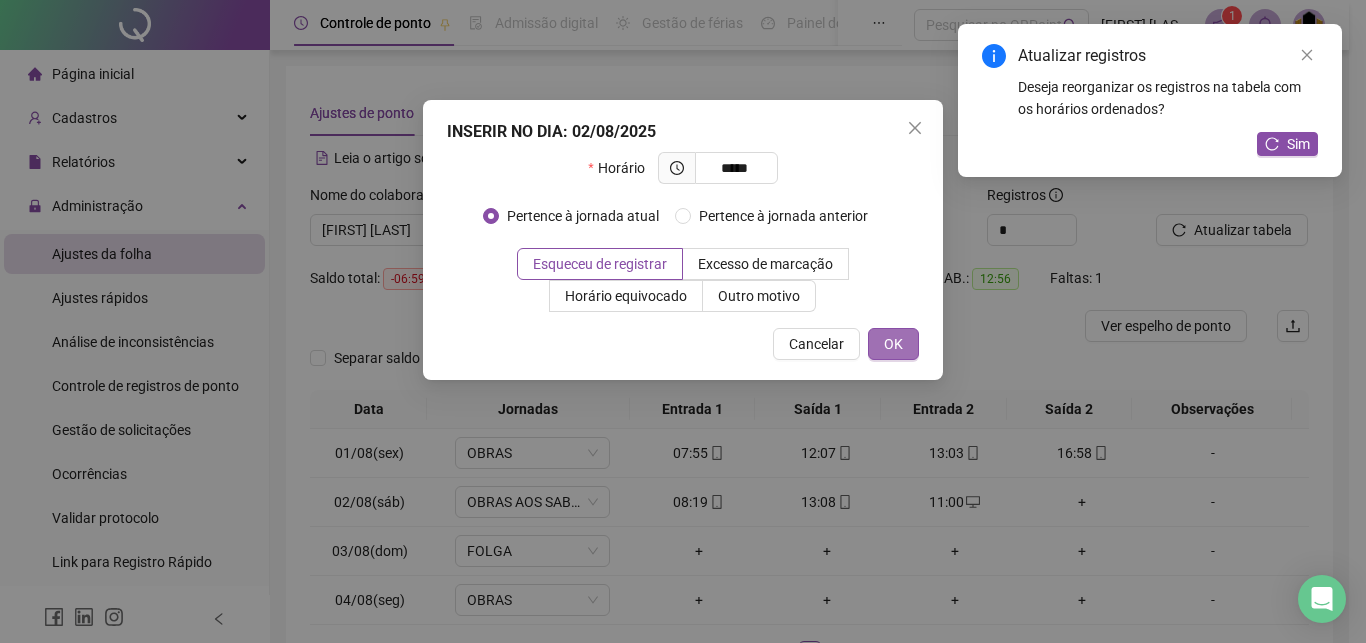 type on "*****" 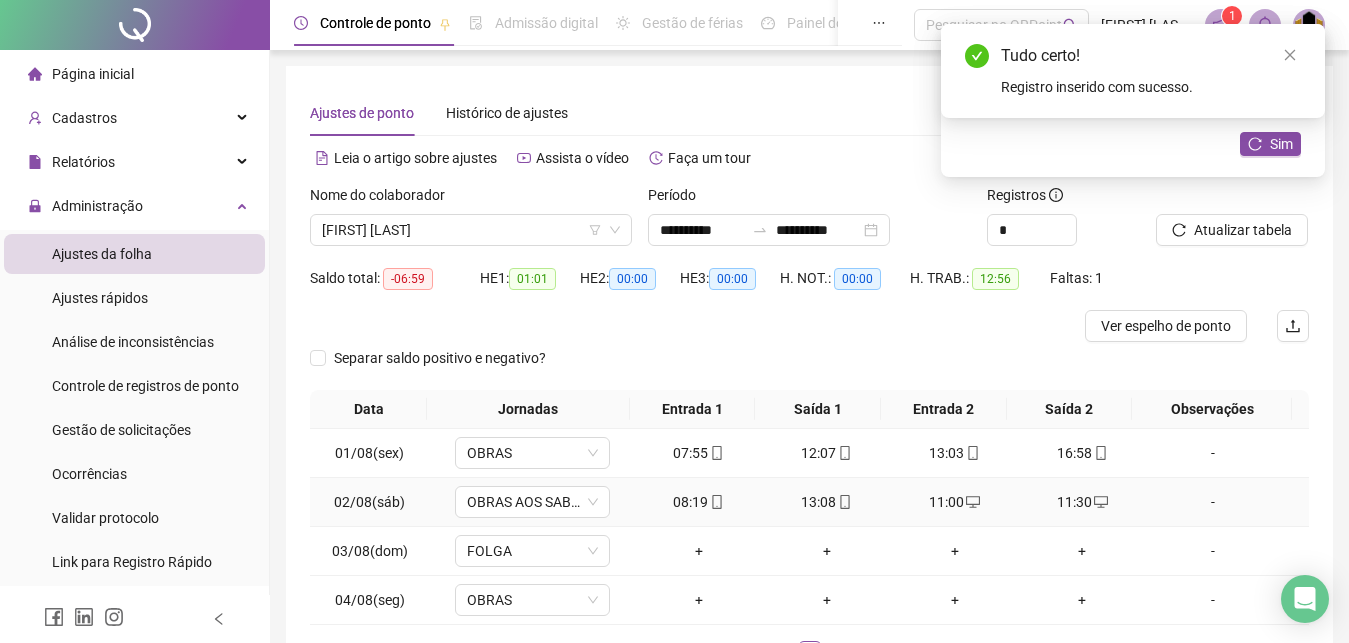 drag, startPoint x: 1200, startPoint y: 501, endPoint x: 1189, endPoint y: 500, distance: 11.045361 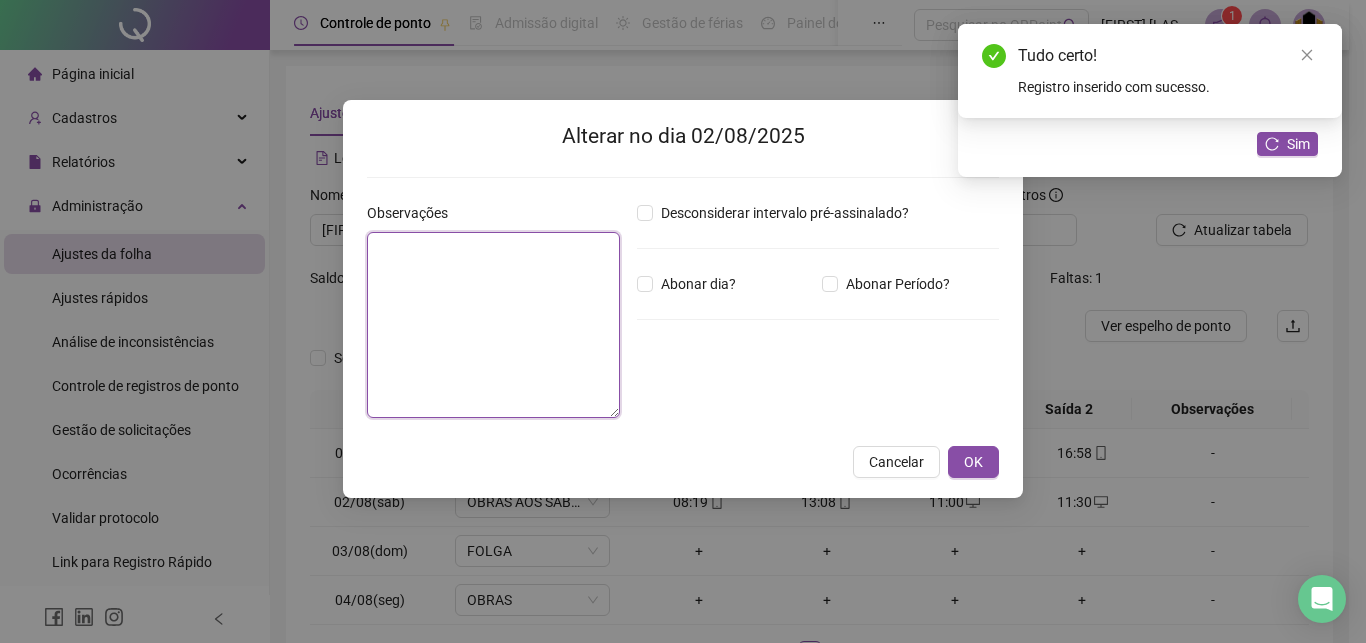 click at bounding box center [493, 325] 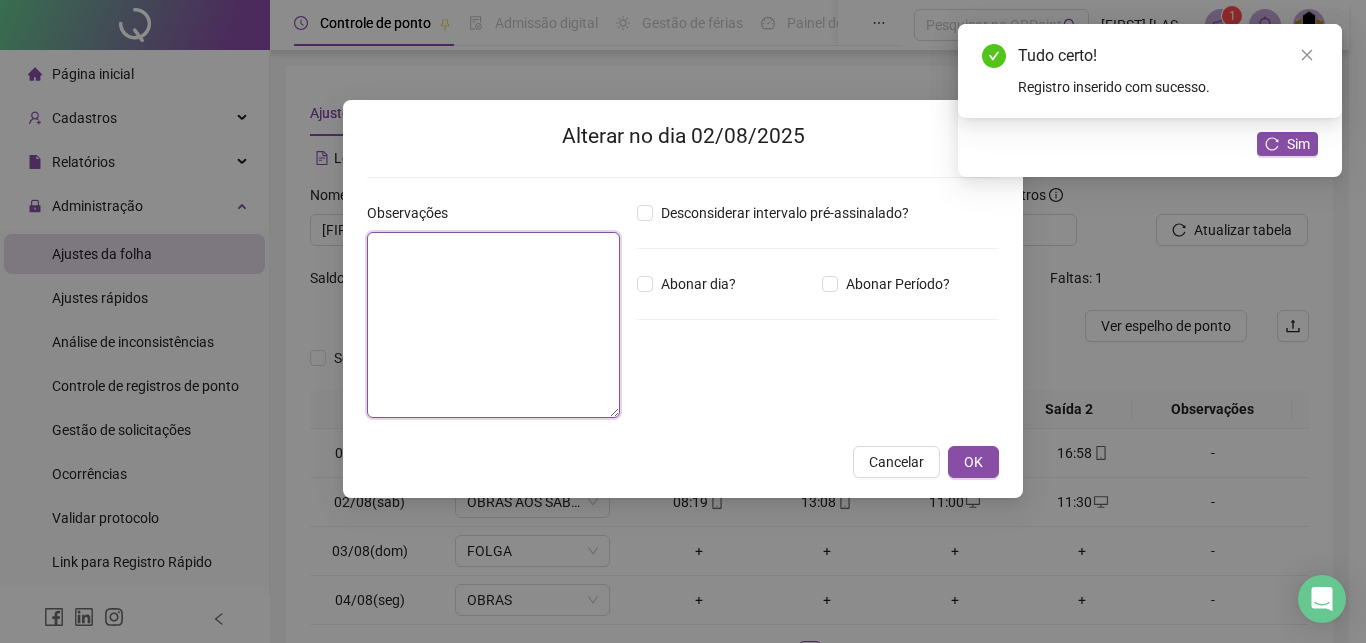 paste on "**********" 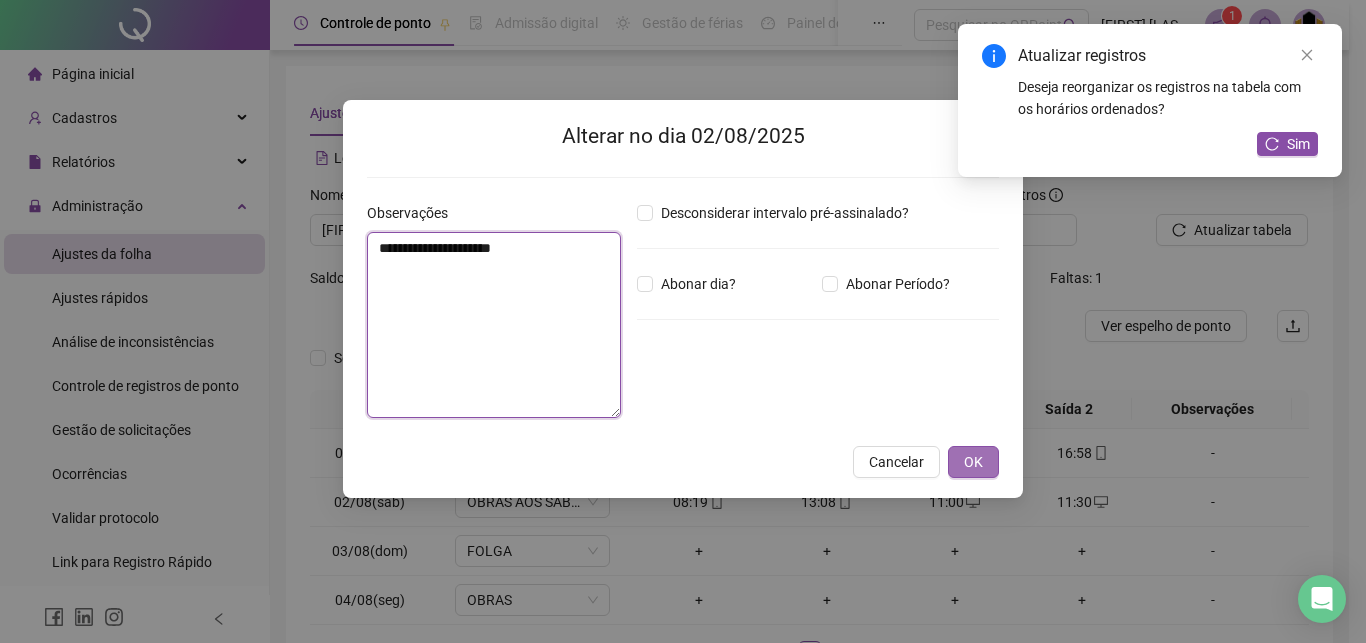 type on "**********" 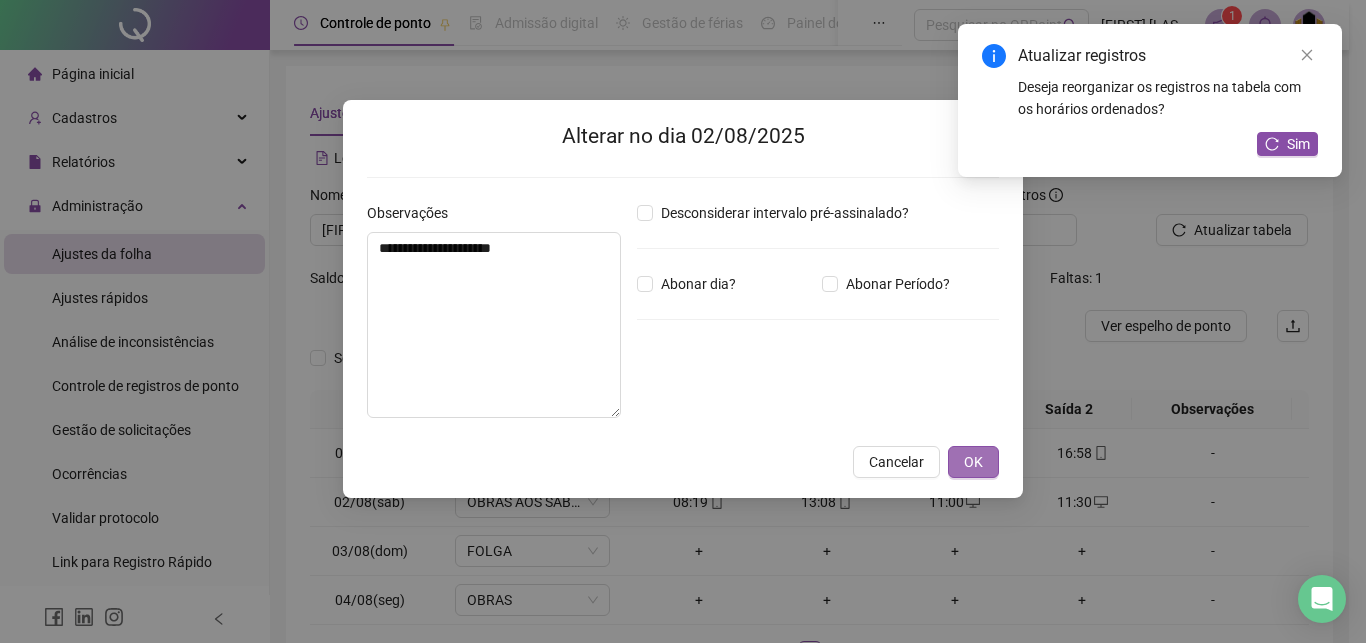 click on "OK" at bounding box center (973, 462) 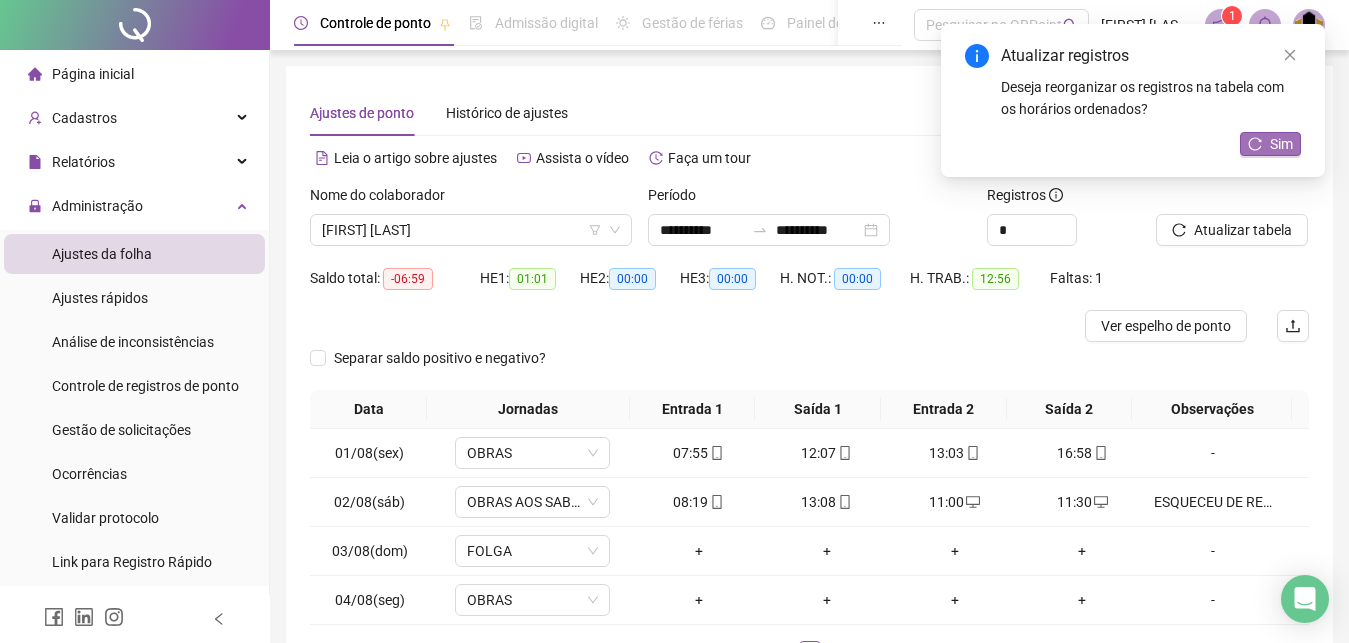 click on "Sim" at bounding box center (1281, 144) 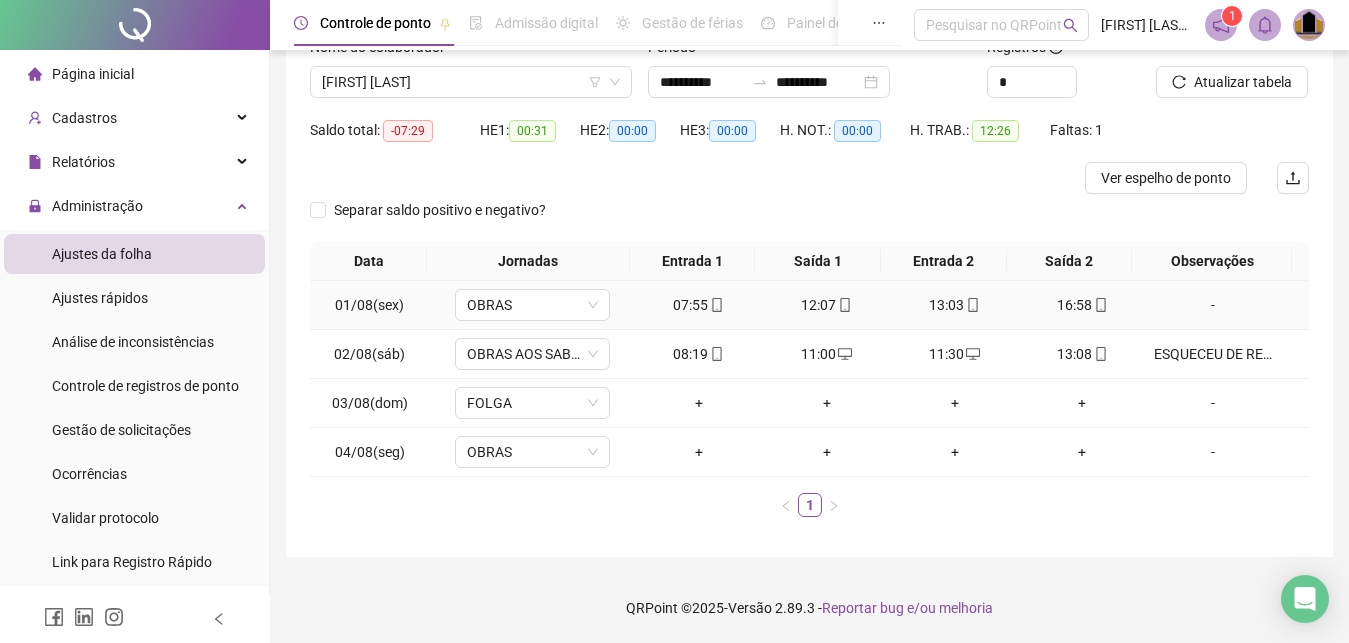 scroll, scrollTop: 0, scrollLeft: 0, axis: both 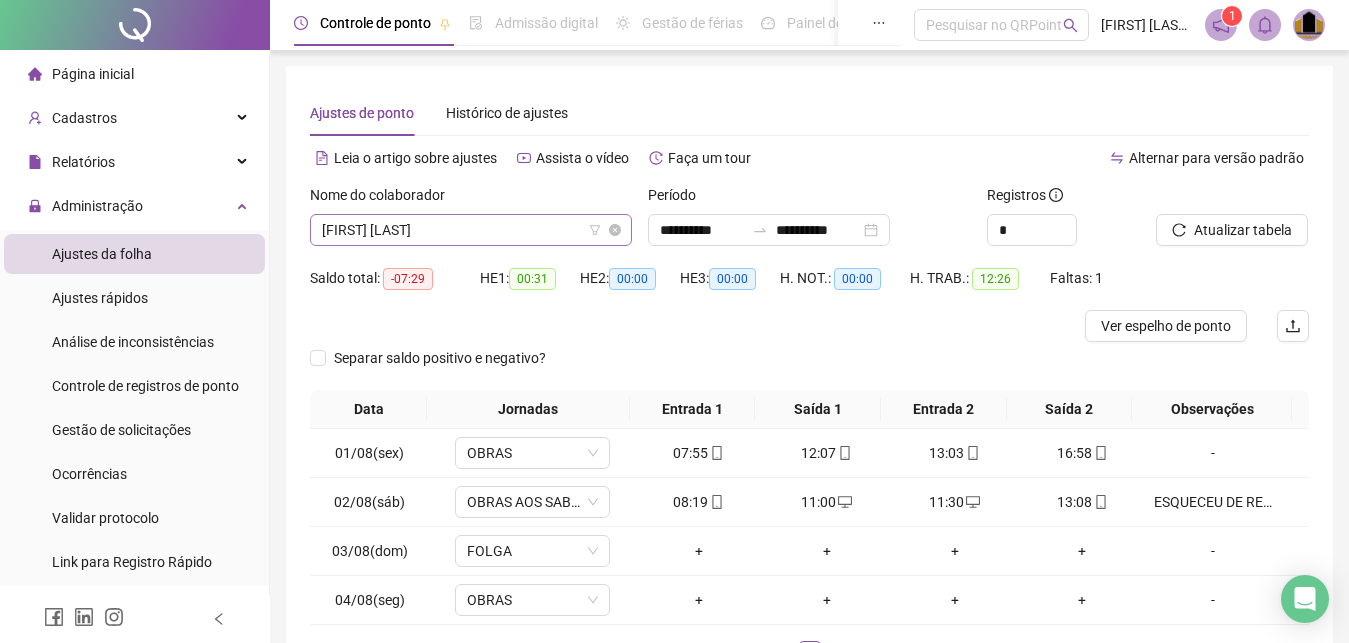 click on "[FIRST] [LAST]" at bounding box center [471, 230] 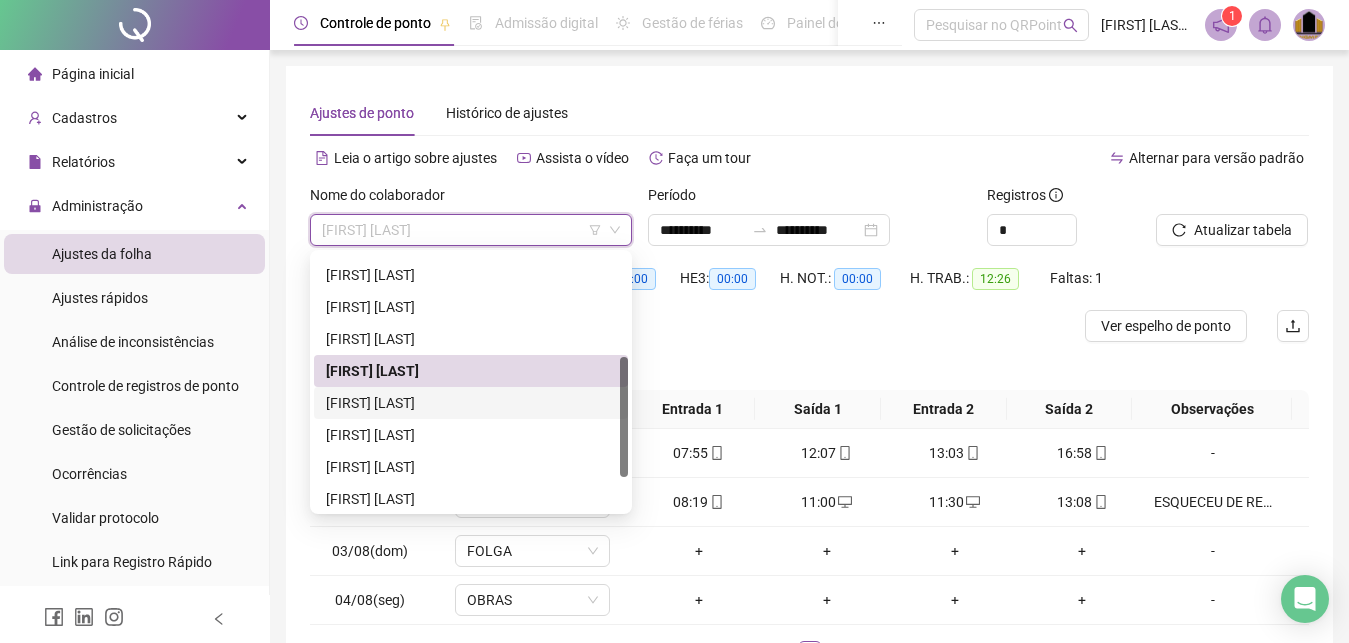 click on "[FIRST] [LAST]" at bounding box center (471, 403) 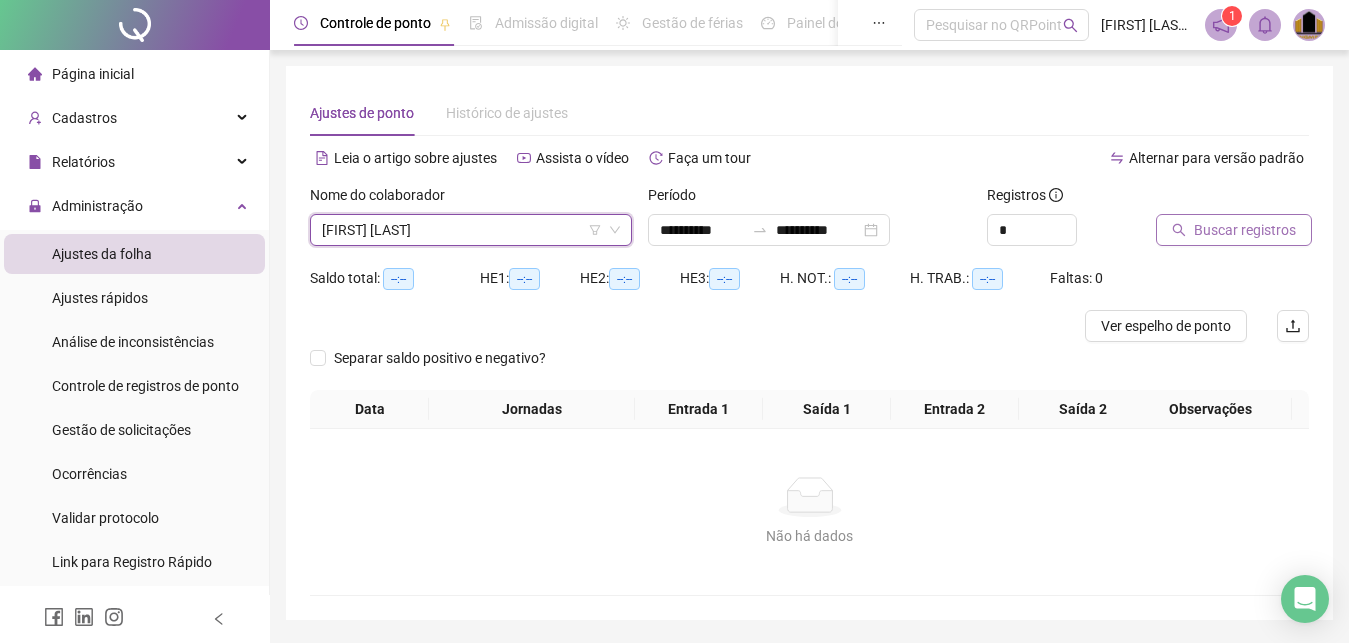 click on "Buscar registros" at bounding box center [1245, 230] 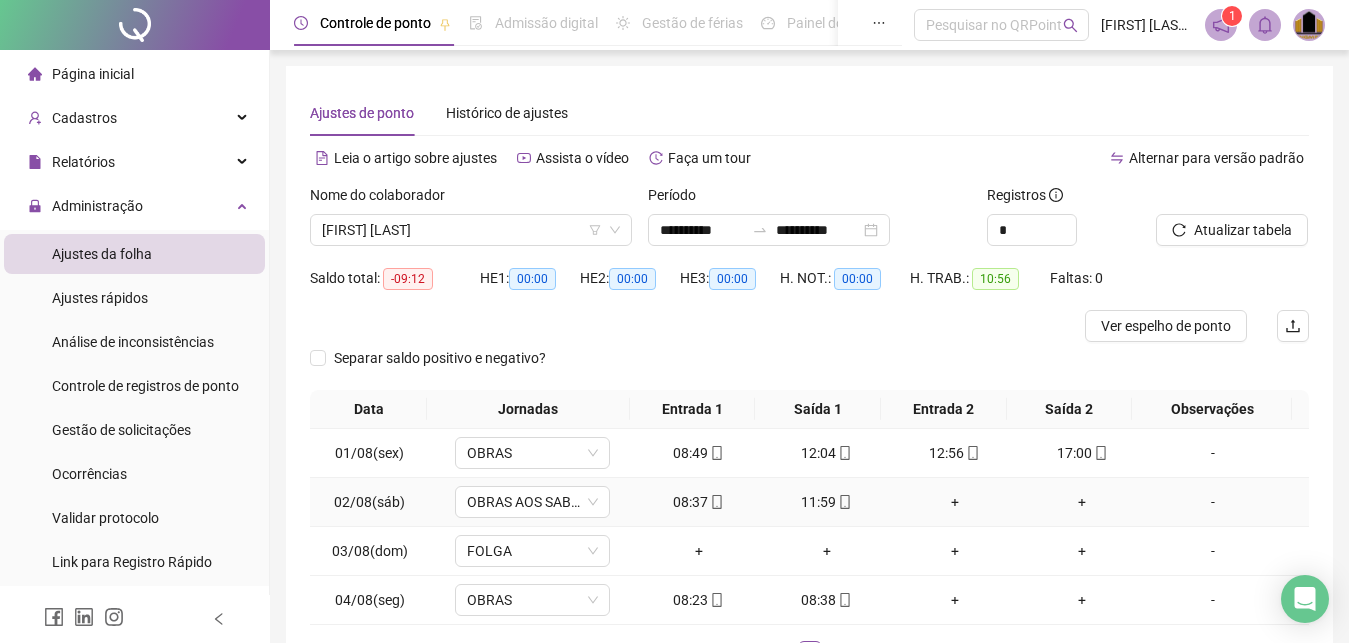 click on "+" at bounding box center (955, 502) 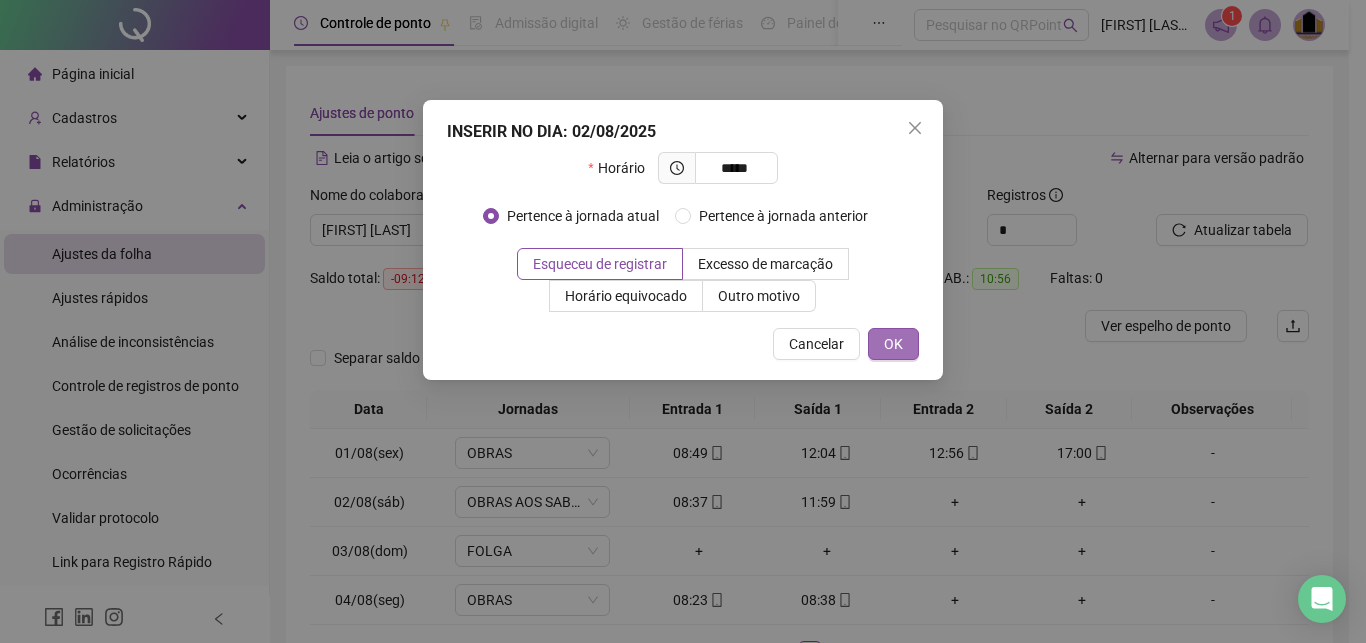 type on "*****" 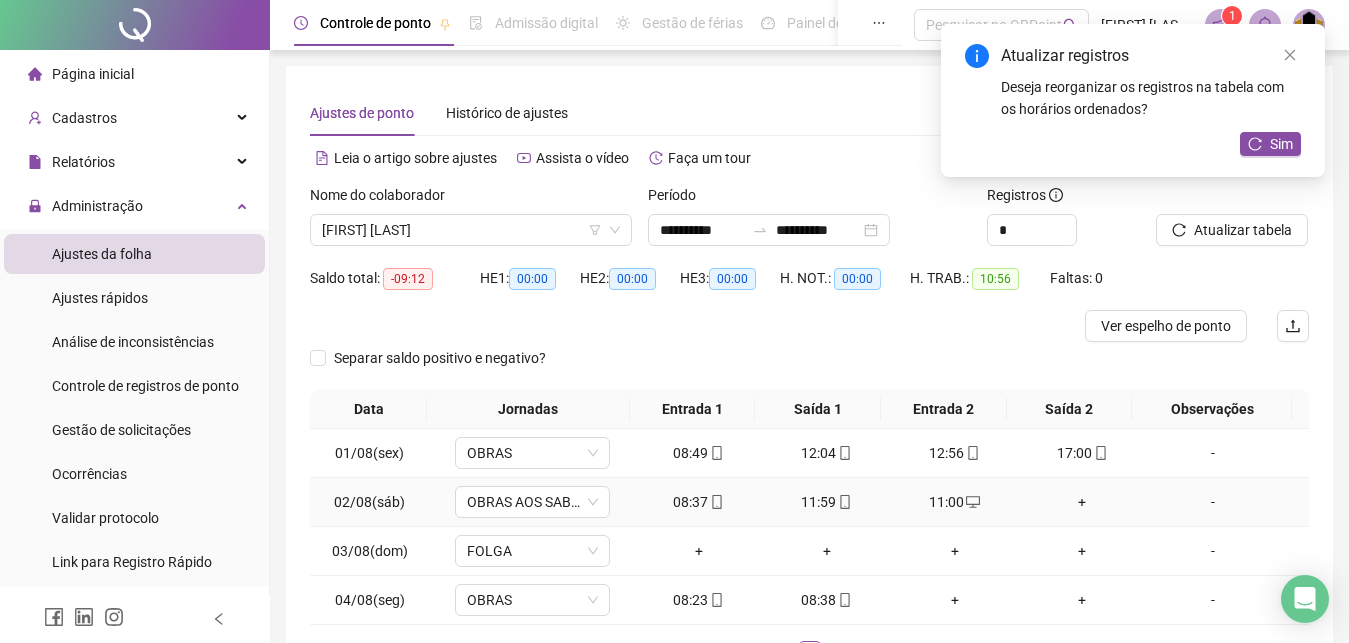 click on "+" at bounding box center (1083, 502) 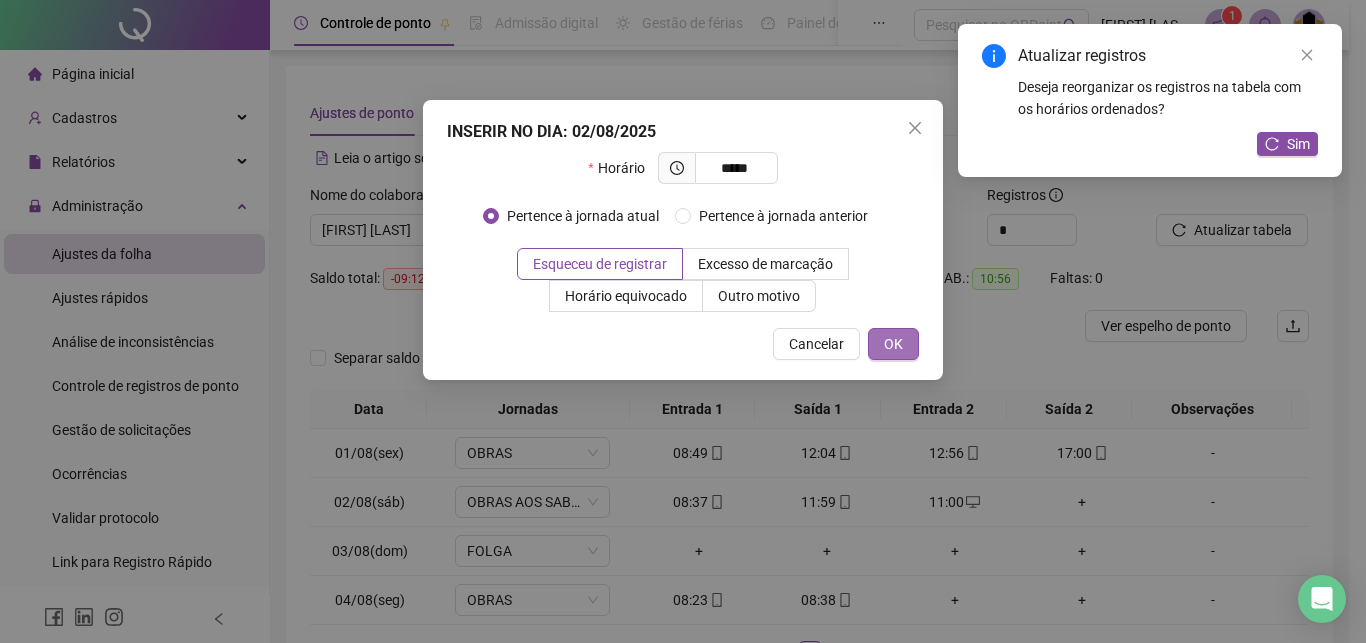 type on "*****" 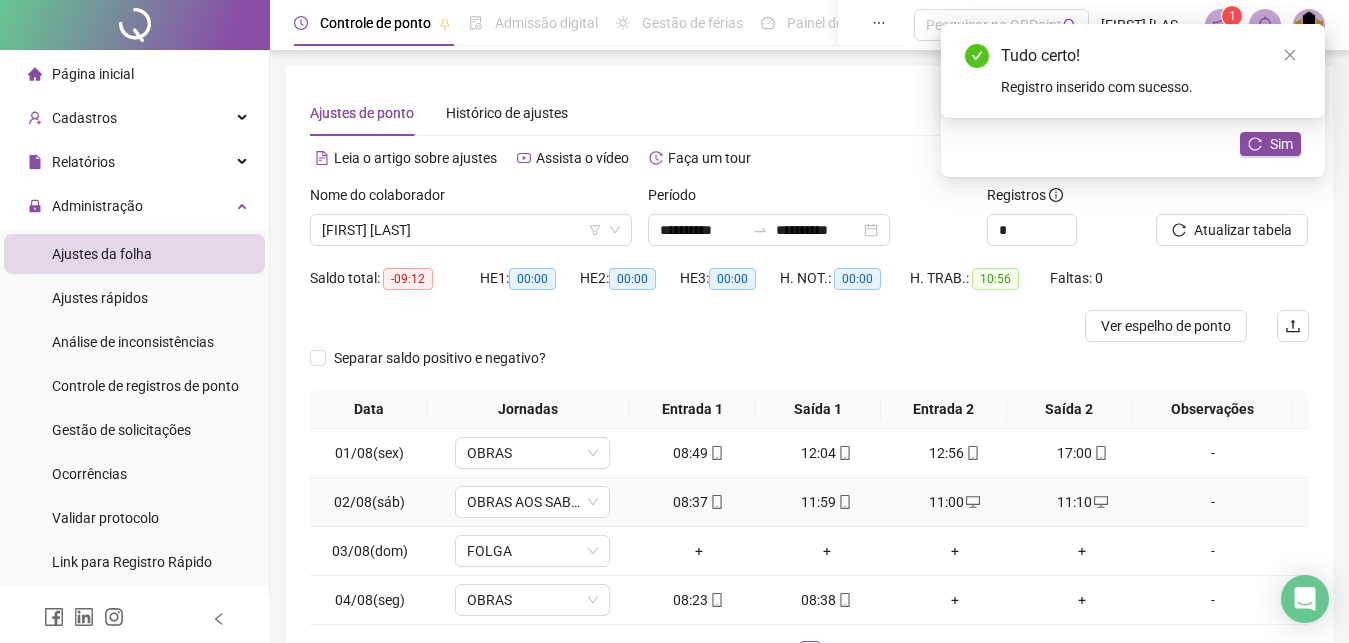 click on "-" at bounding box center (1213, 502) 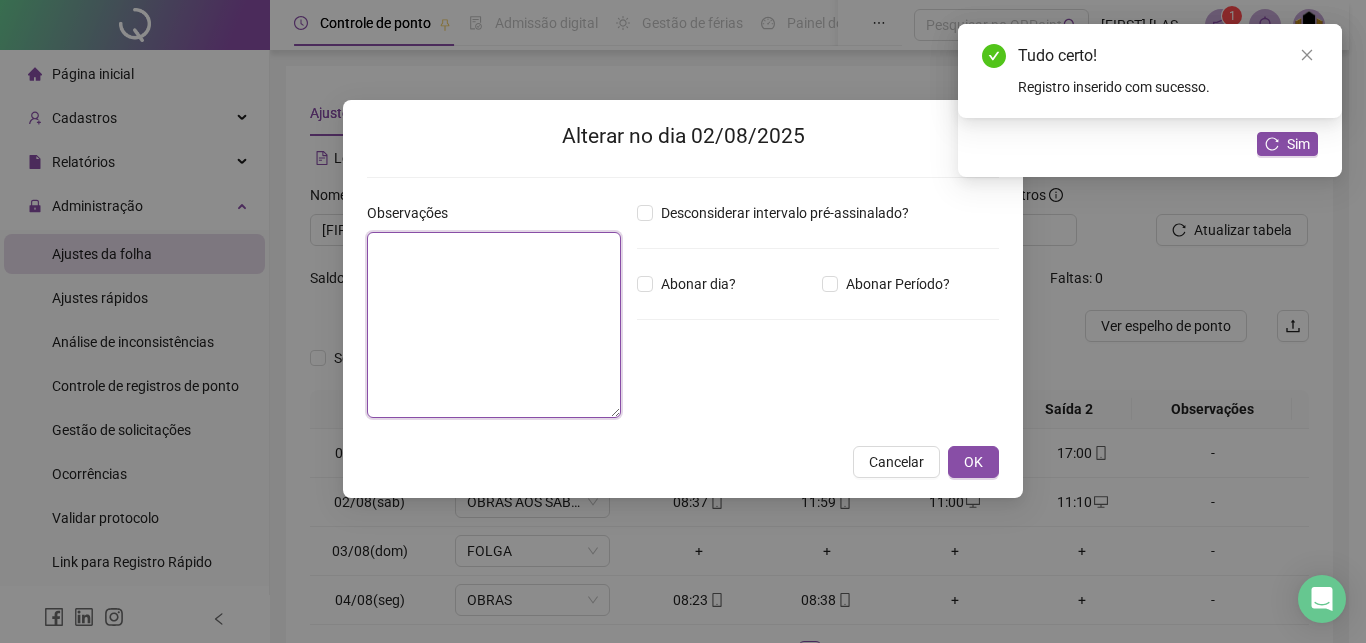 click at bounding box center [494, 325] 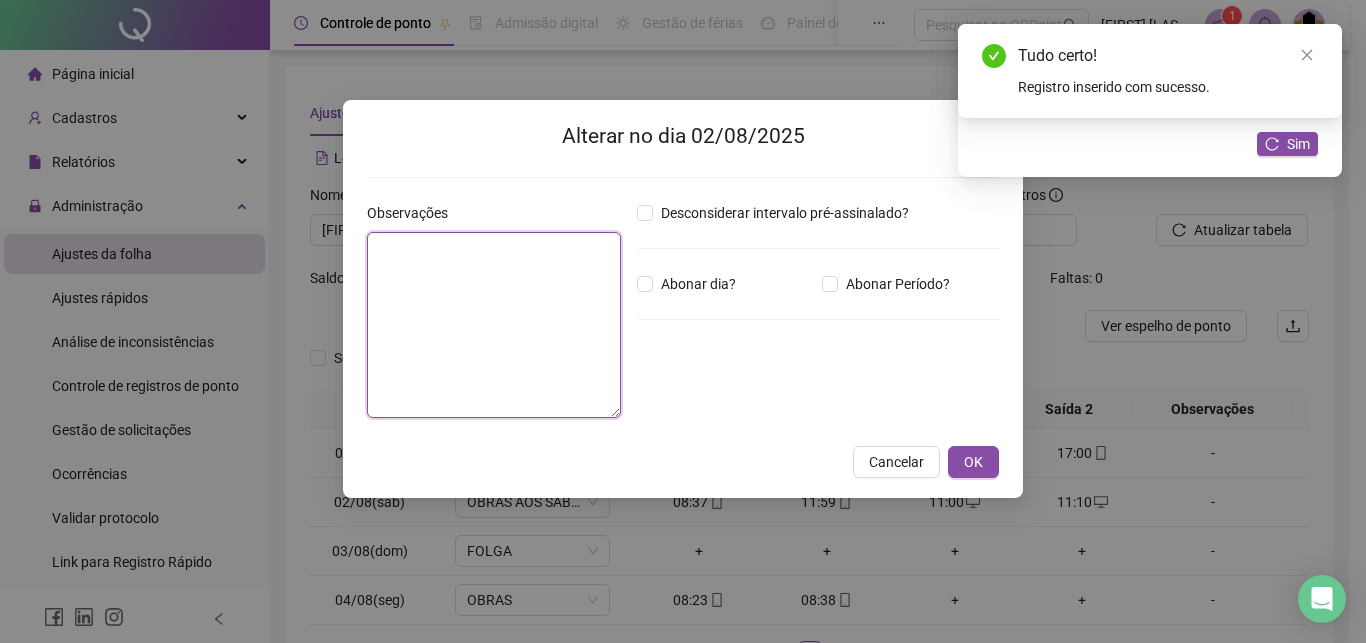 paste on "**********" 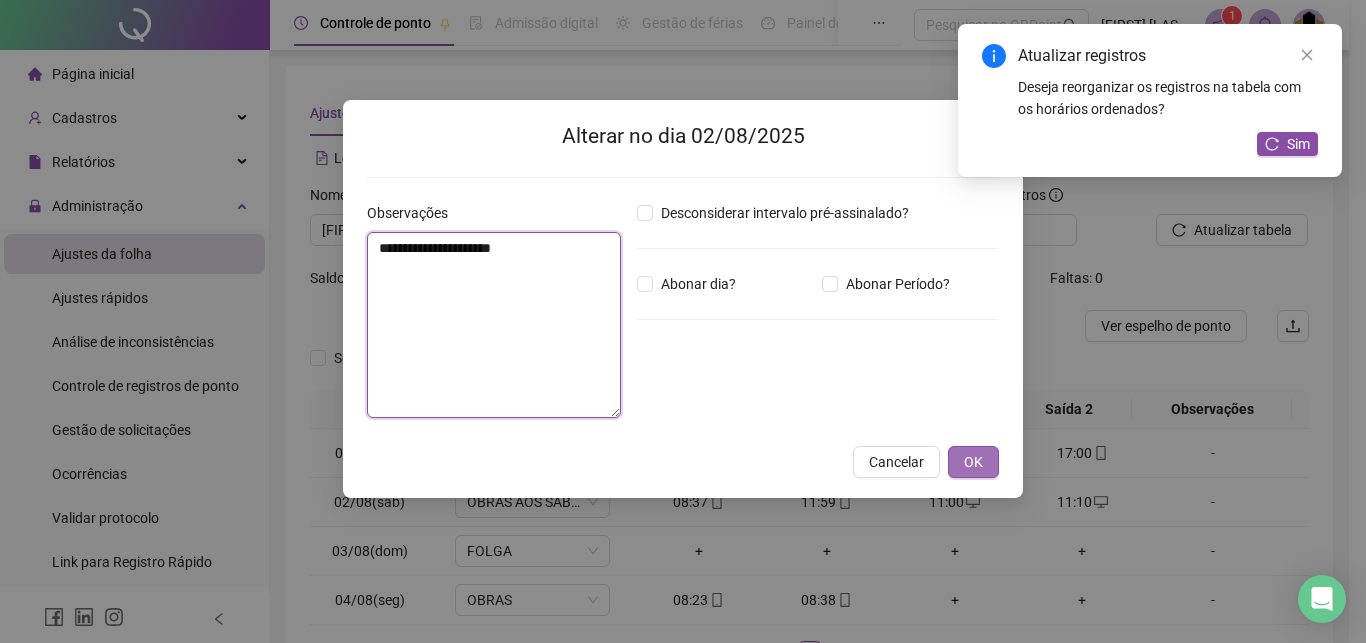 type on "**********" 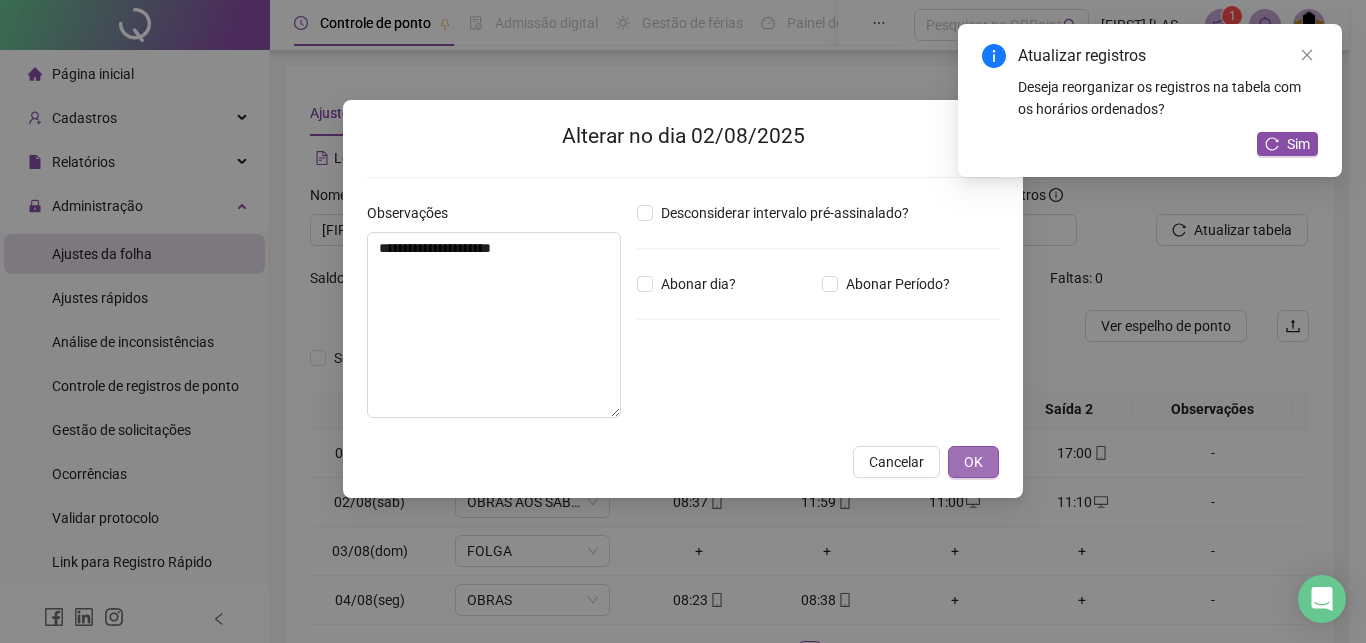 click on "OK" at bounding box center [973, 462] 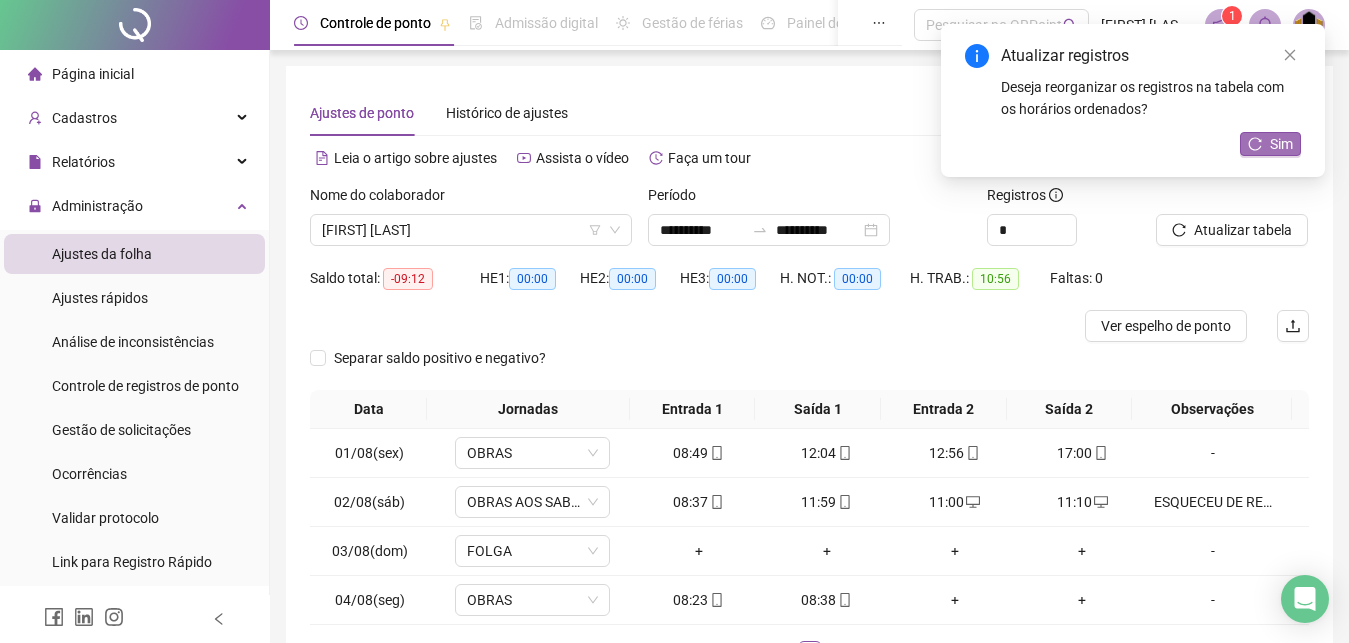 click on "Sim" at bounding box center [1281, 144] 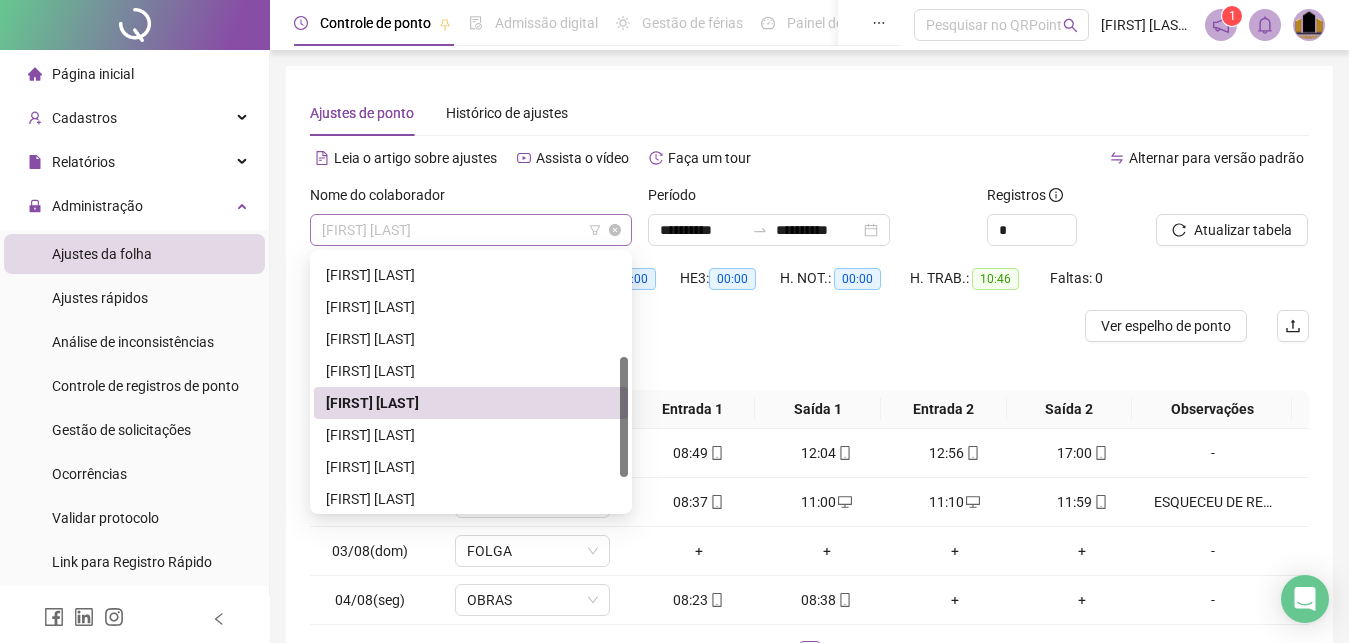 click on "[FIRST] [LAST]" at bounding box center [471, 230] 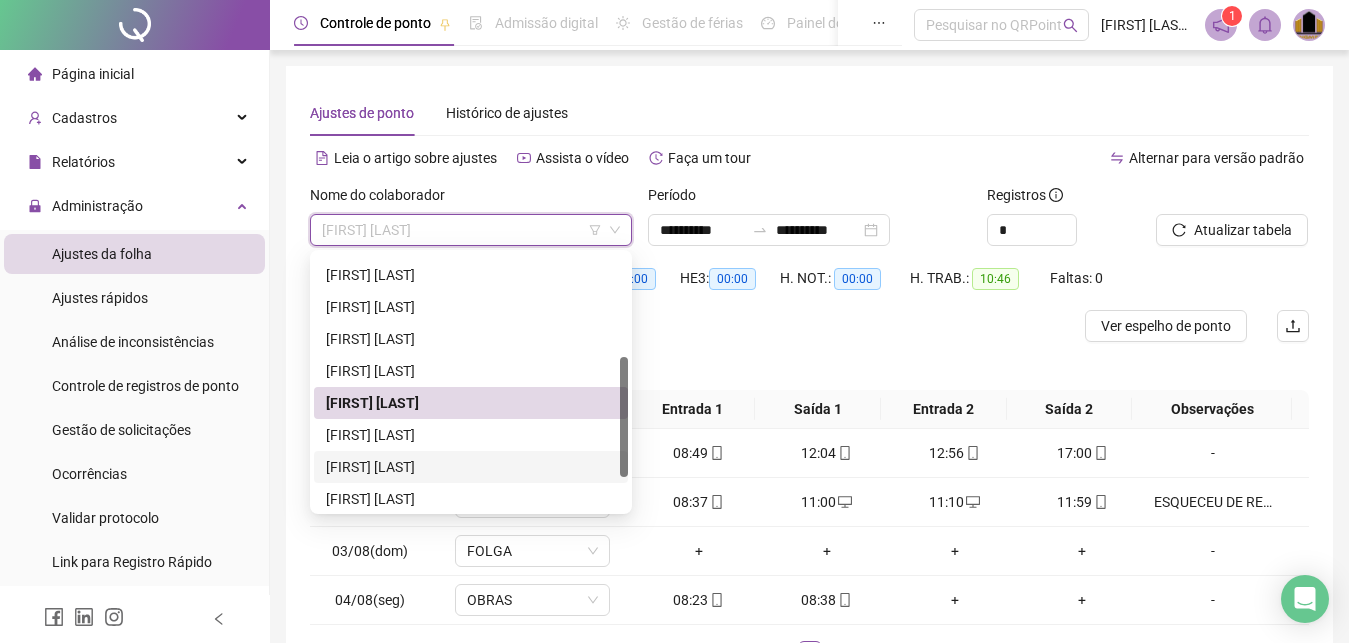 click on "[FIRST] [LAST]" at bounding box center (471, 467) 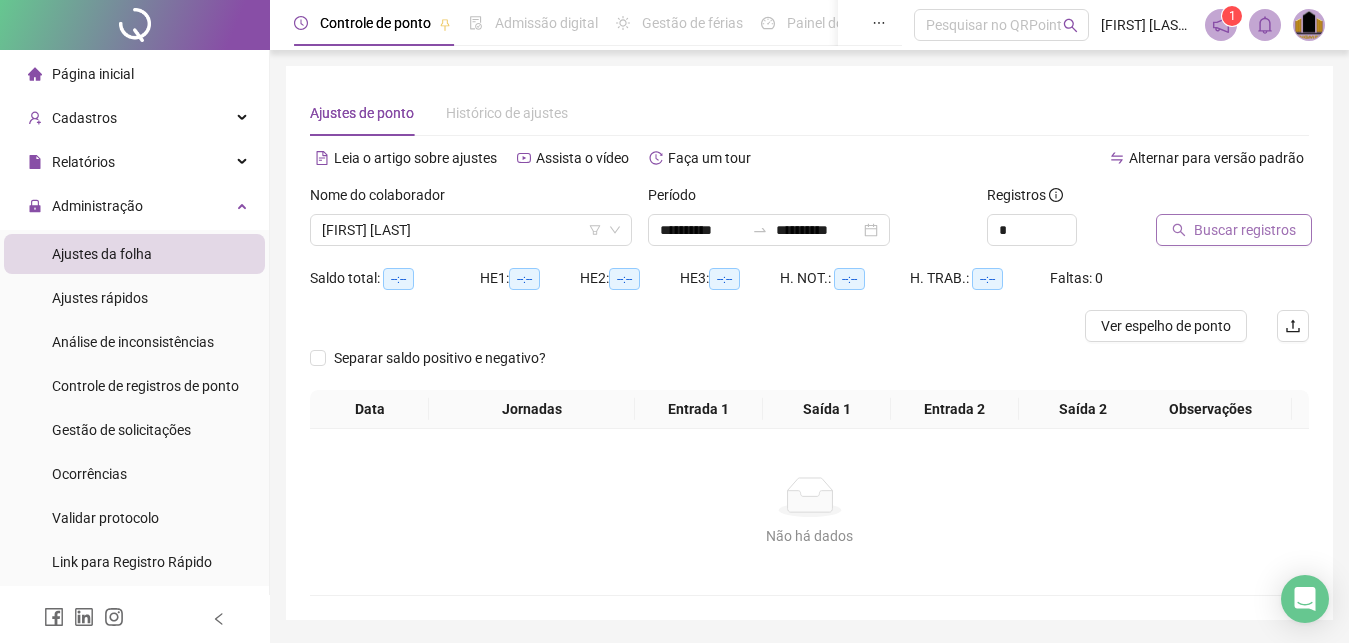 click on "Buscar registros" at bounding box center [1245, 230] 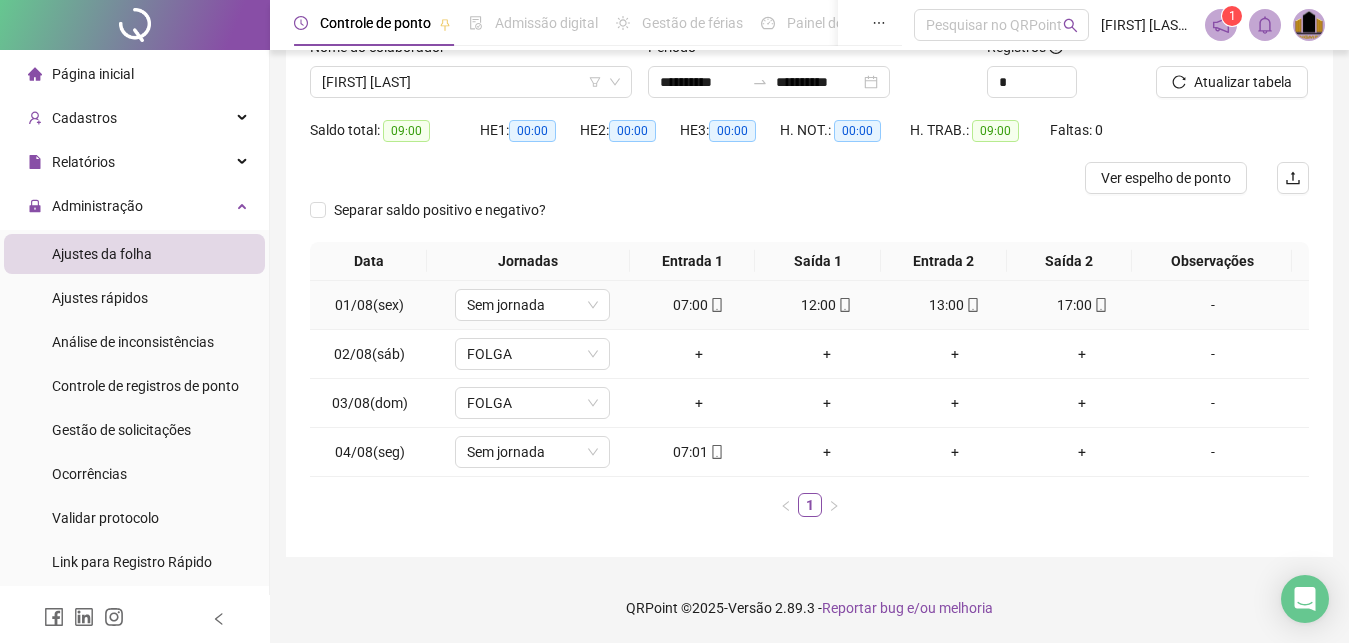scroll, scrollTop: 0, scrollLeft: 0, axis: both 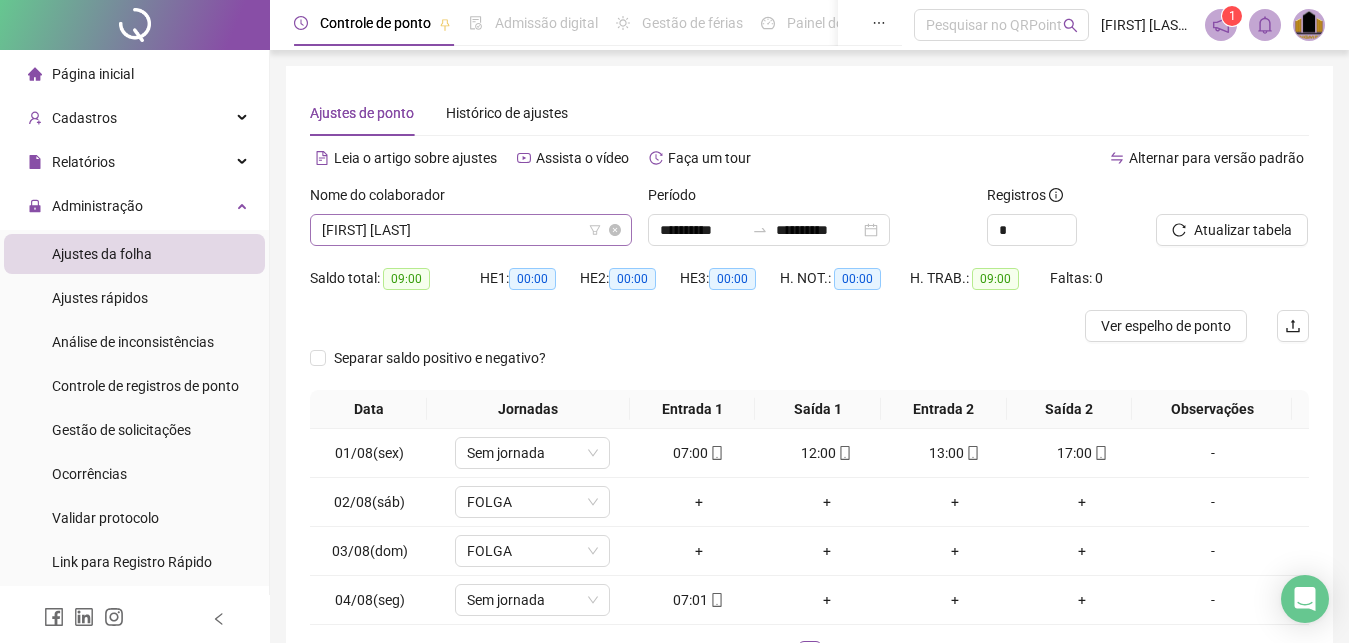 click on "[FIRST] [LAST]" at bounding box center [471, 230] 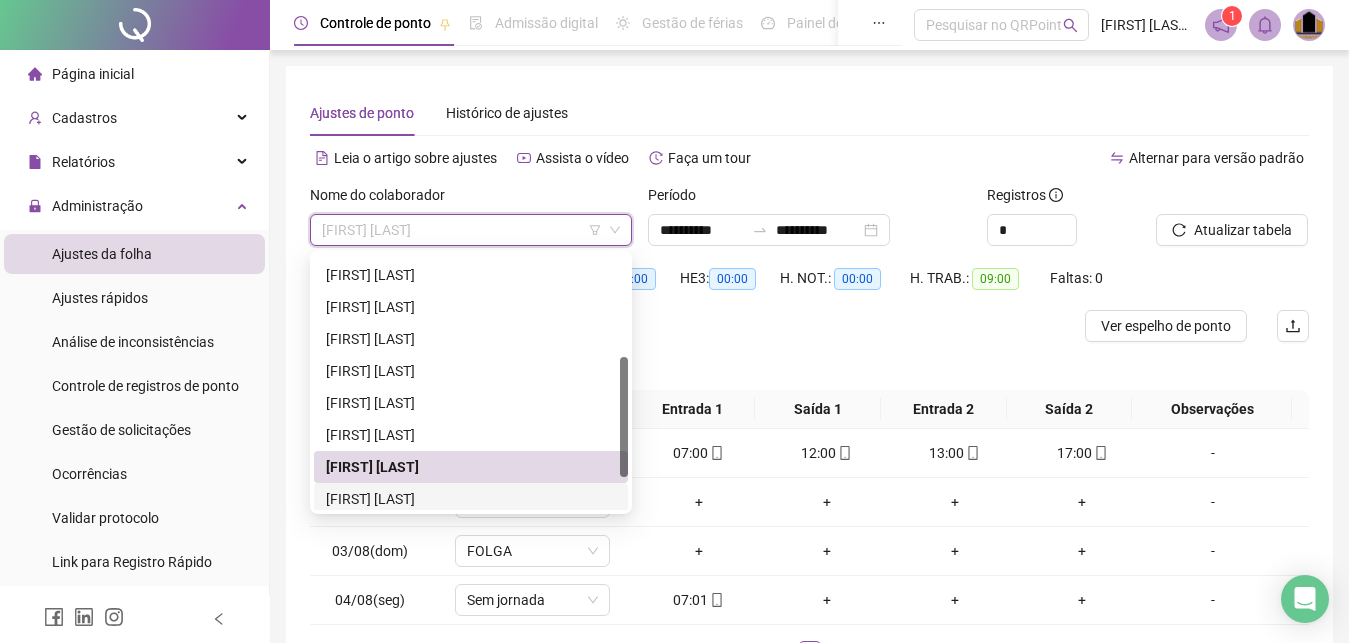 click on "[FIRST] [LAST]" at bounding box center [471, 499] 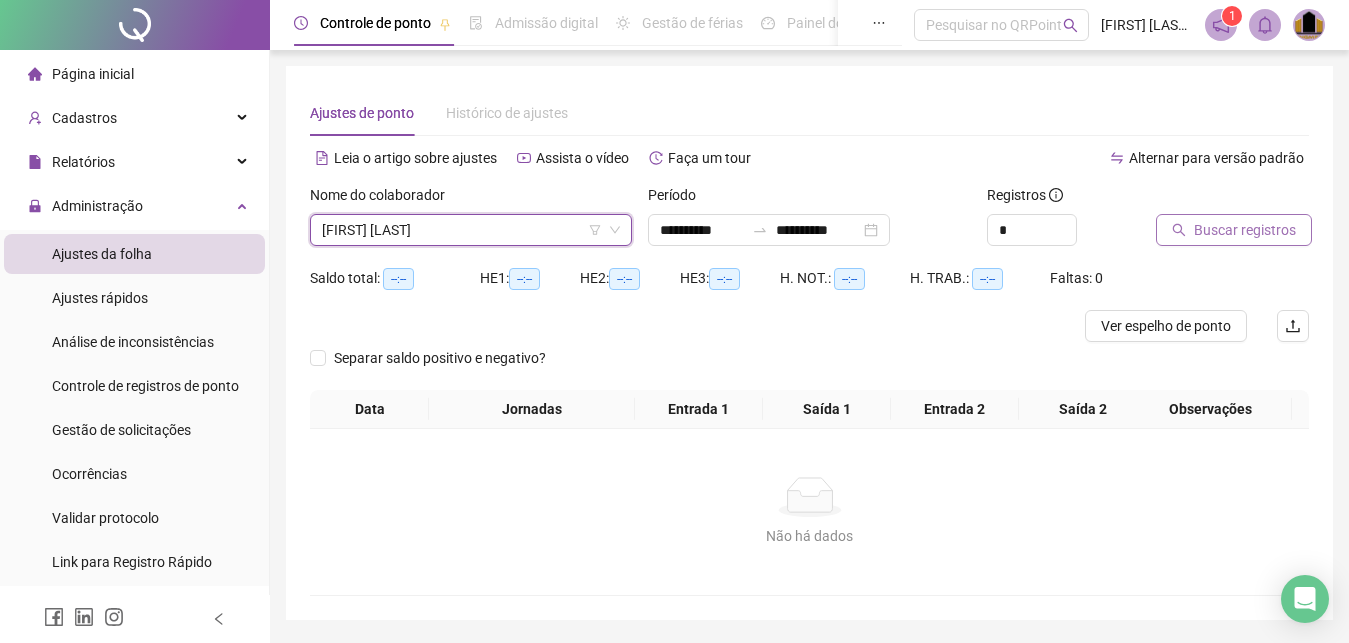 click on "Buscar registros" at bounding box center [1245, 230] 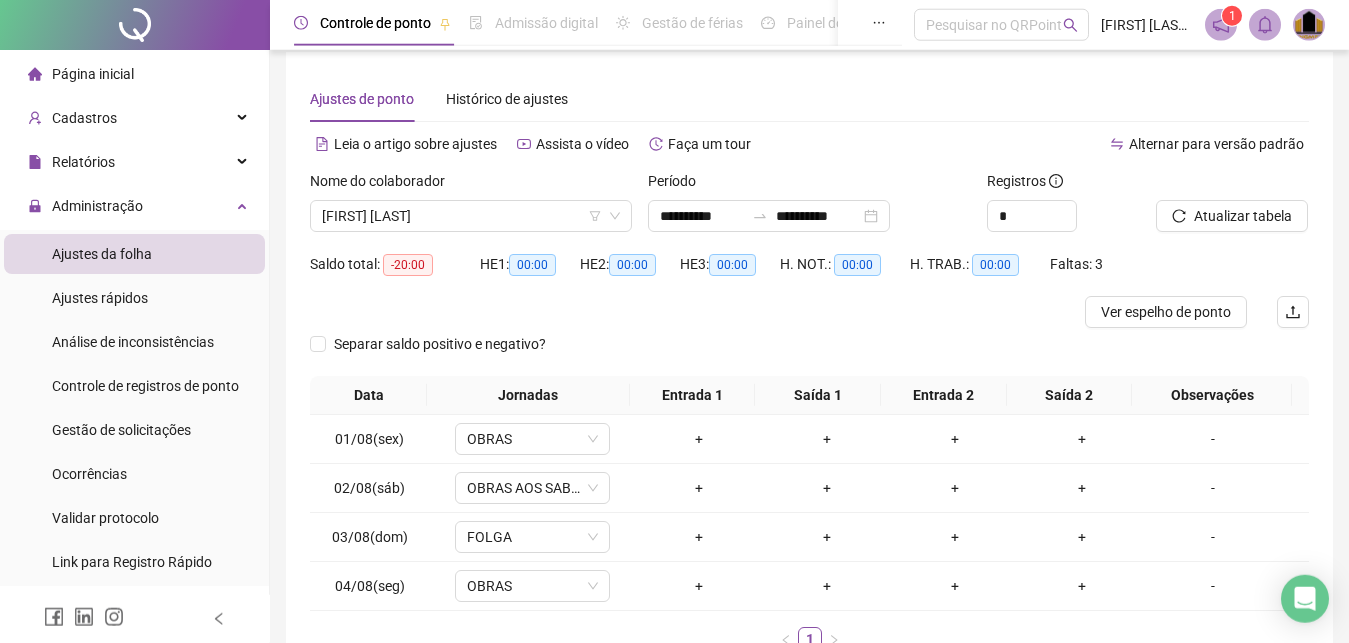 scroll, scrollTop: 0, scrollLeft: 0, axis: both 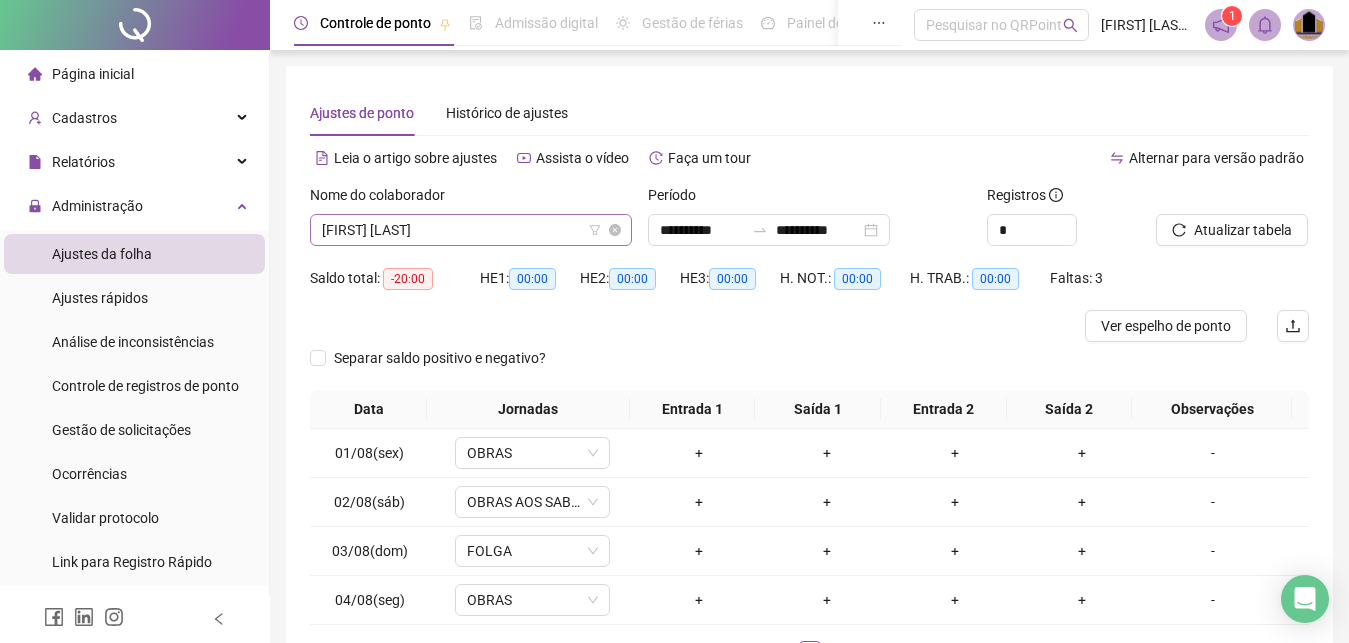 click on "[FIRST] [LAST]" at bounding box center (471, 230) 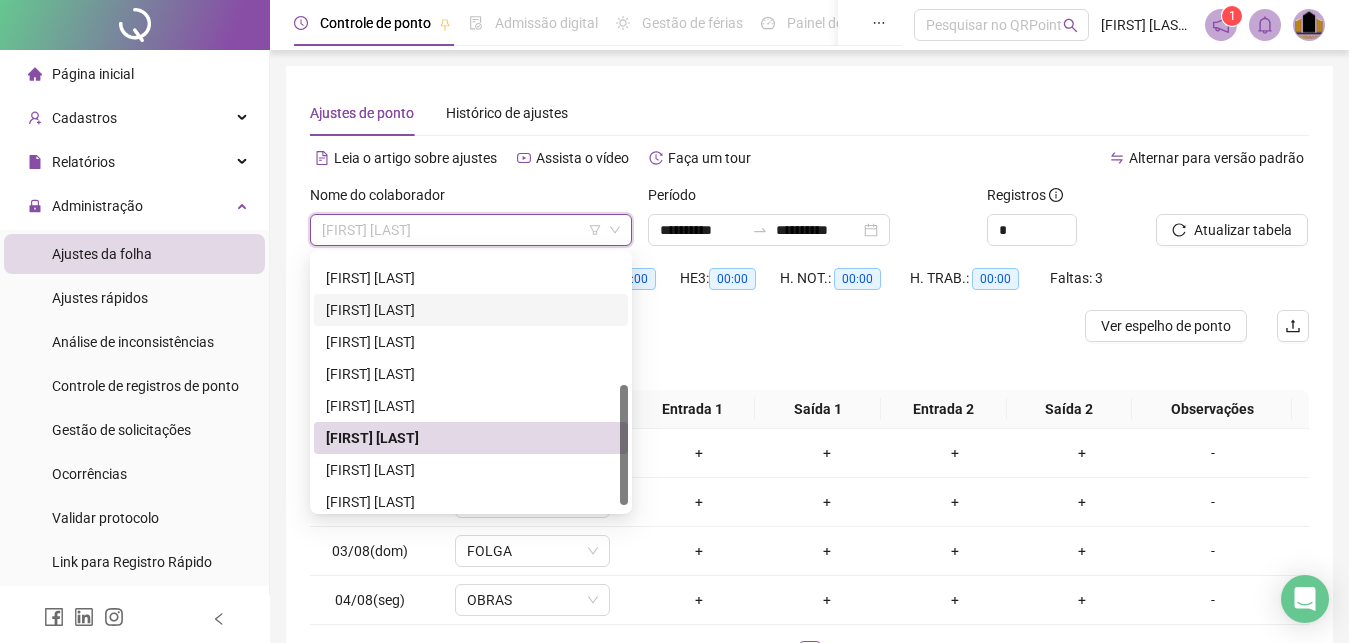 scroll, scrollTop: 288, scrollLeft: 0, axis: vertical 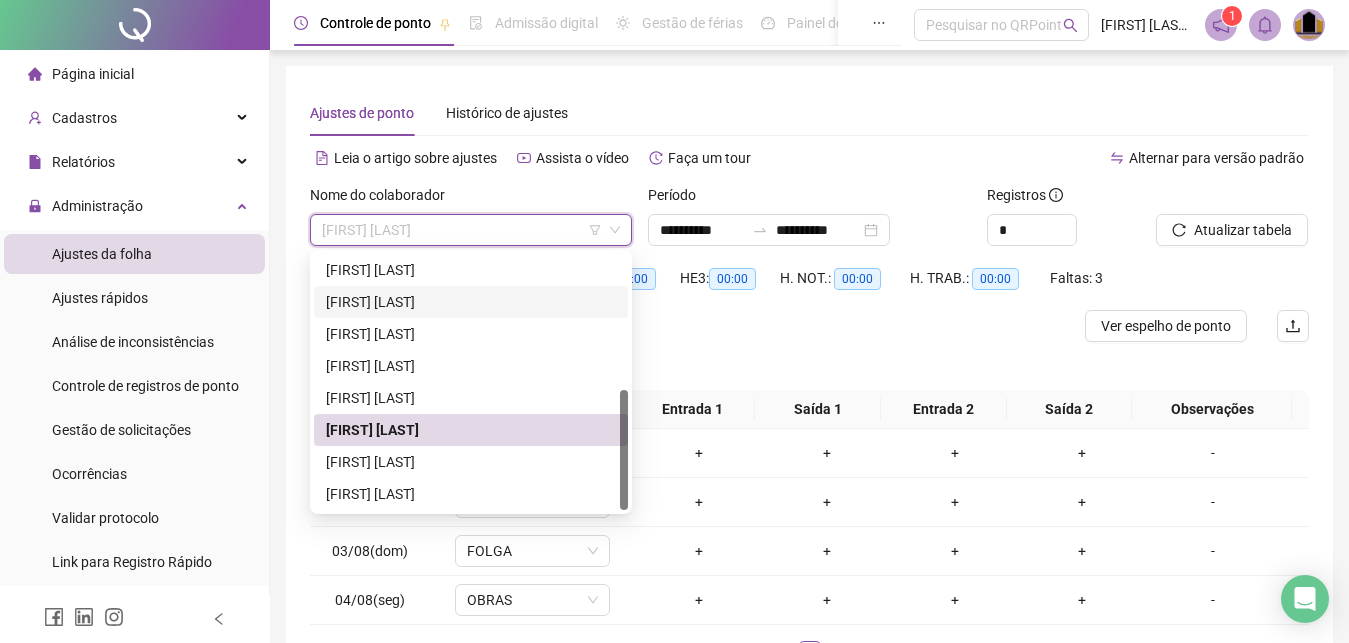 drag, startPoint x: 625, startPoint y: 389, endPoint x: 611, endPoint y: 475, distance: 87.13208 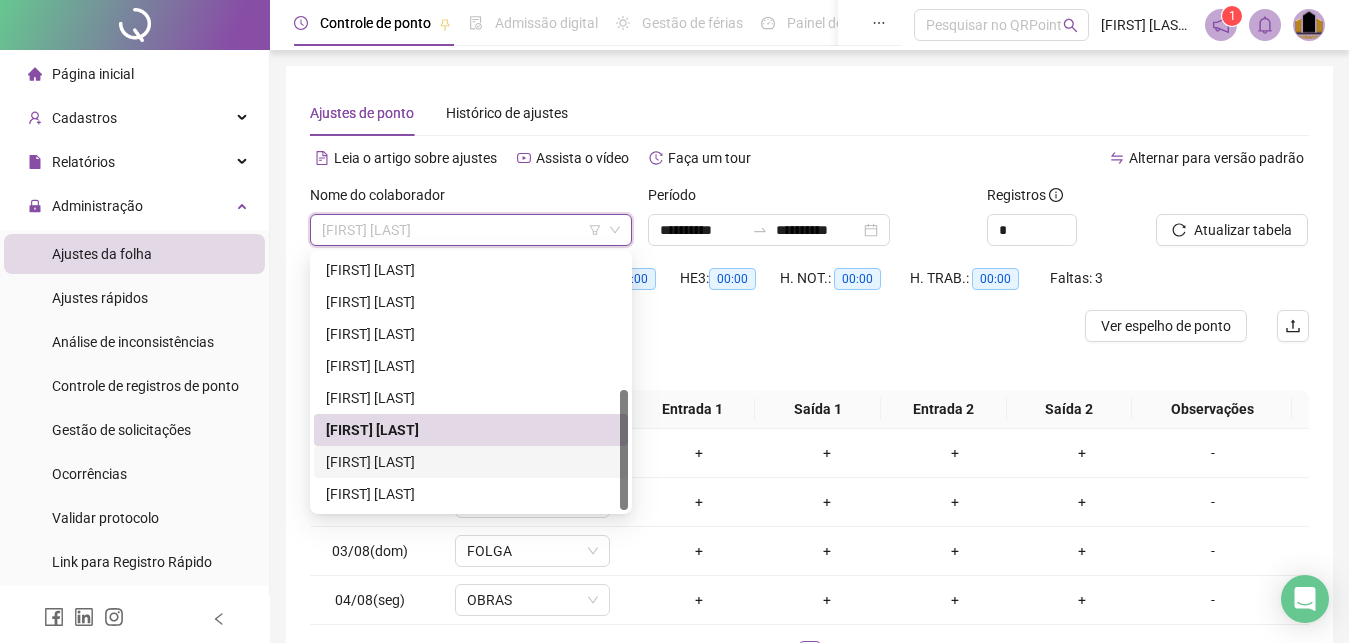 click on "[FIRST] [LAST]" at bounding box center (471, 462) 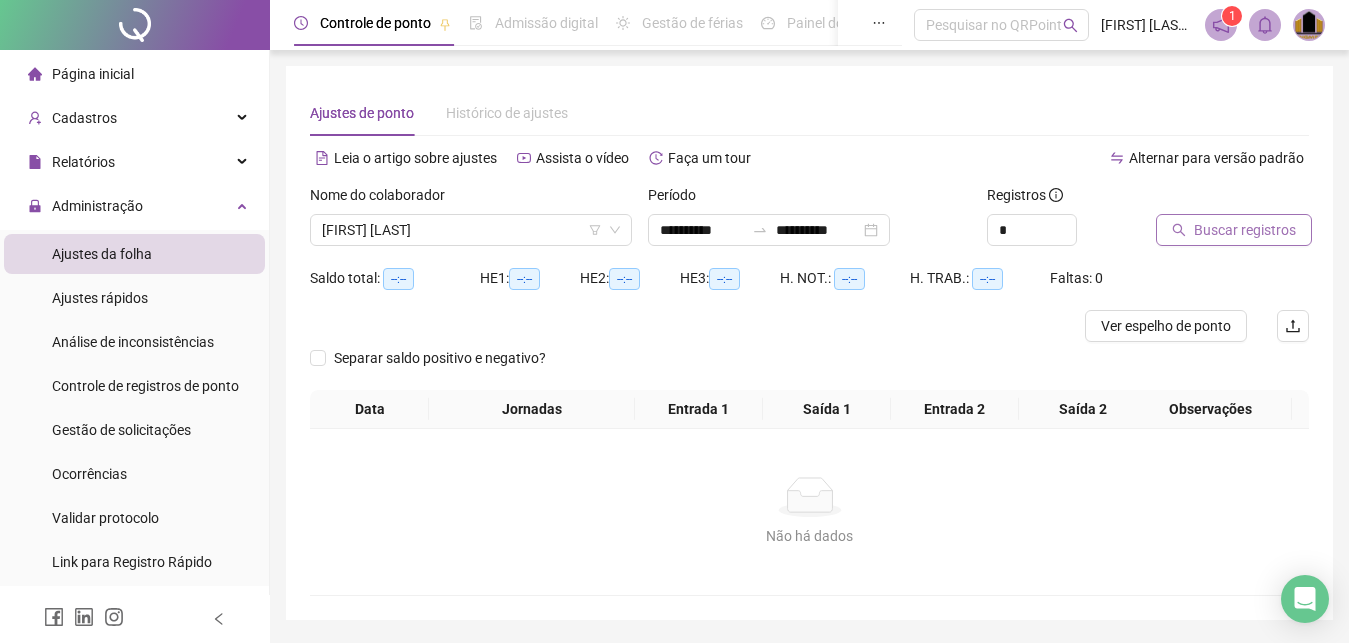 click on "Buscar registros" at bounding box center [1245, 230] 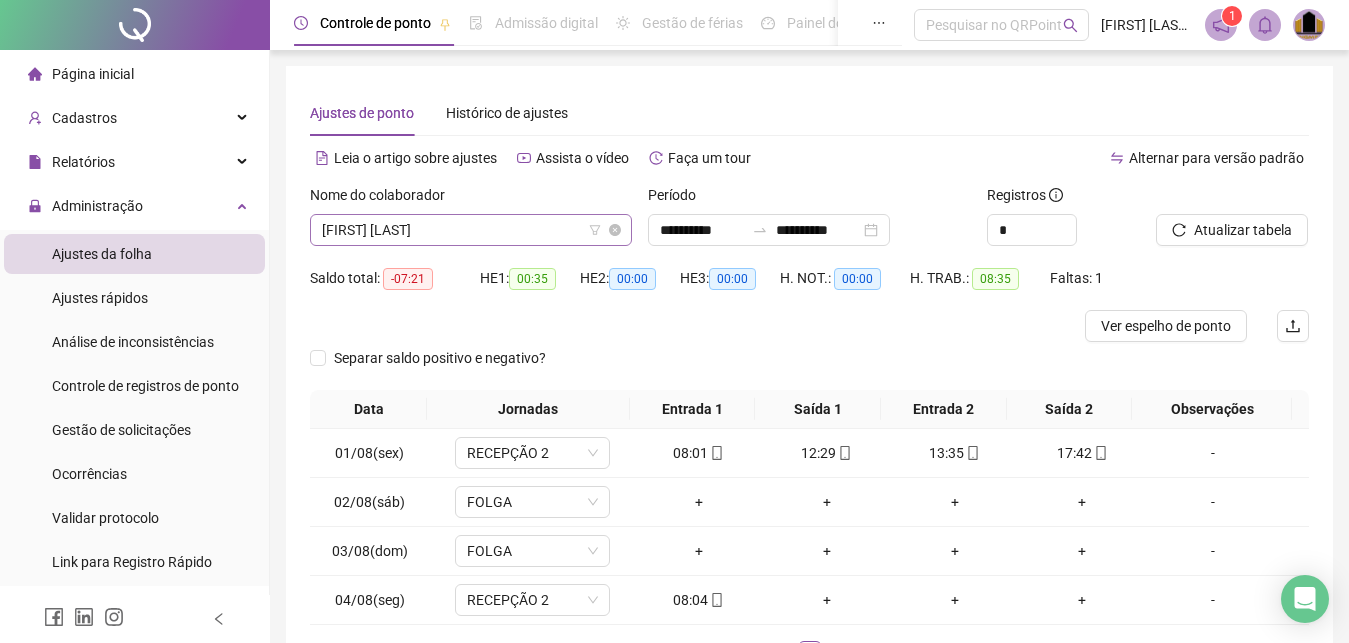 click on "[FIRST] [LAST]" at bounding box center [471, 230] 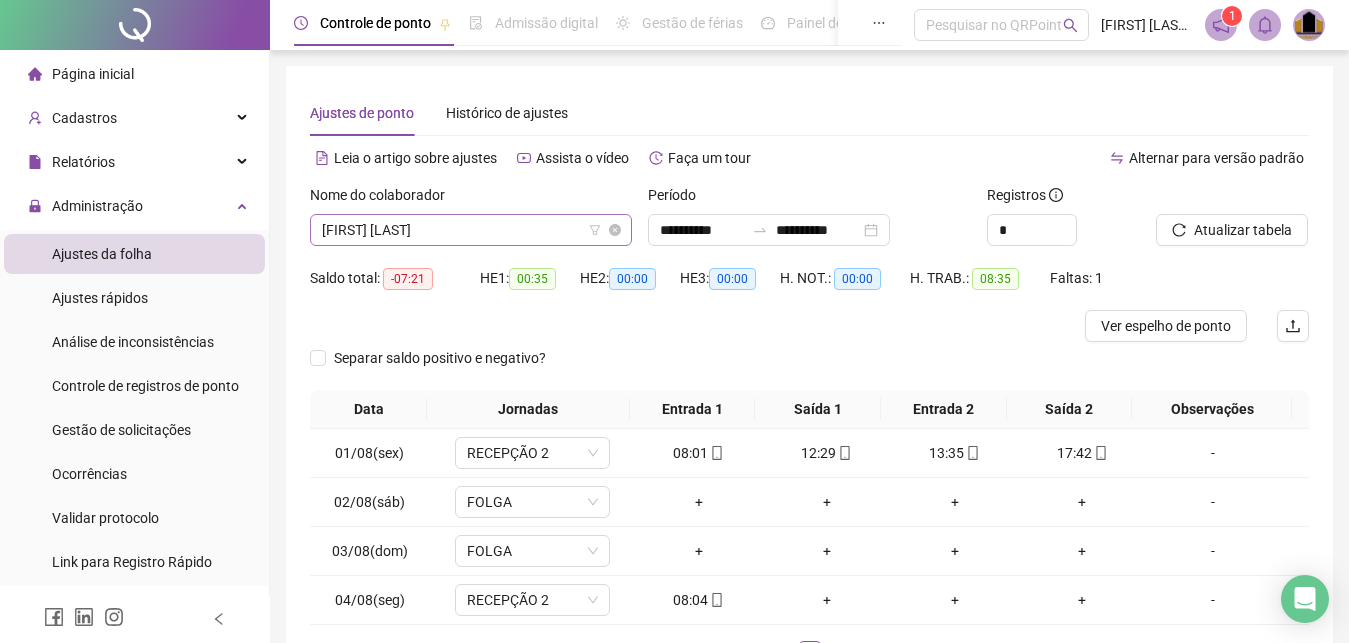 scroll, scrollTop: 288, scrollLeft: 0, axis: vertical 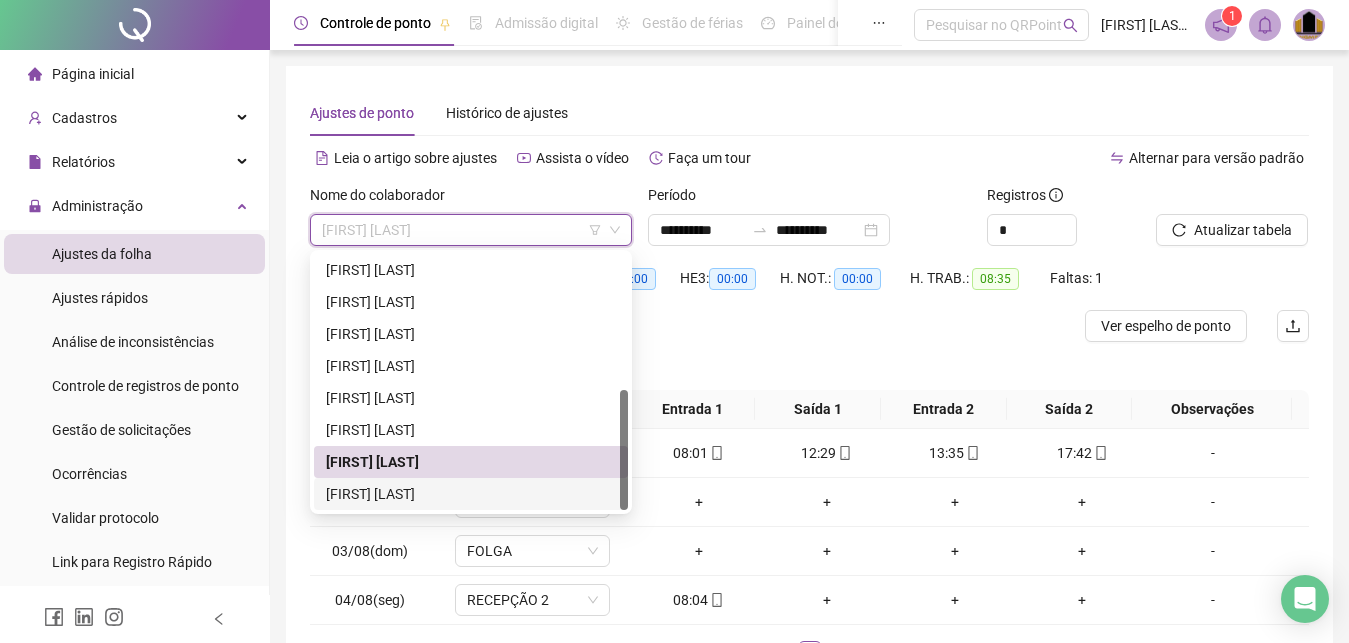 click on "[FIRST] [LAST]" at bounding box center [471, 494] 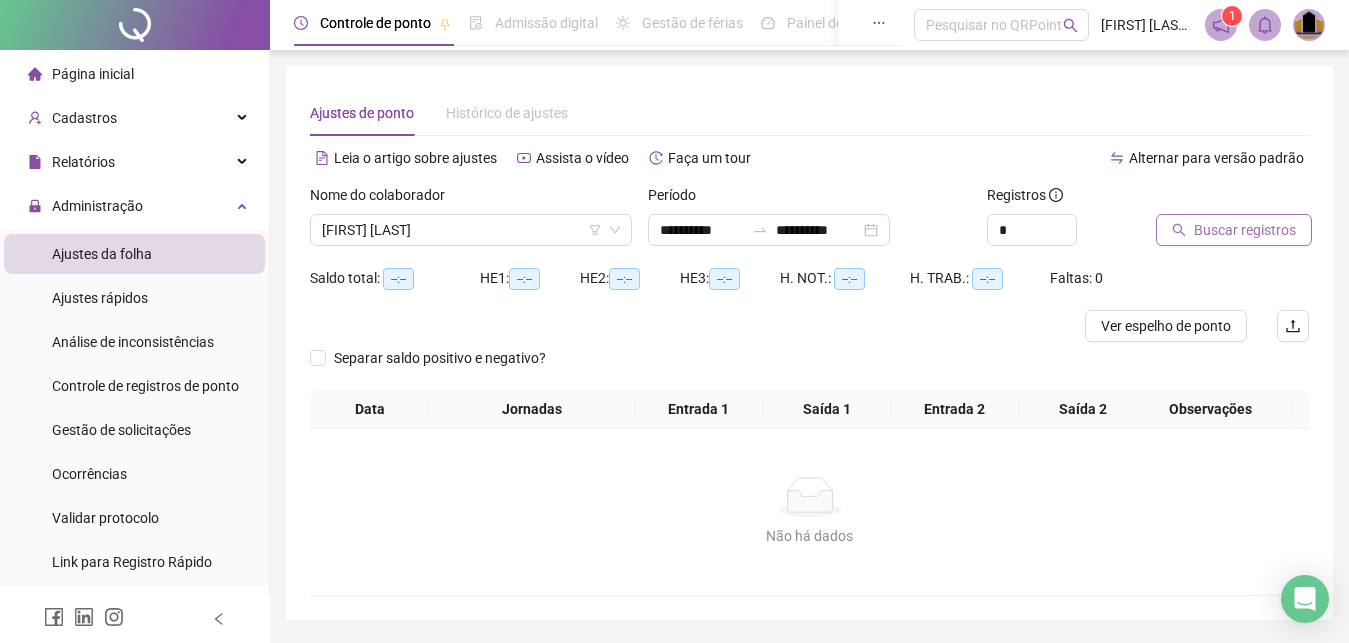 click on "Buscar registros" at bounding box center (1234, 230) 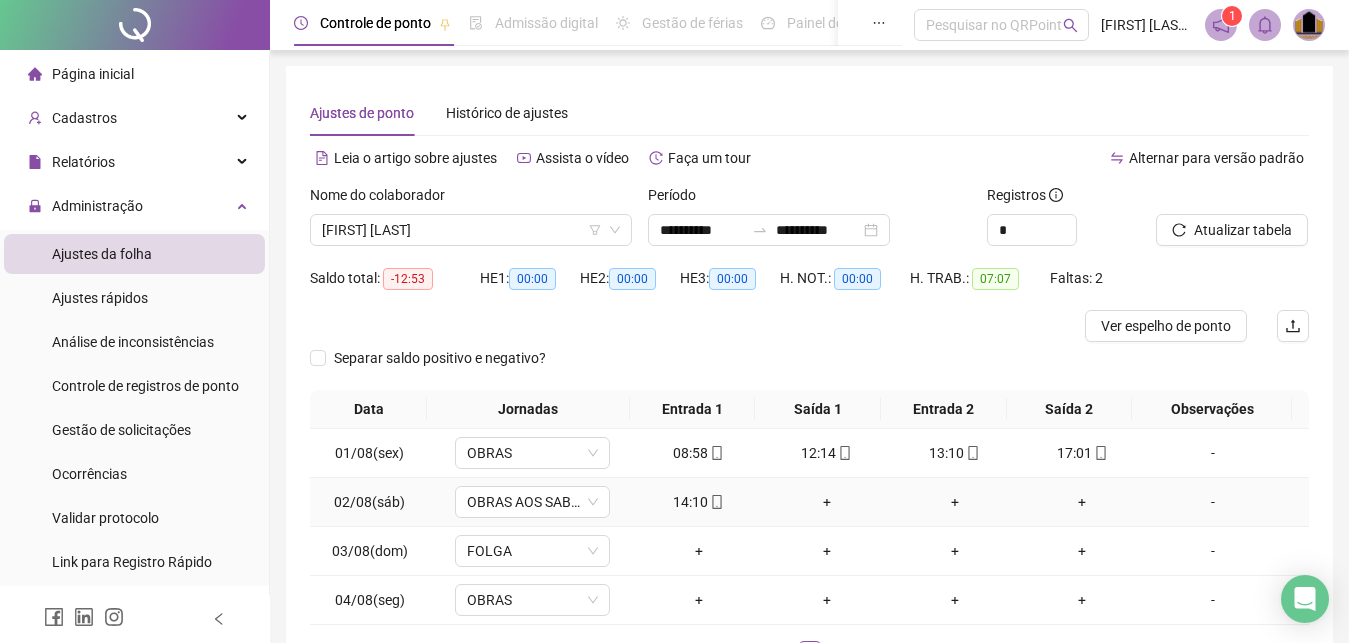 click on "+" at bounding box center [827, 502] 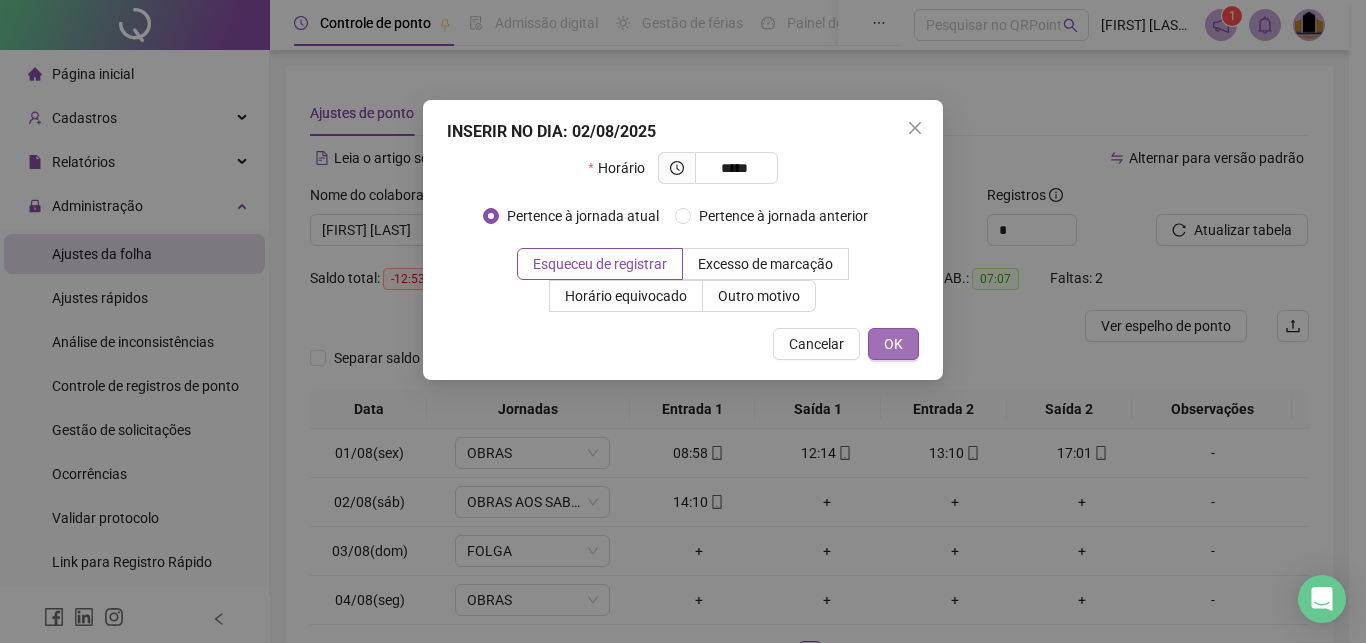 type on "*****" 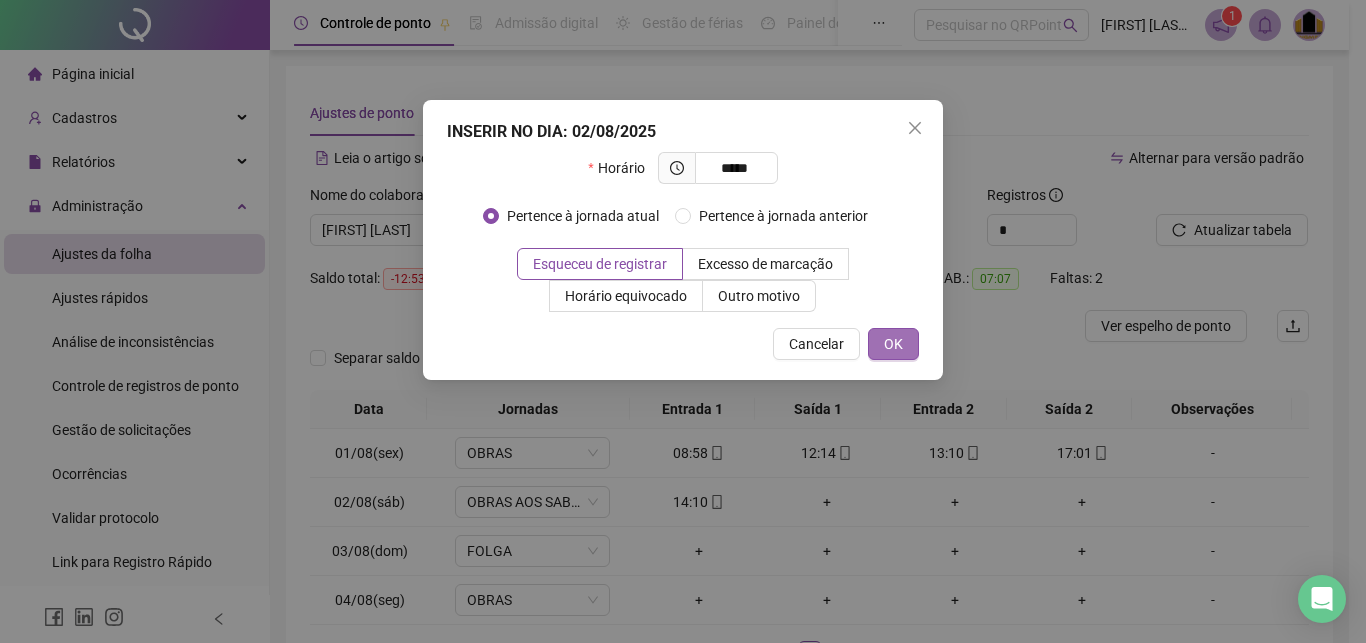 click on "OK" at bounding box center (893, 344) 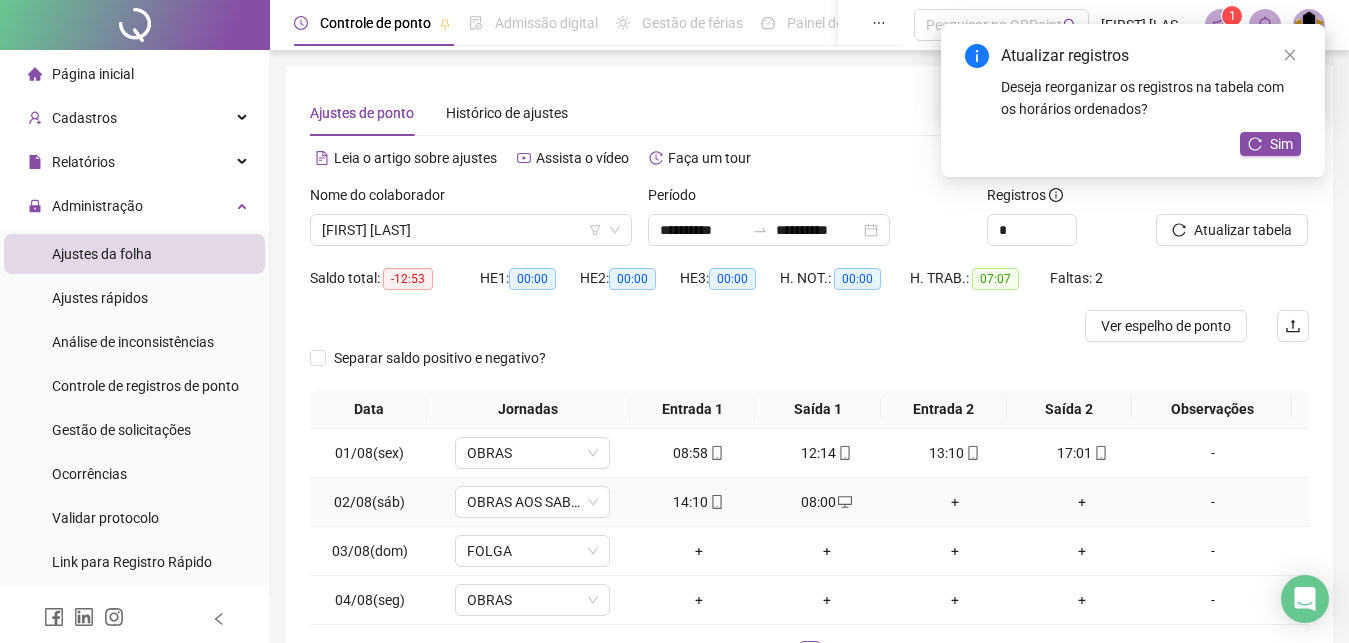 click on "+" at bounding box center (955, 502) 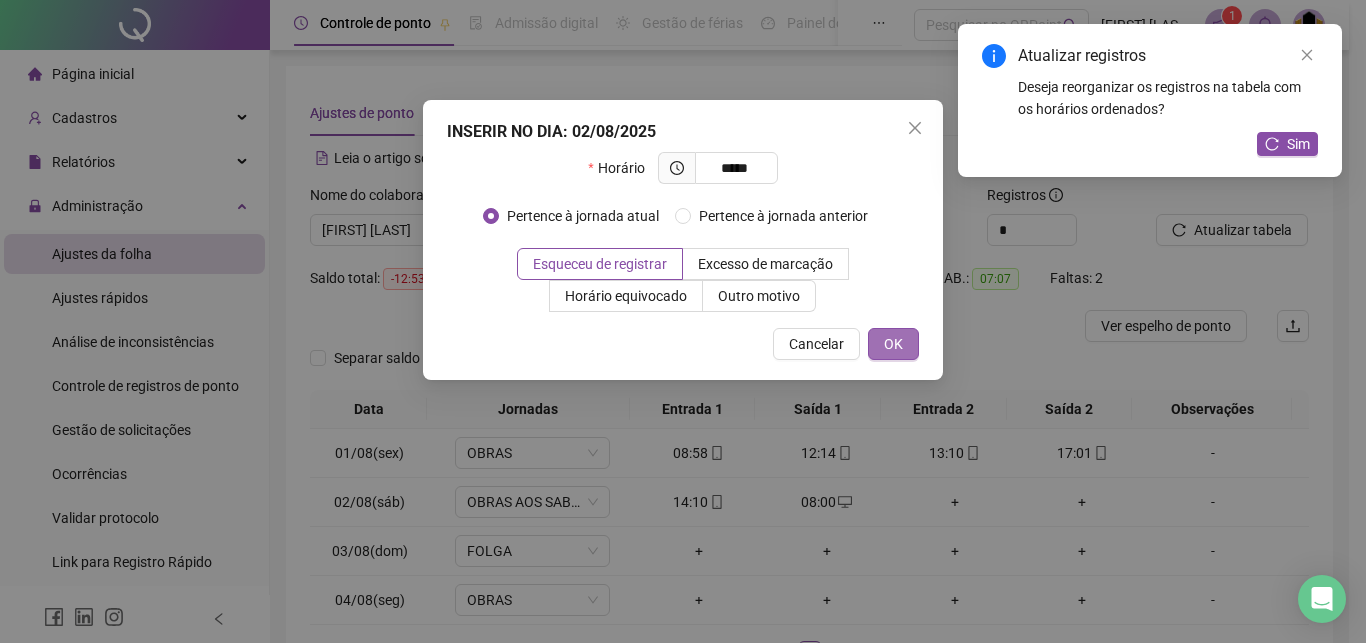 type on "*****" 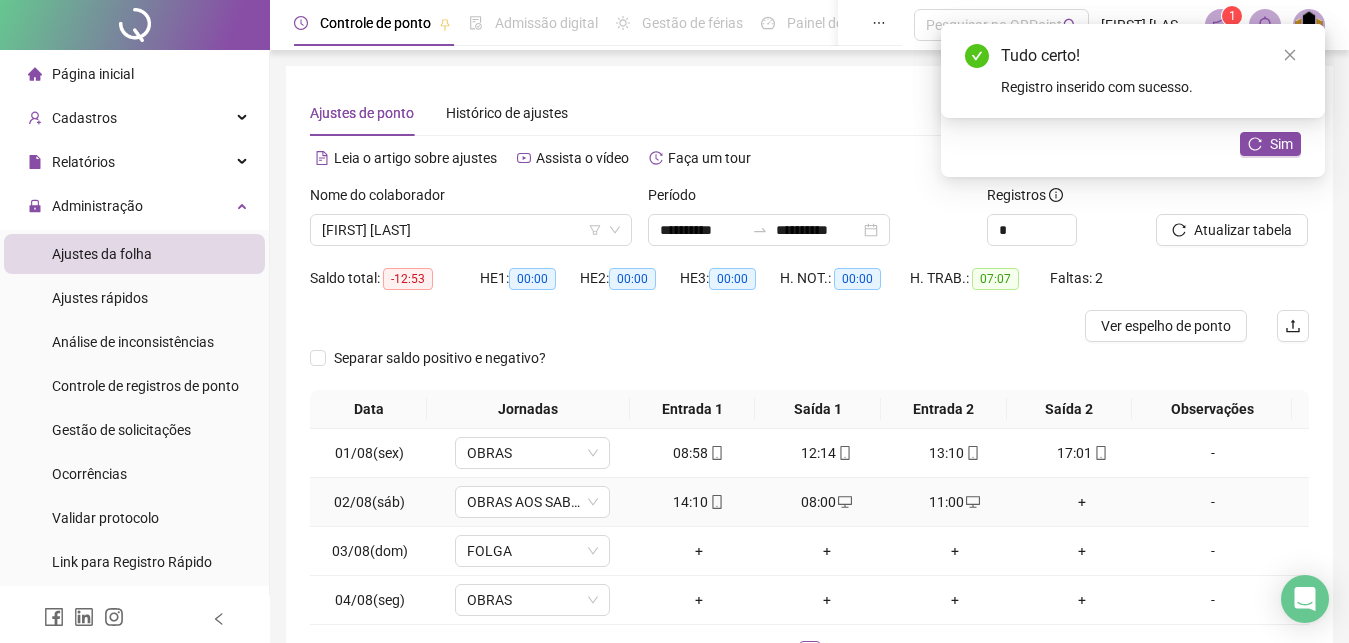 click on "+" at bounding box center (1083, 502) 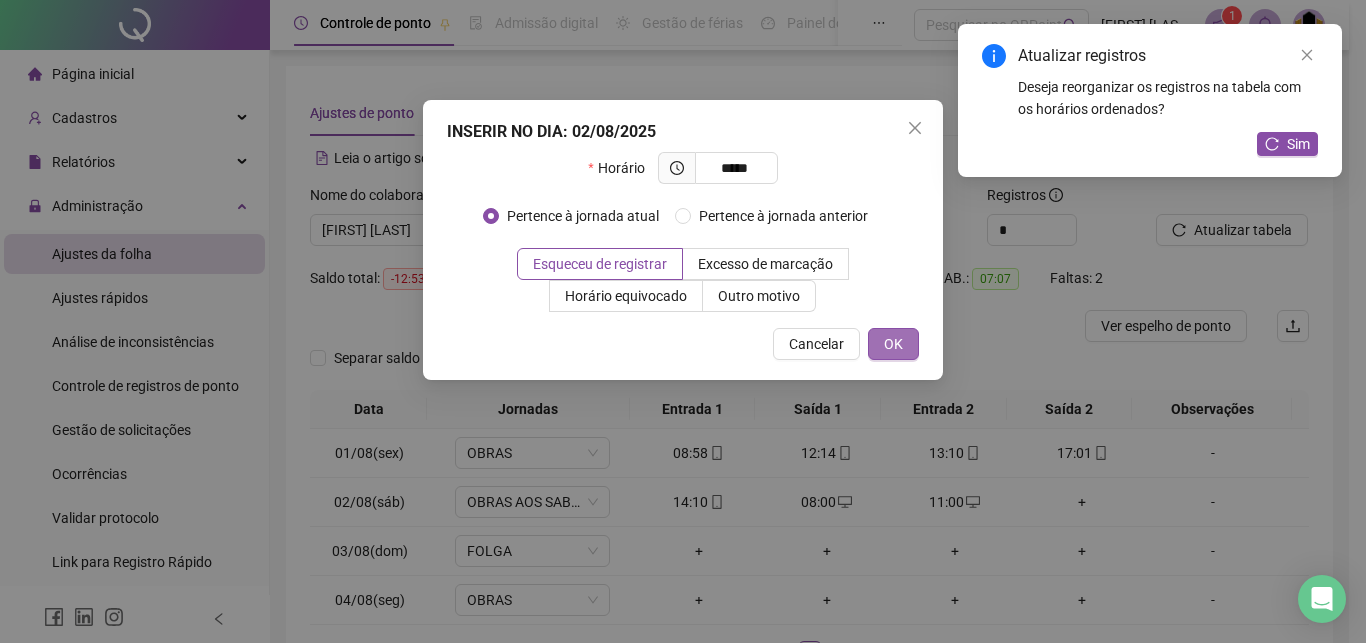 type on "*****" 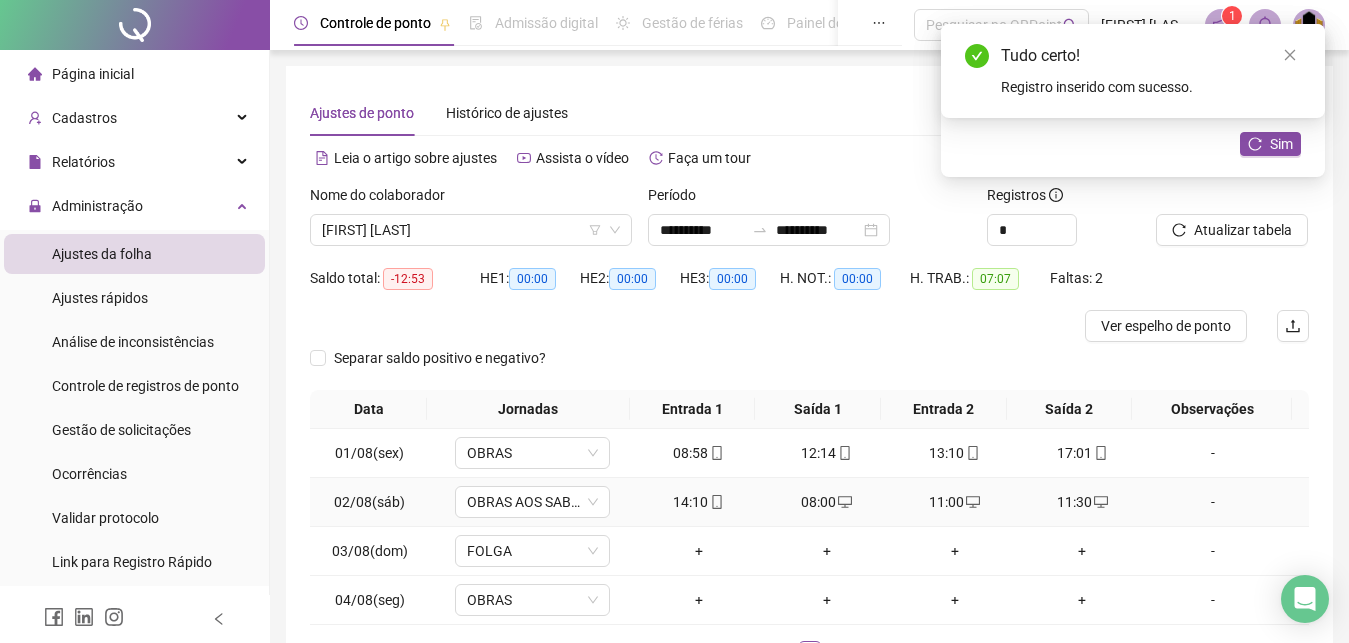 click on "-" at bounding box center (1213, 502) 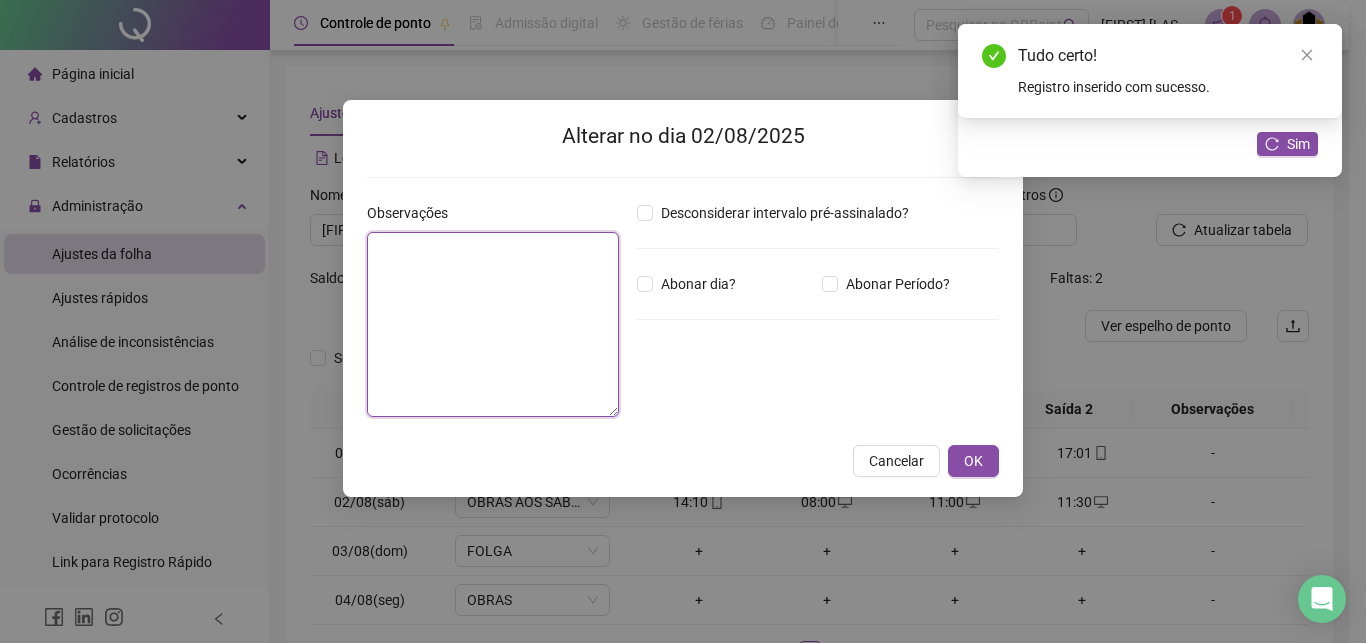 click at bounding box center [493, 324] 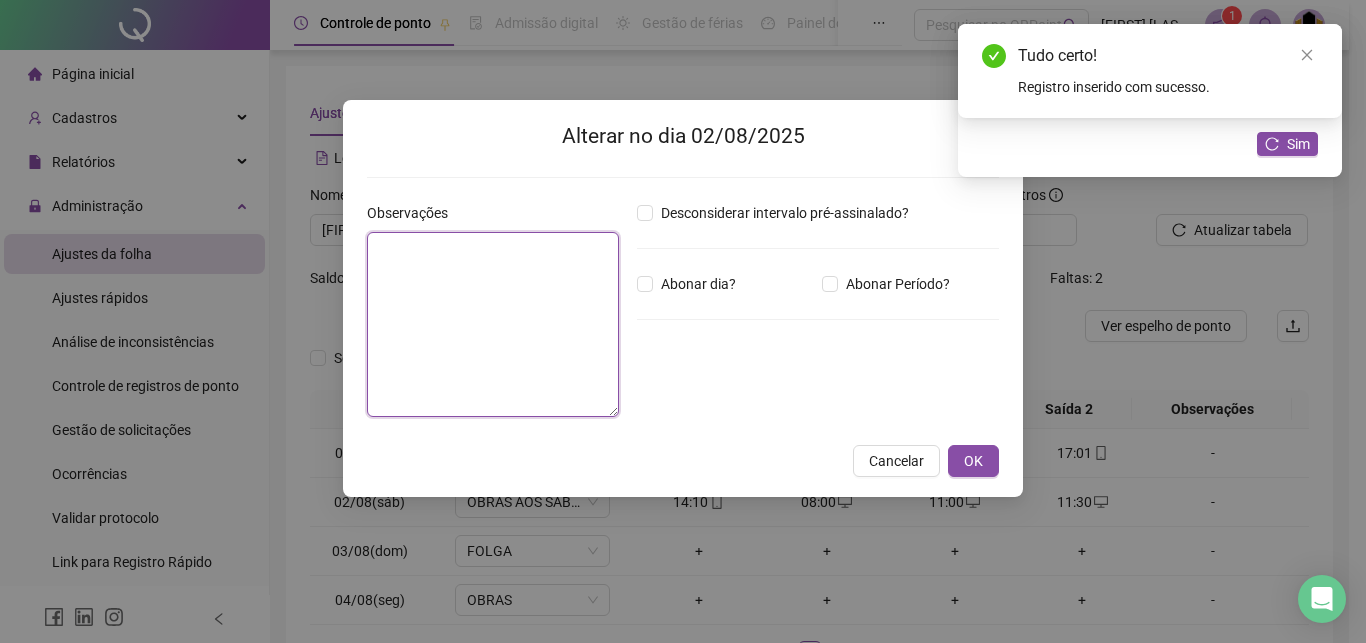 paste on "**********" 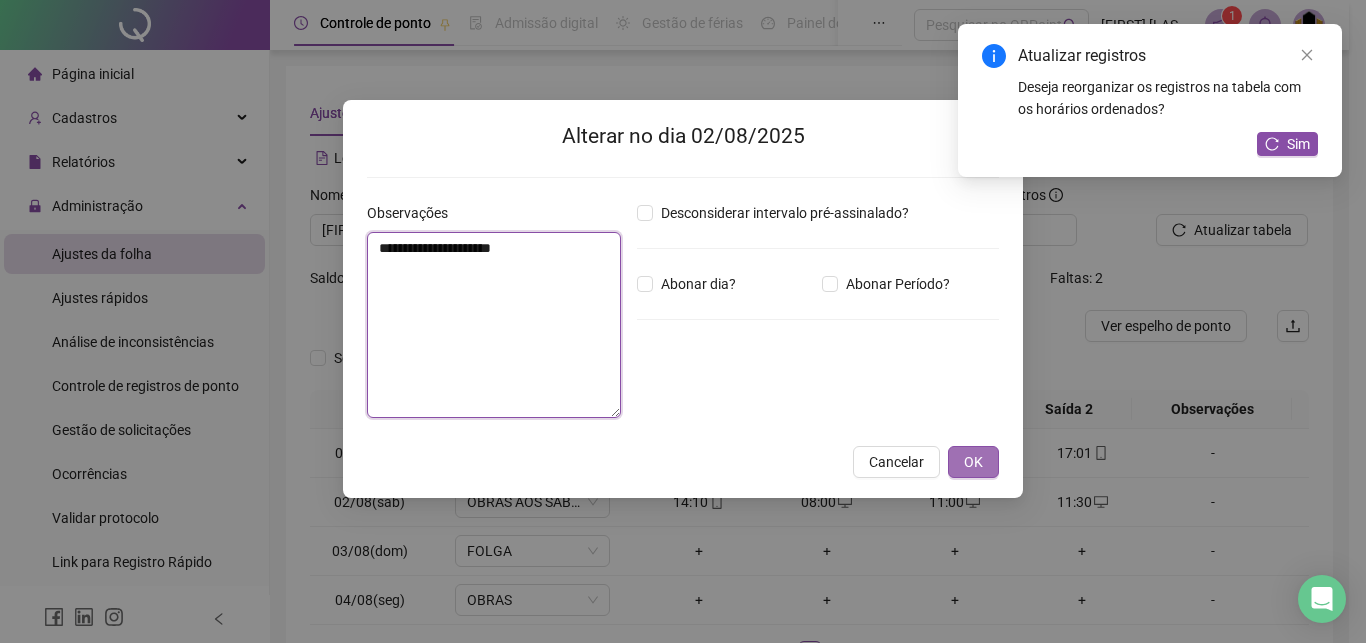 type on "**********" 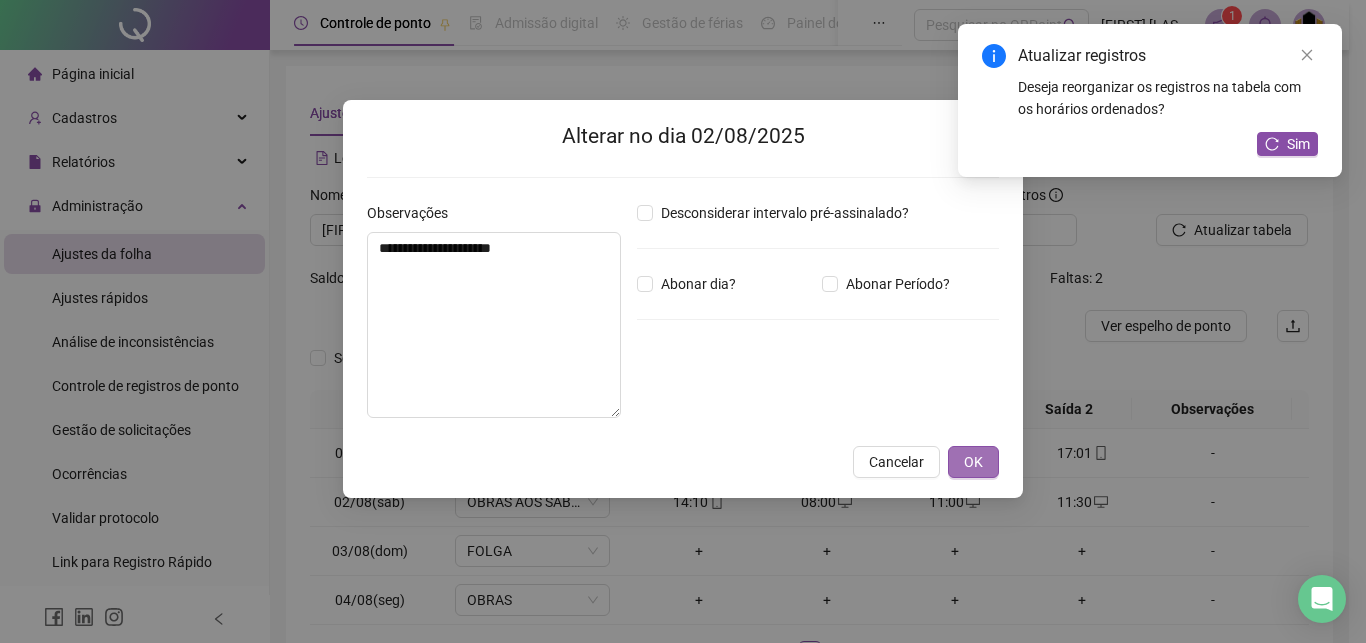 click on "OK" at bounding box center (973, 462) 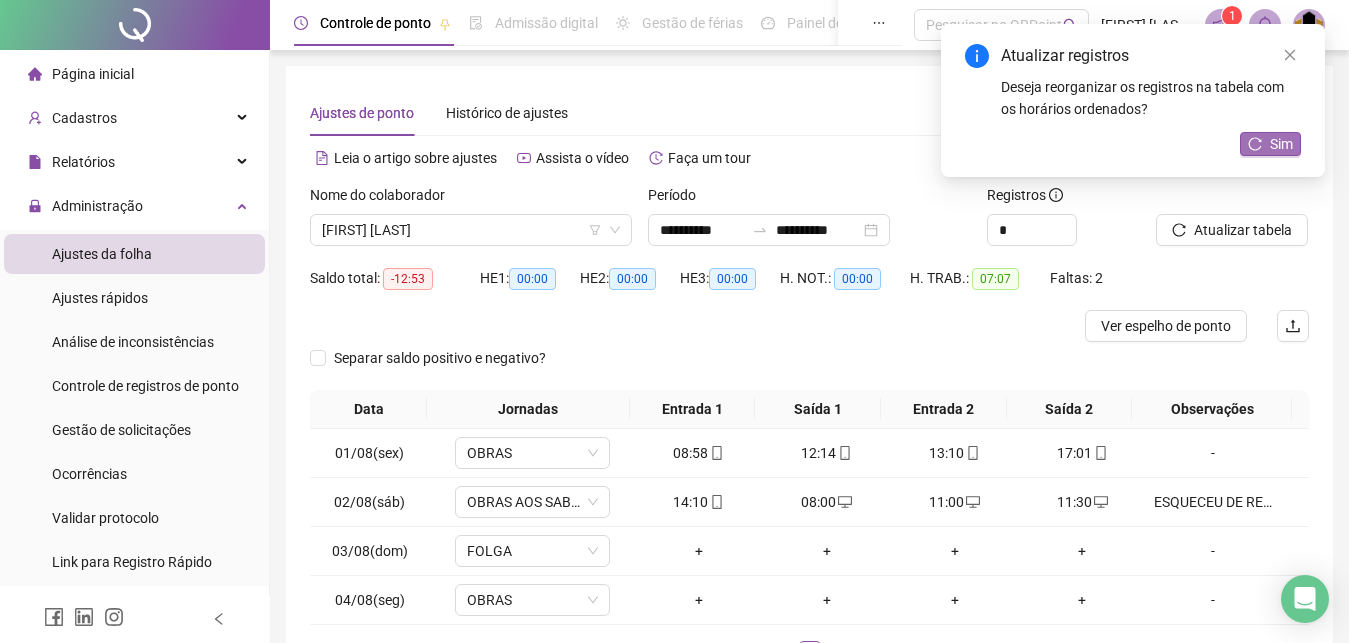 click on "Sim" at bounding box center (1281, 144) 